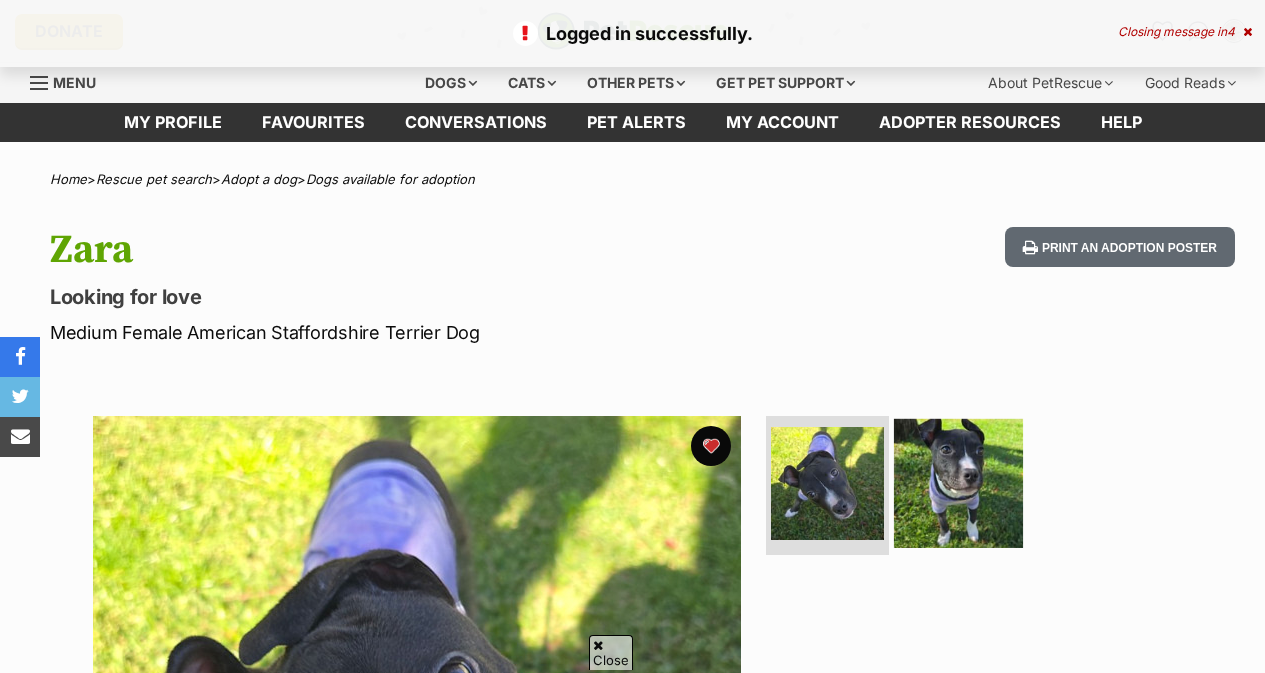 click at bounding box center [958, 482] 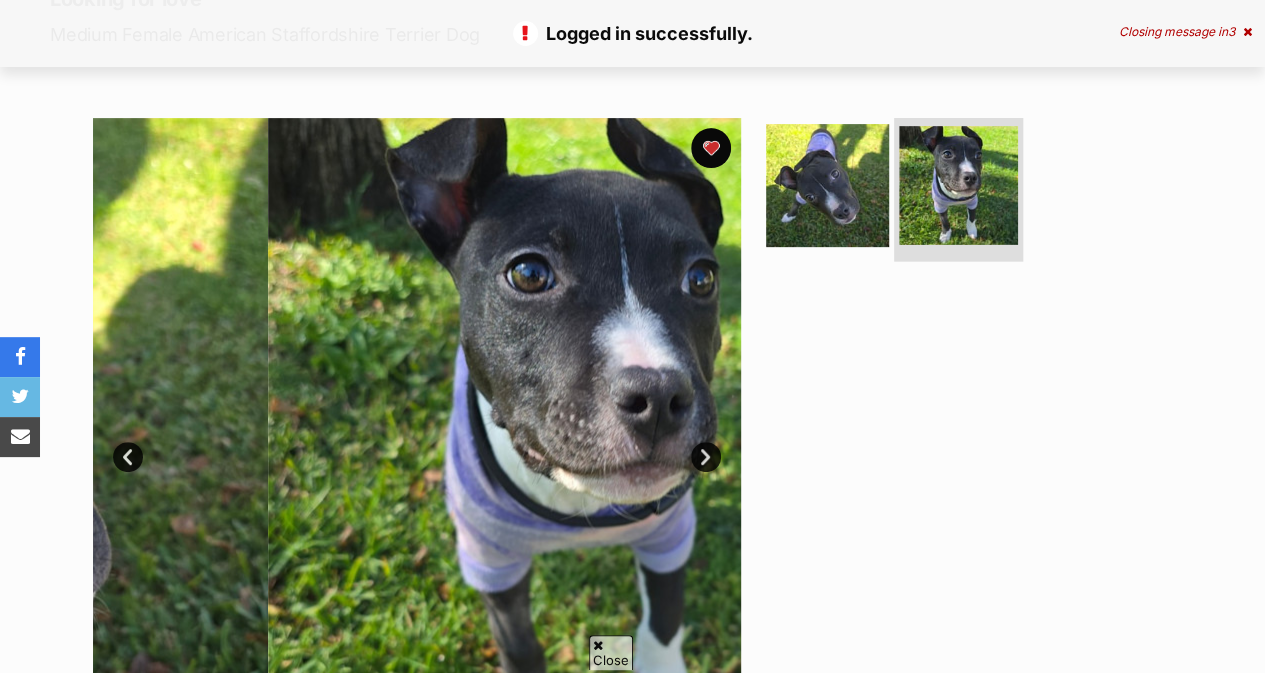 scroll, scrollTop: 298, scrollLeft: 0, axis: vertical 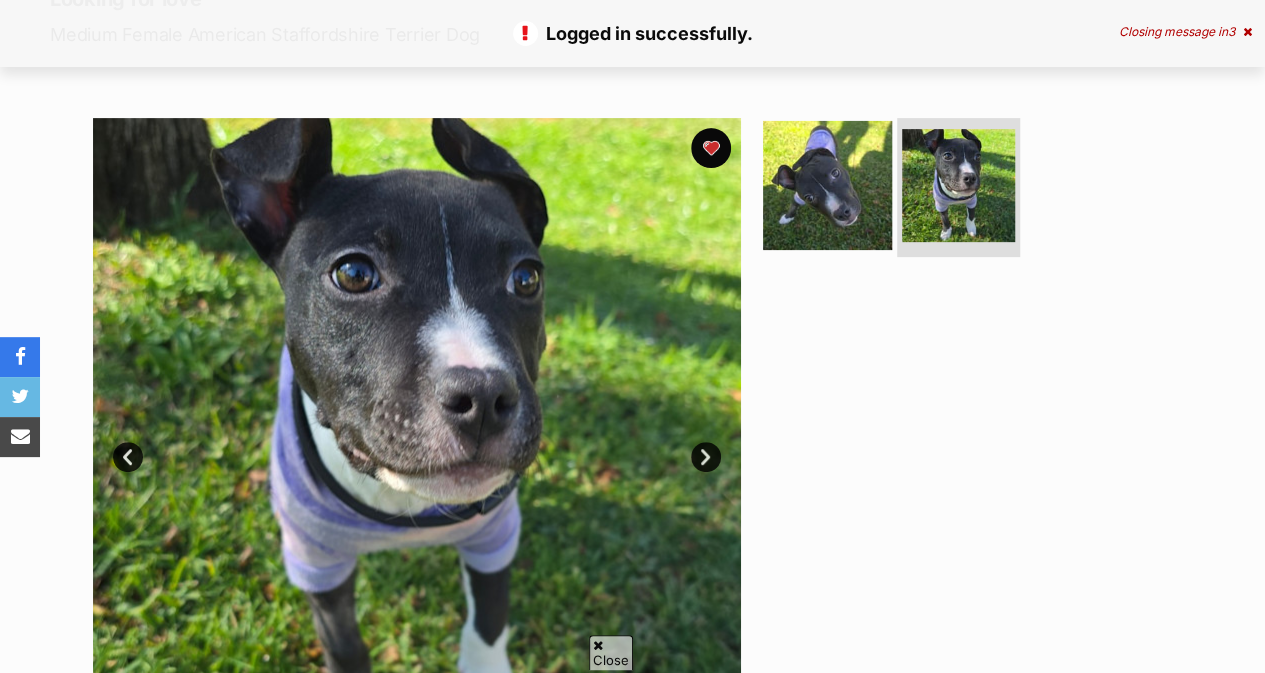click at bounding box center (827, 184) 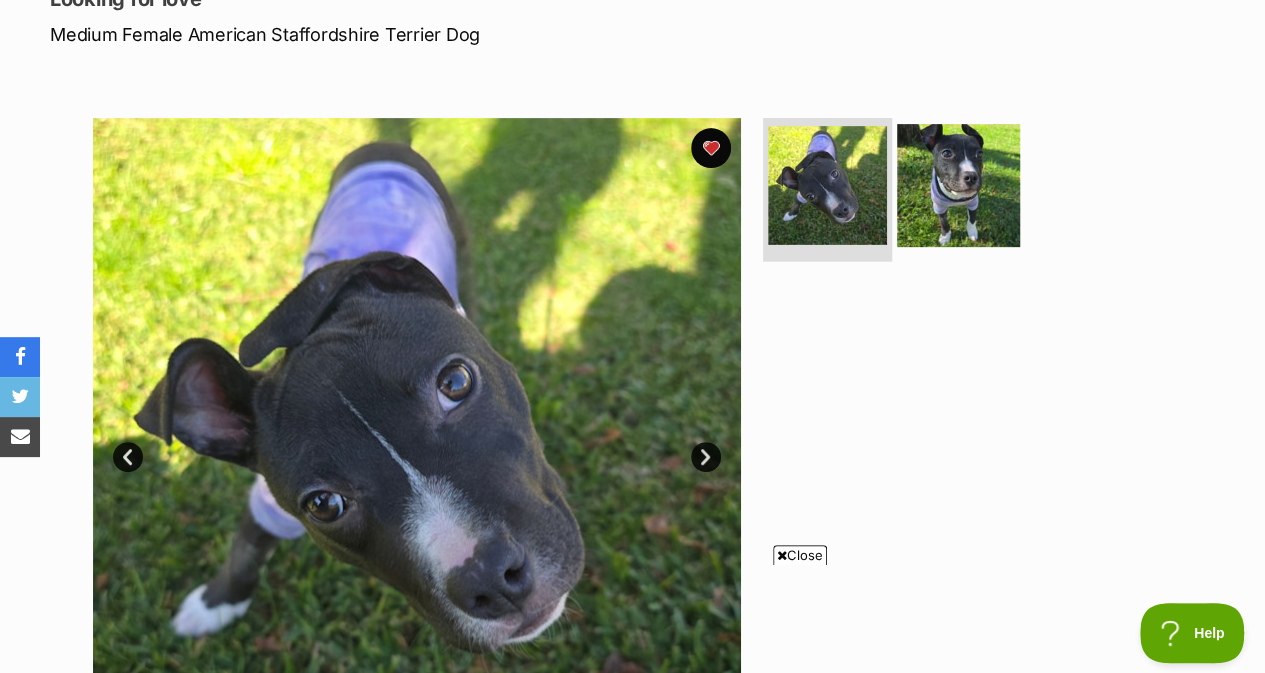 scroll, scrollTop: 0, scrollLeft: 0, axis: both 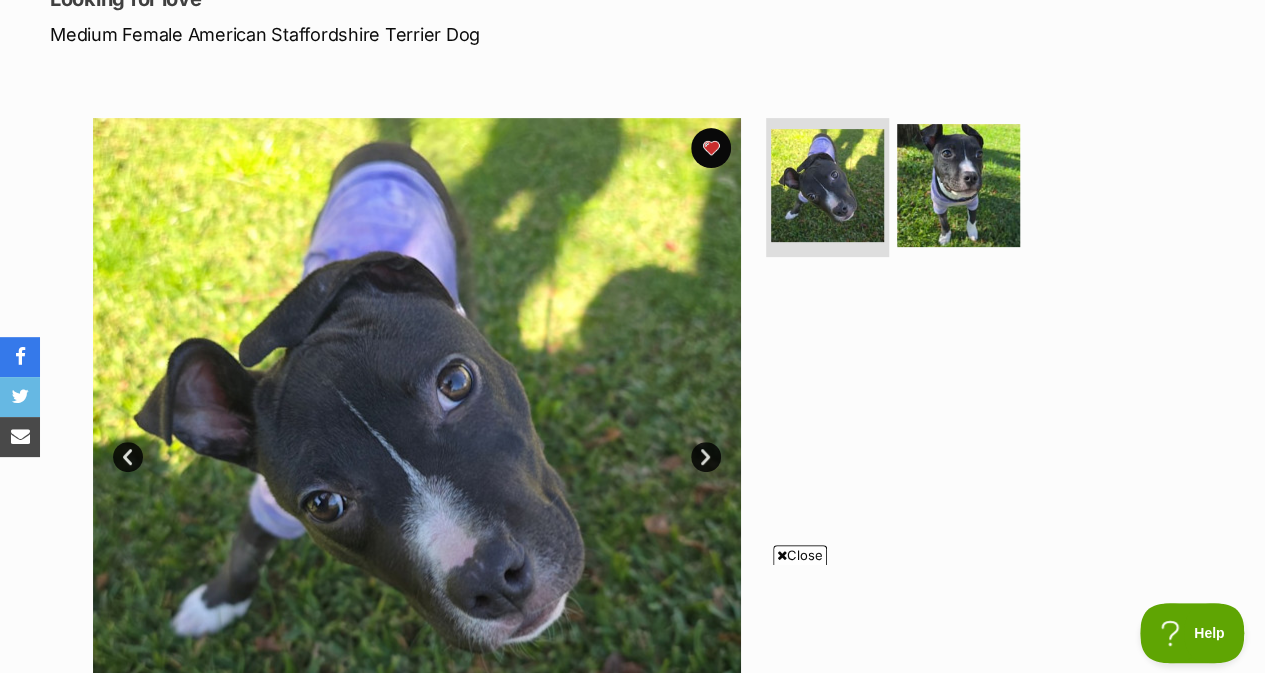 click on "Close" at bounding box center (800, 555) 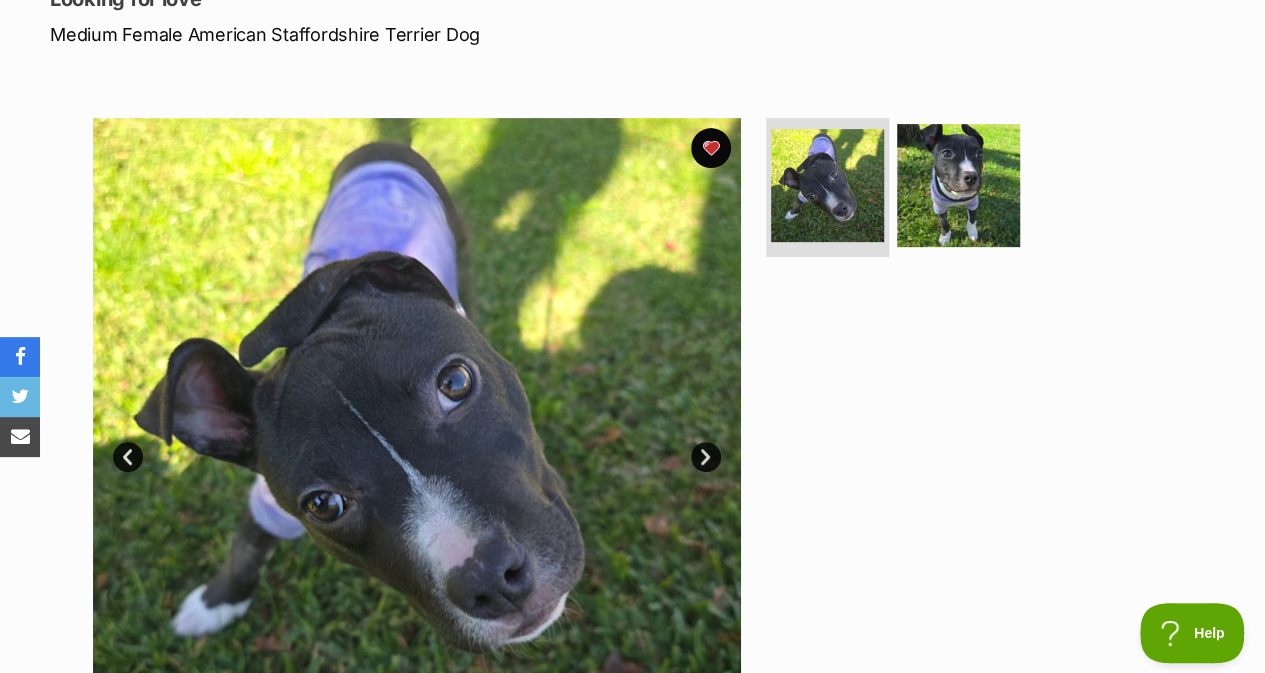 scroll, scrollTop: 0, scrollLeft: 0, axis: both 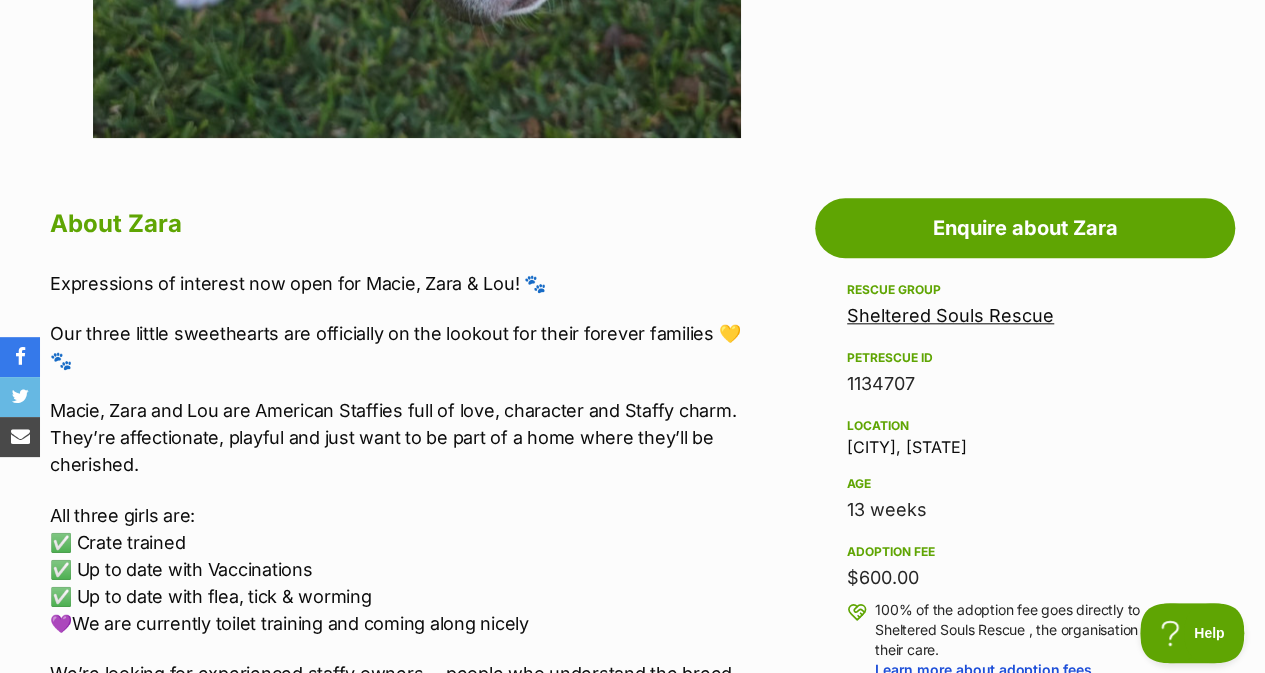 click on "Adoption fee" at bounding box center [1025, 552] 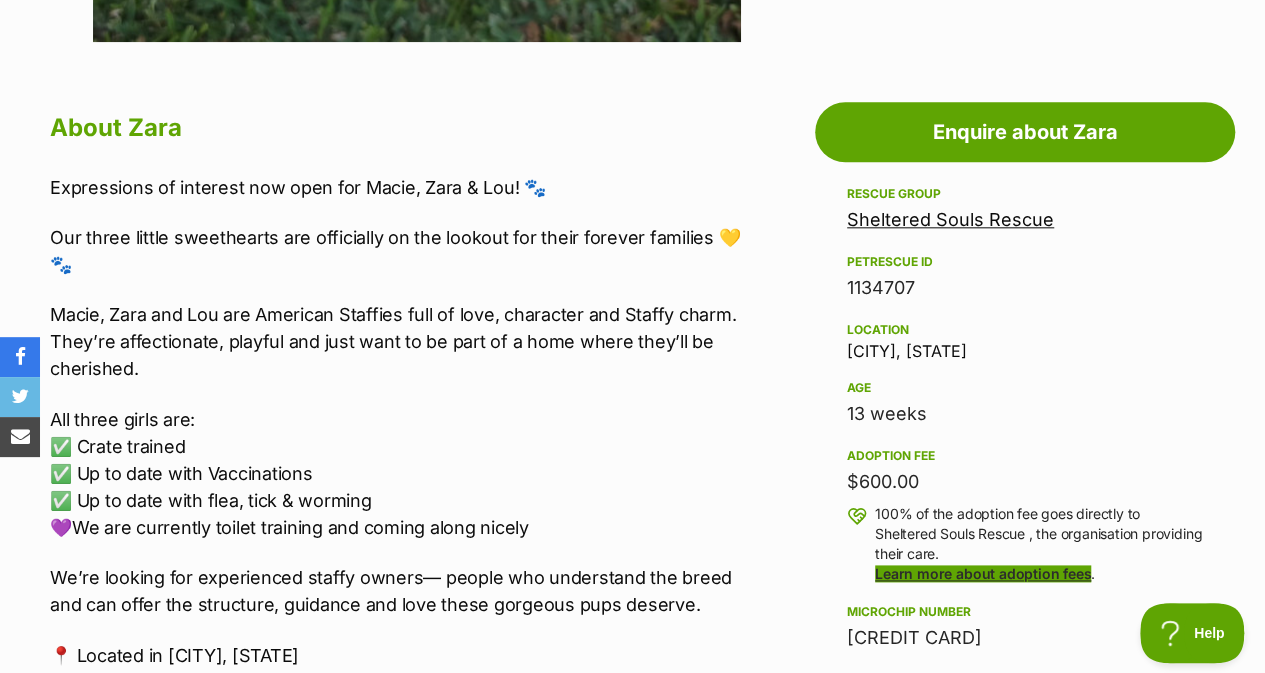 click on "Learn more about adoption fees" at bounding box center [983, 573] 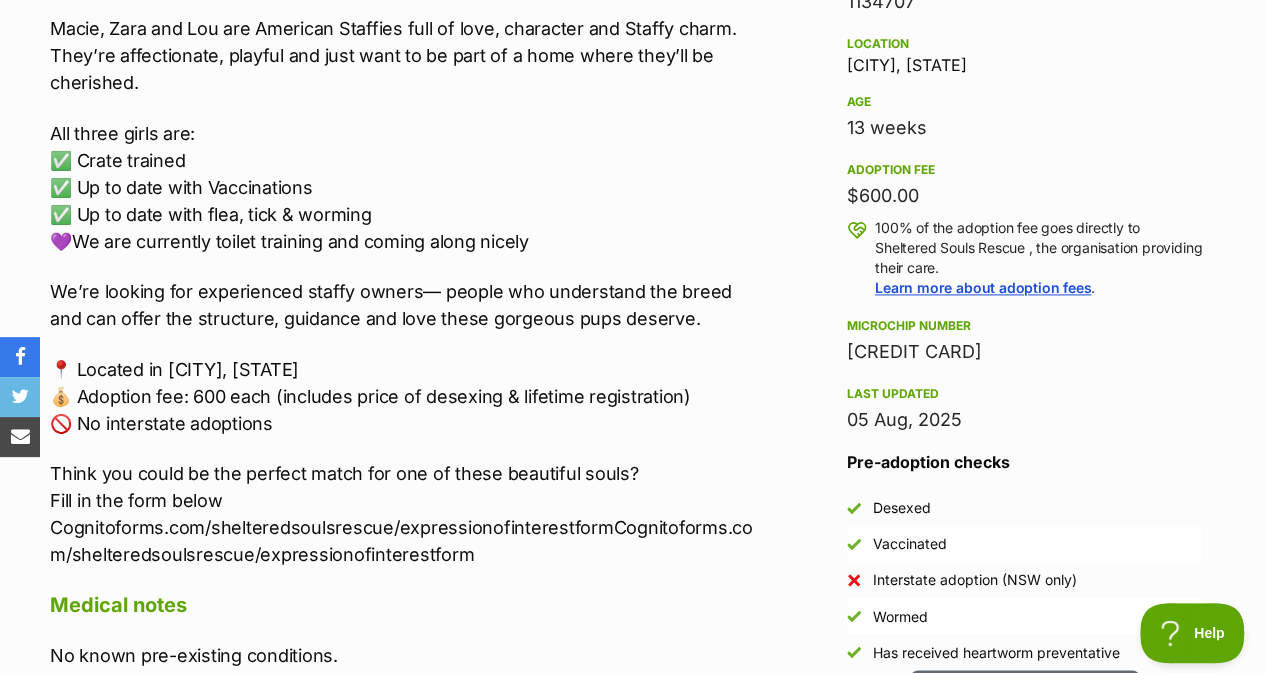 click on "Interstate adoption (NSW only)" at bounding box center (975, 580) 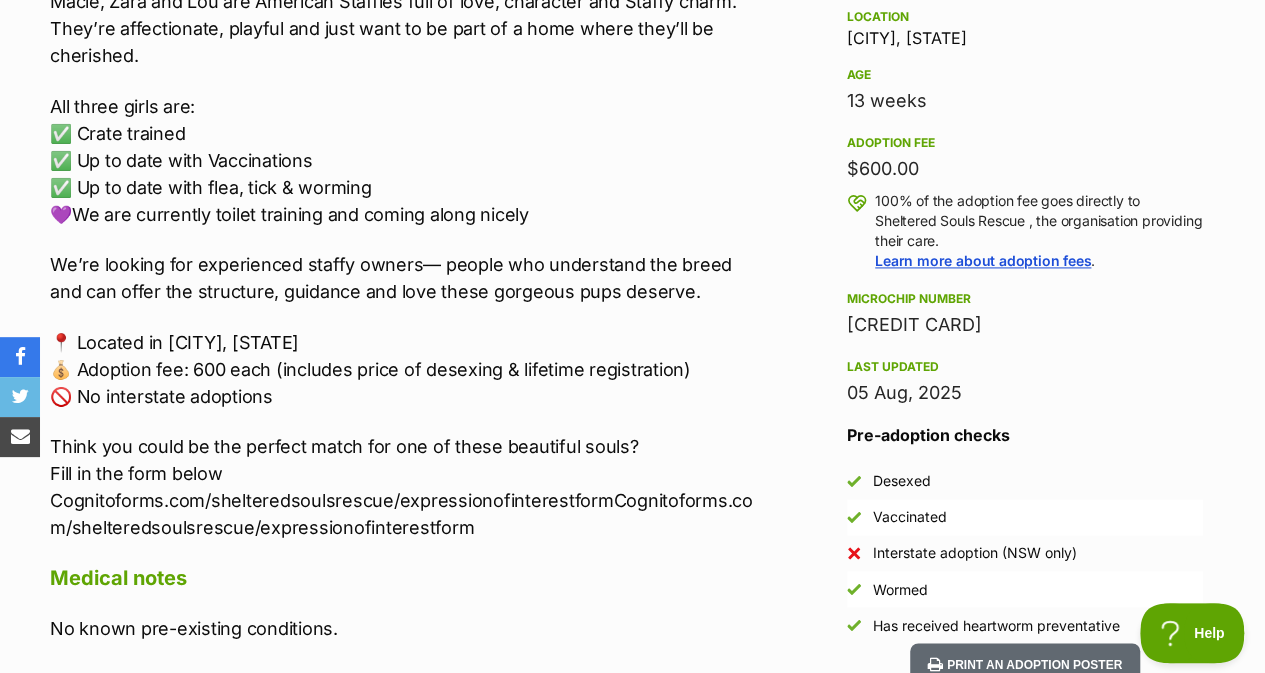 scroll, scrollTop: 1353, scrollLeft: 0, axis: vertical 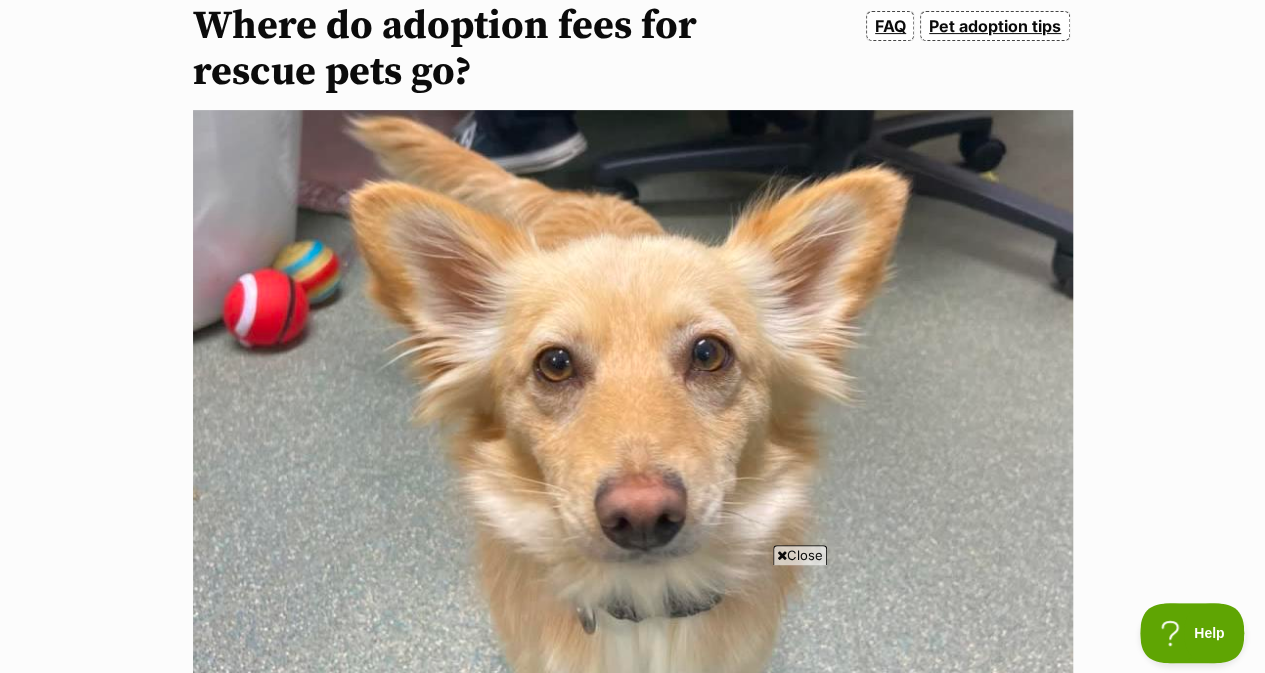 click at bounding box center [633, 618] 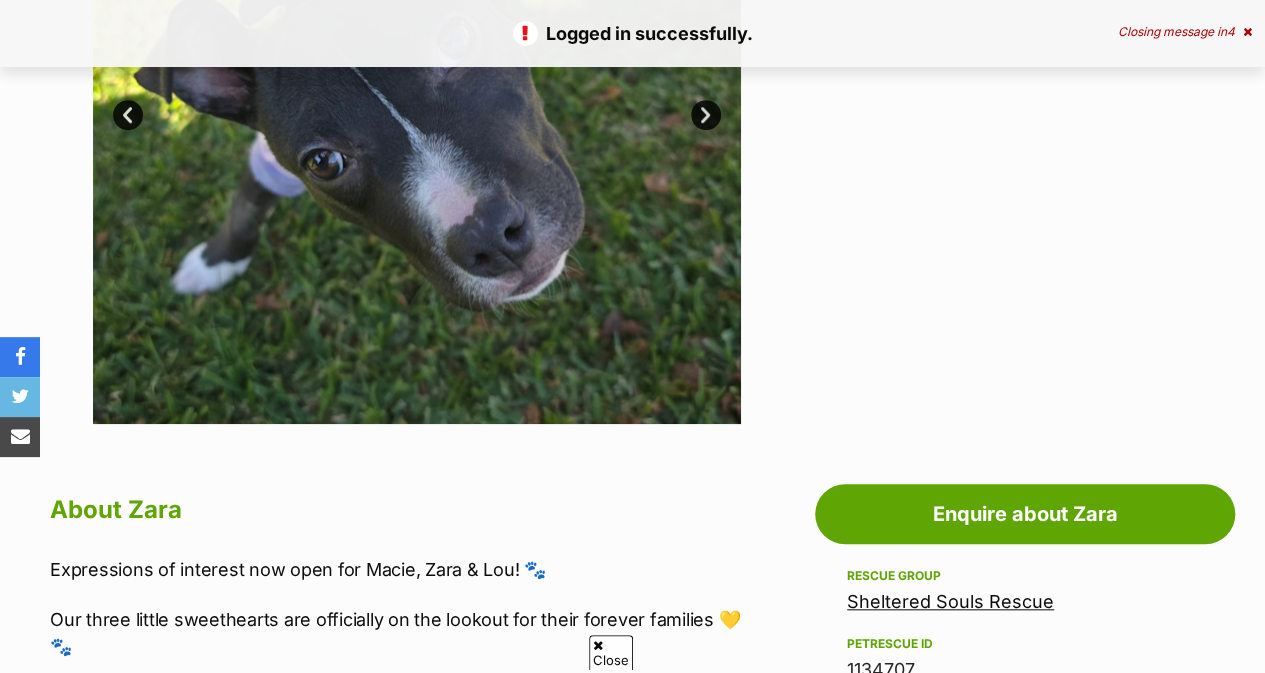 scroll, scrollTop: 268, scrollLeft: 0, axis: vertical 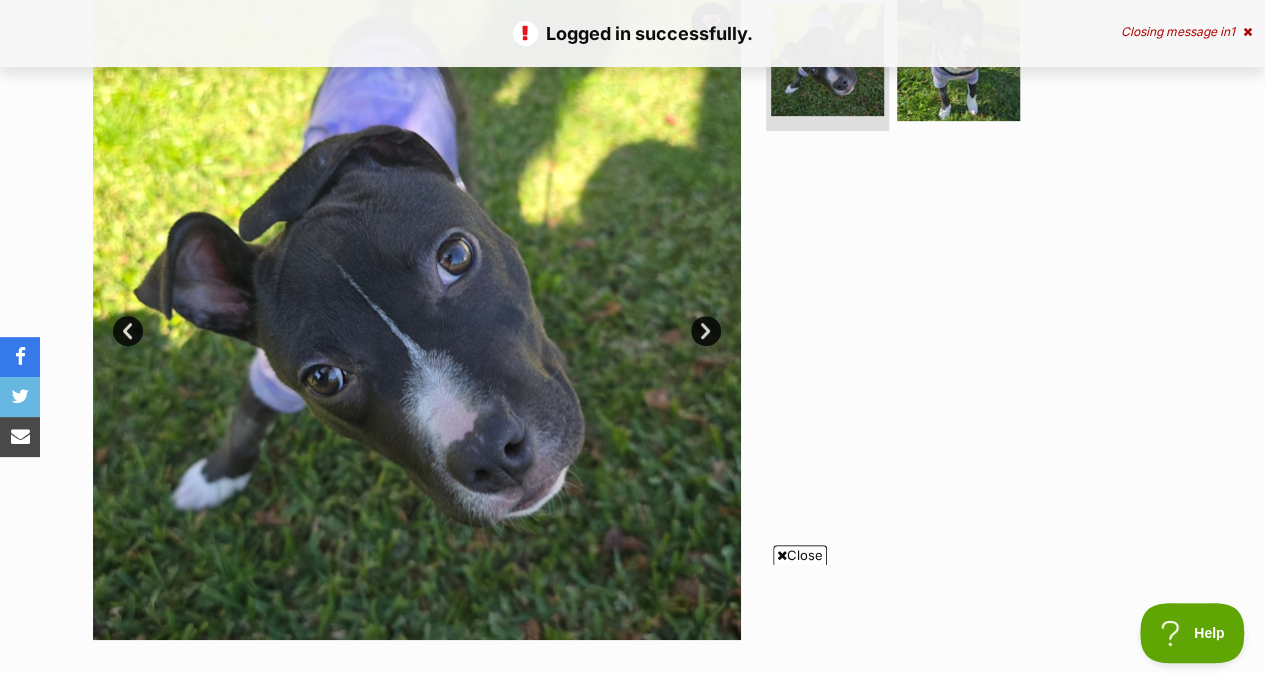 click on "Close" at bounding box center (800, 555) 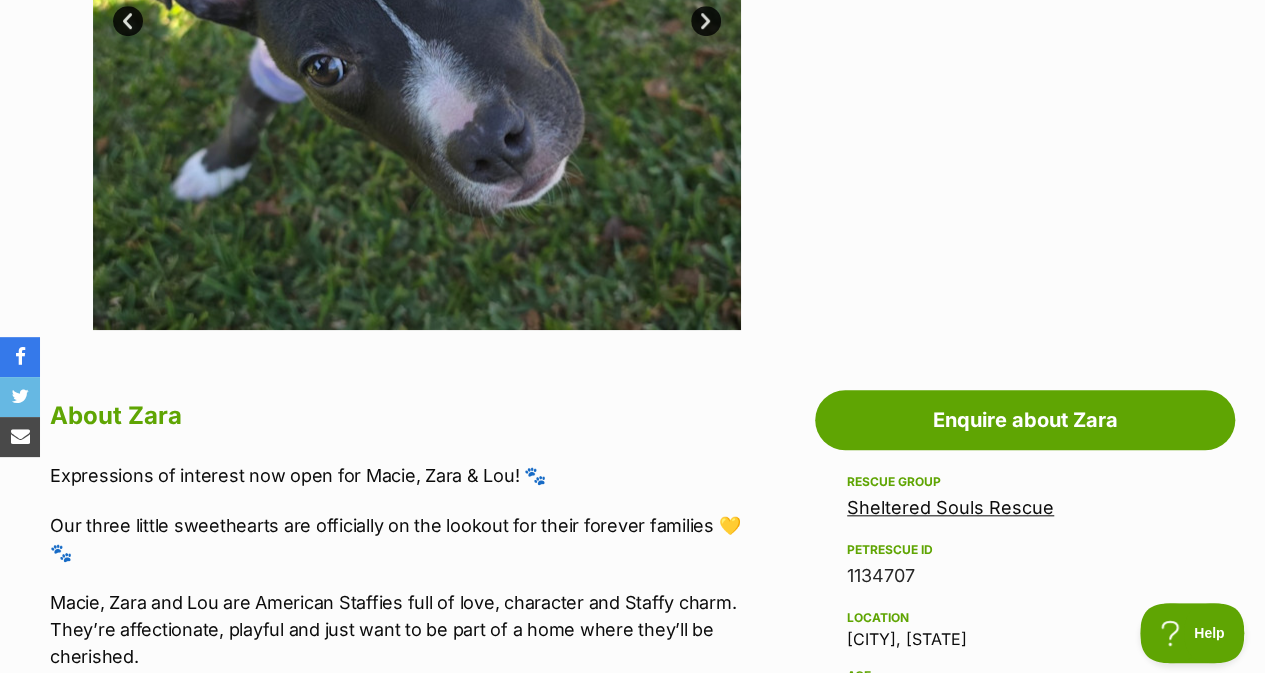 scroll, scrollTop: 736, scrollLeft: 0, axis: vertical 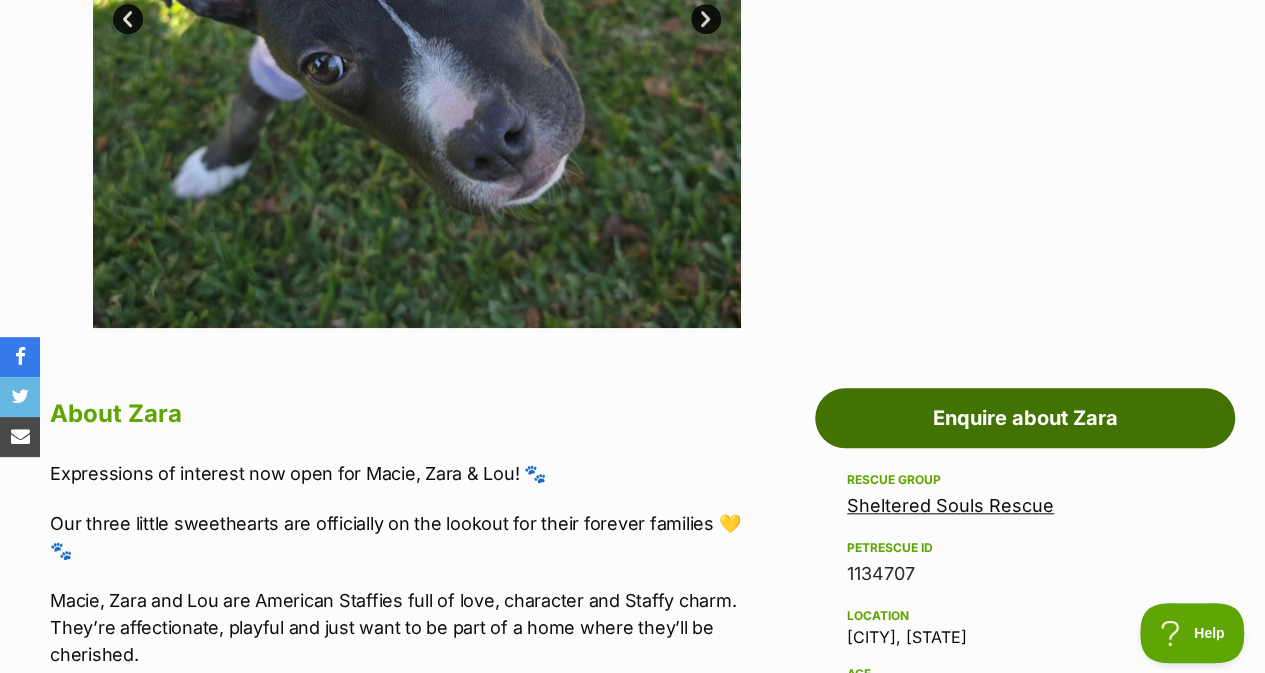 click on "Enquire about Zara" at bounding box center (1025, 418) 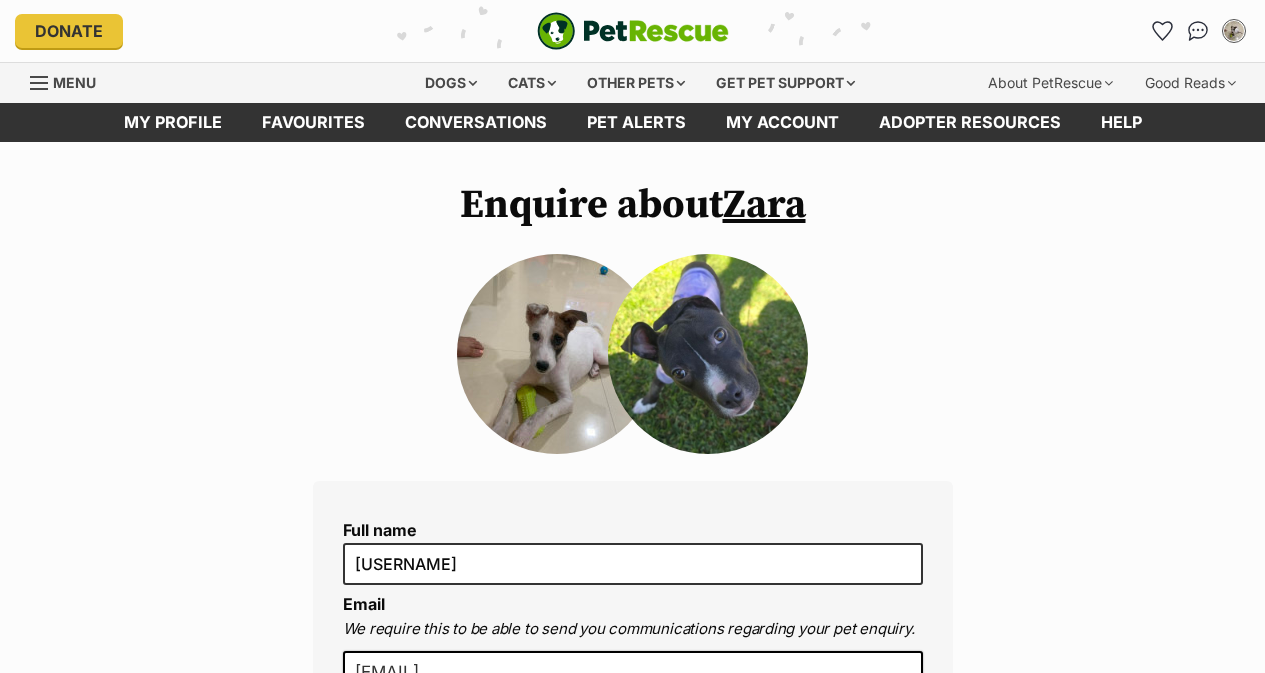 scroll, scrollTop: 0, scrollLeft: 0, axis: both 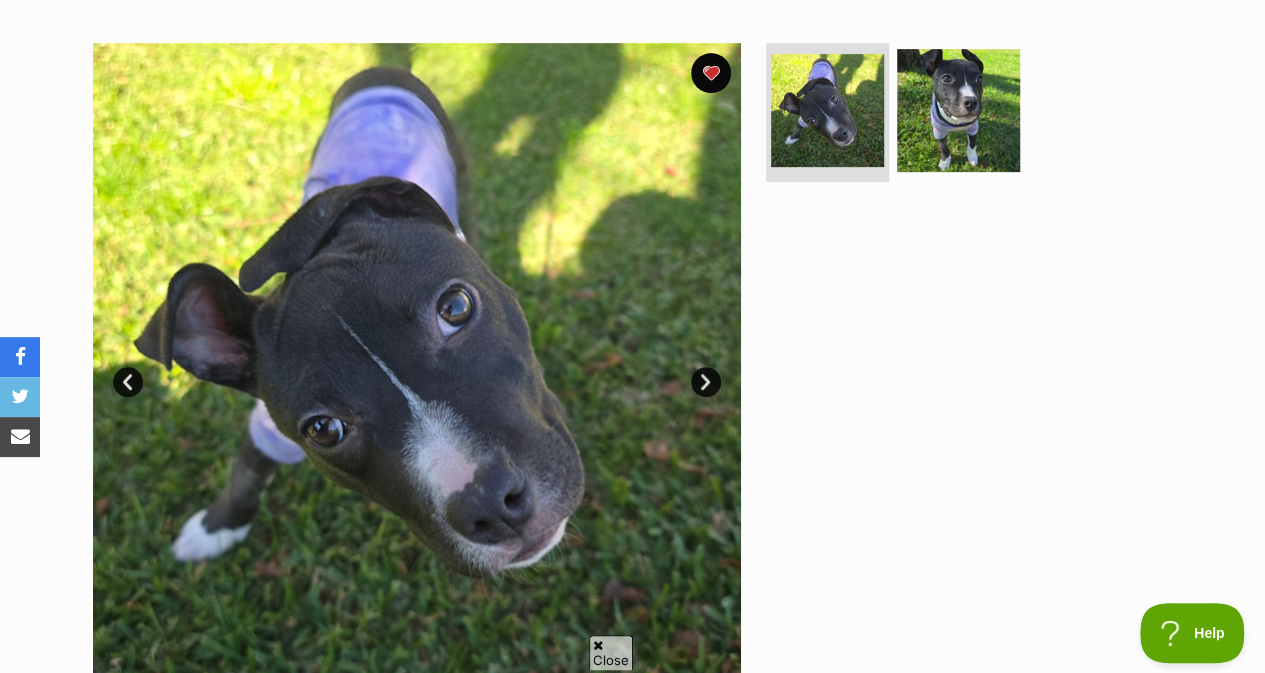 click at bounding box center (598, 645) 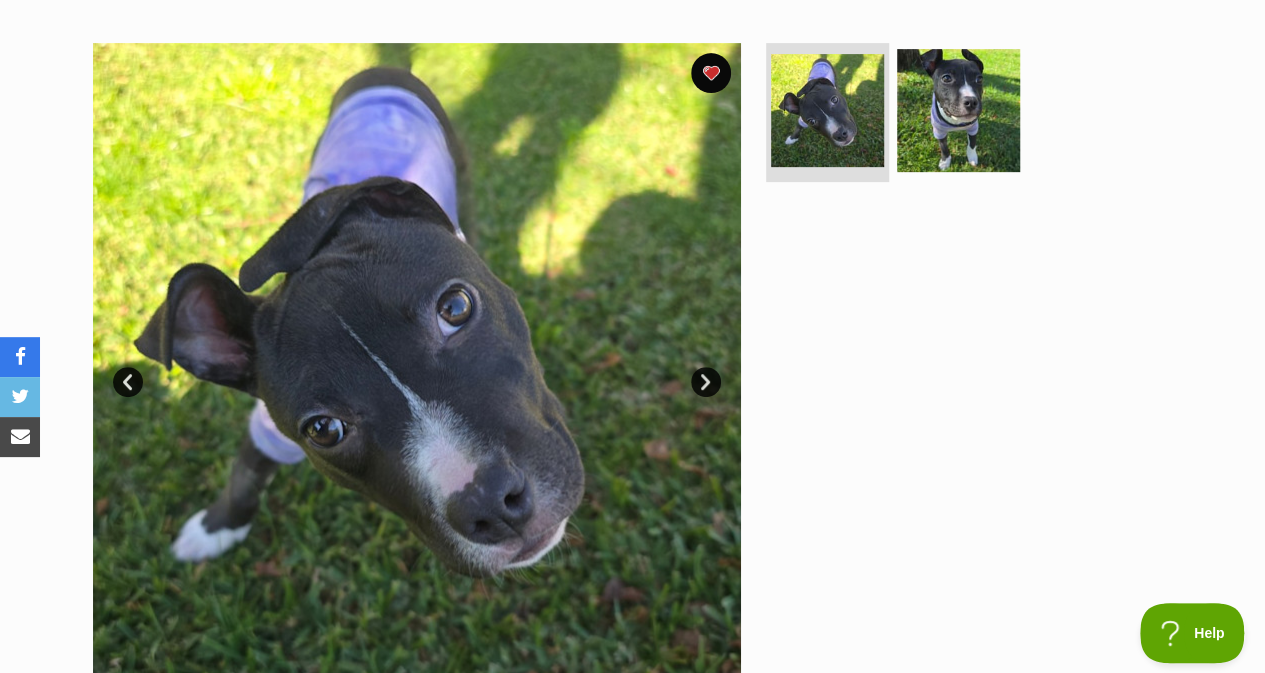 scroll, scrollTop: 0, scrollLeft: 0, axis: both 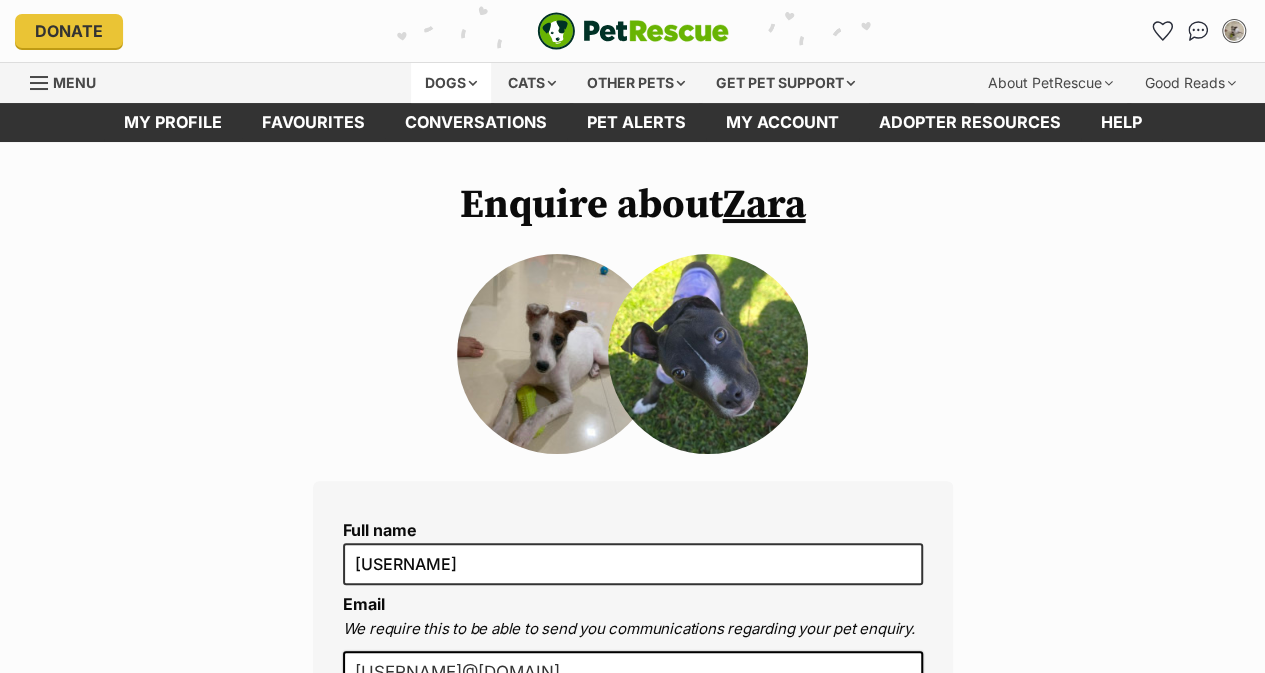 click on "Dogs" at bounding box center [451, 83] 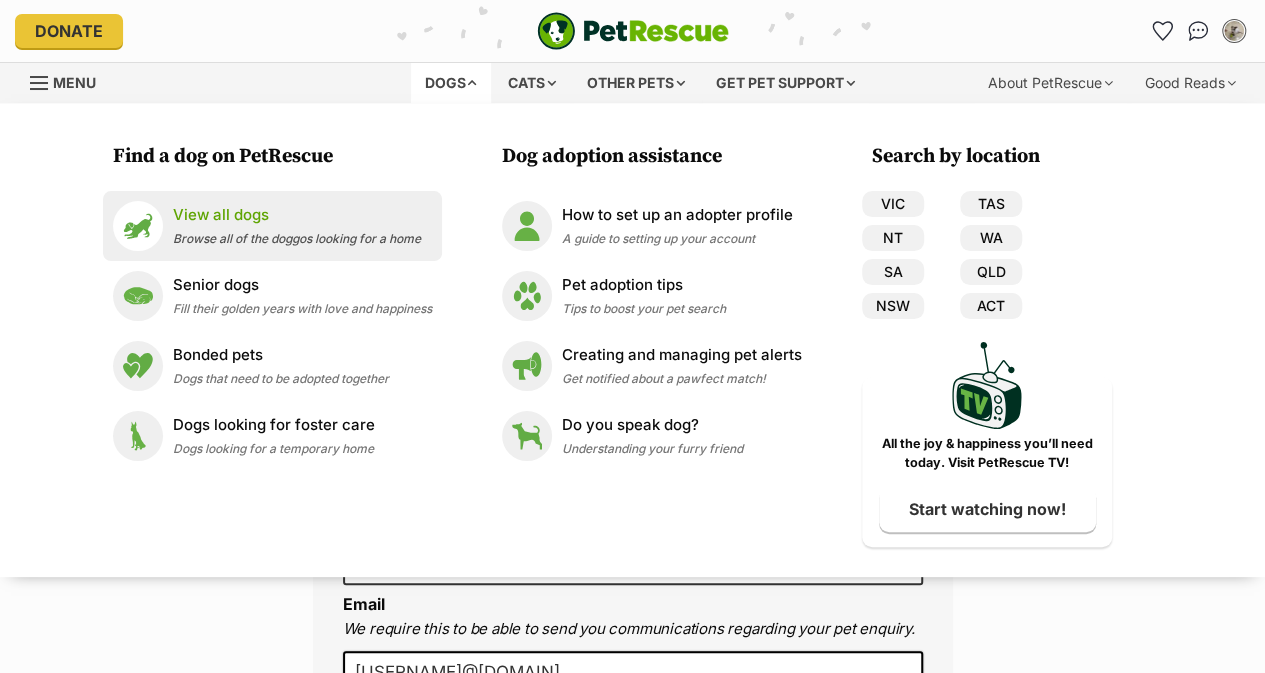 click on "Browse all of the doggos looking for a home" at bounding box center (297, 238) 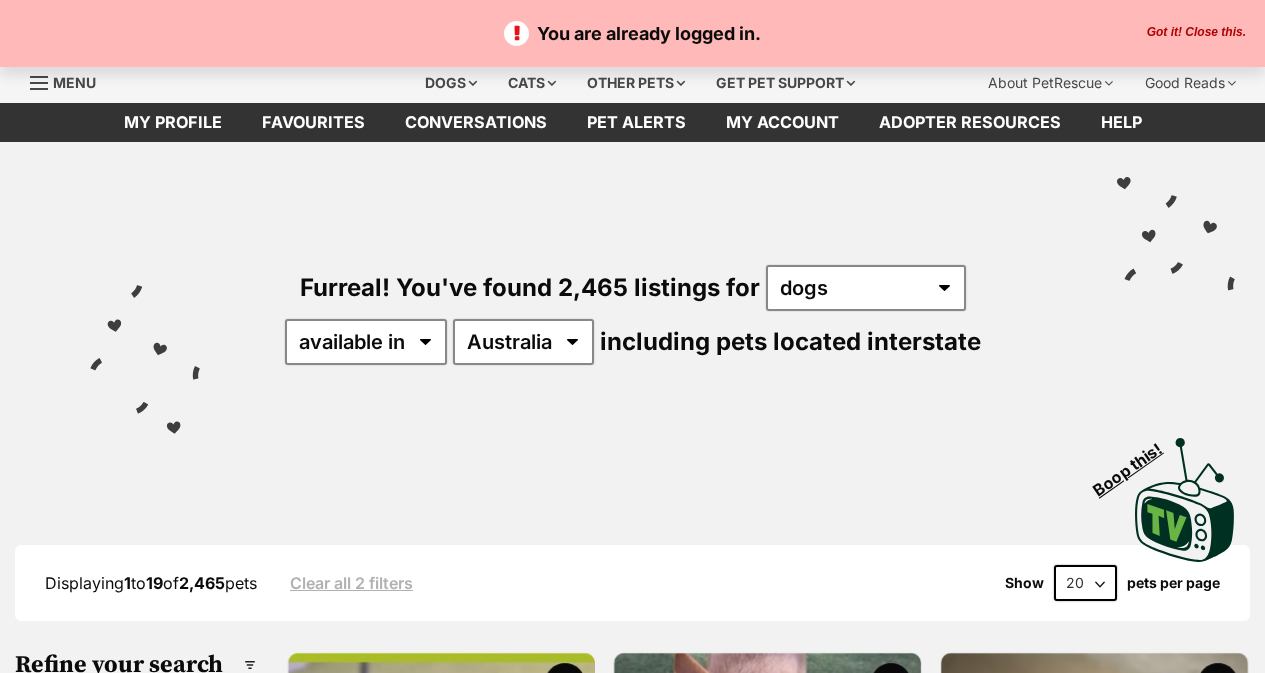 scroll, scrollTop: 0, scrollLeft: 0, axis: both 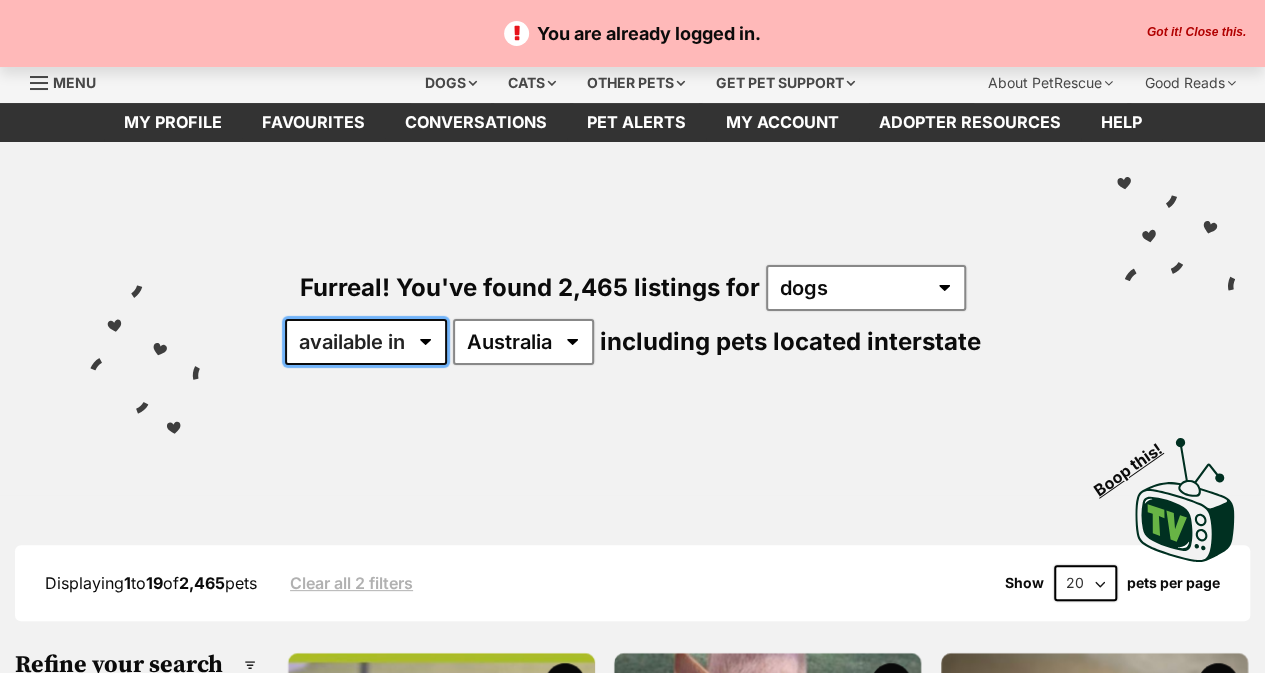 click on "available in
located in" at bounding box center (366, 342) 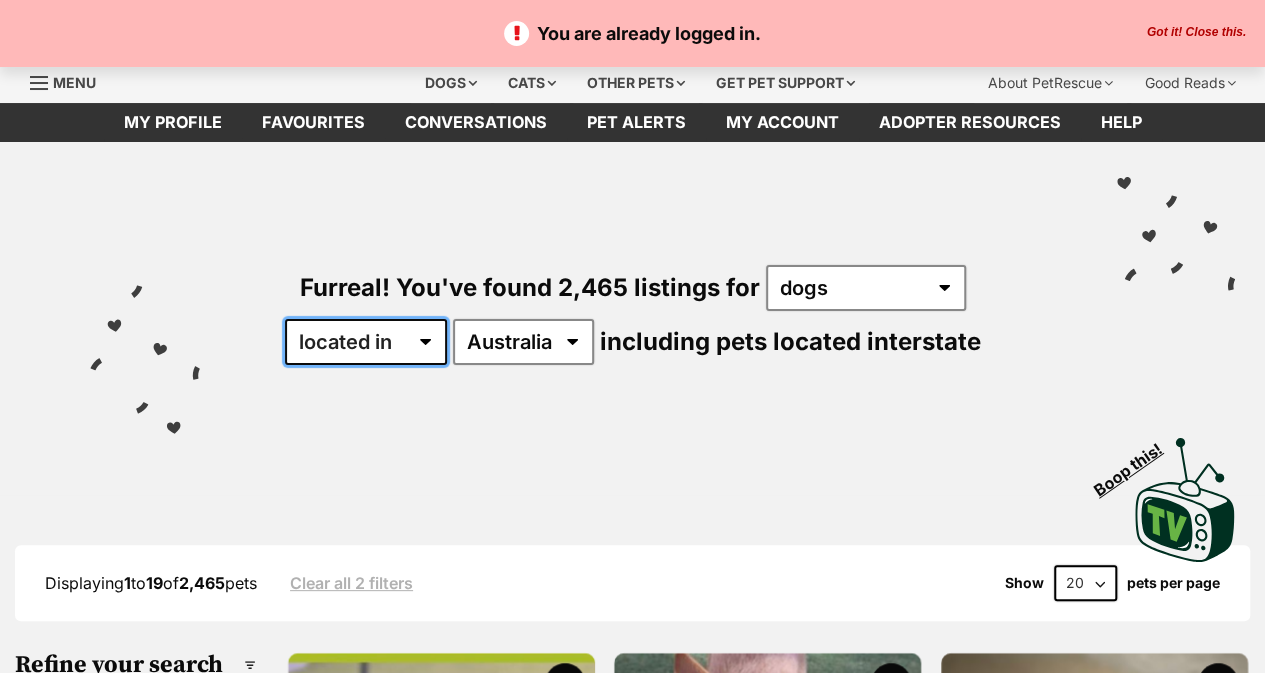 click on "available in
located in" at bounding box center [366, 342] 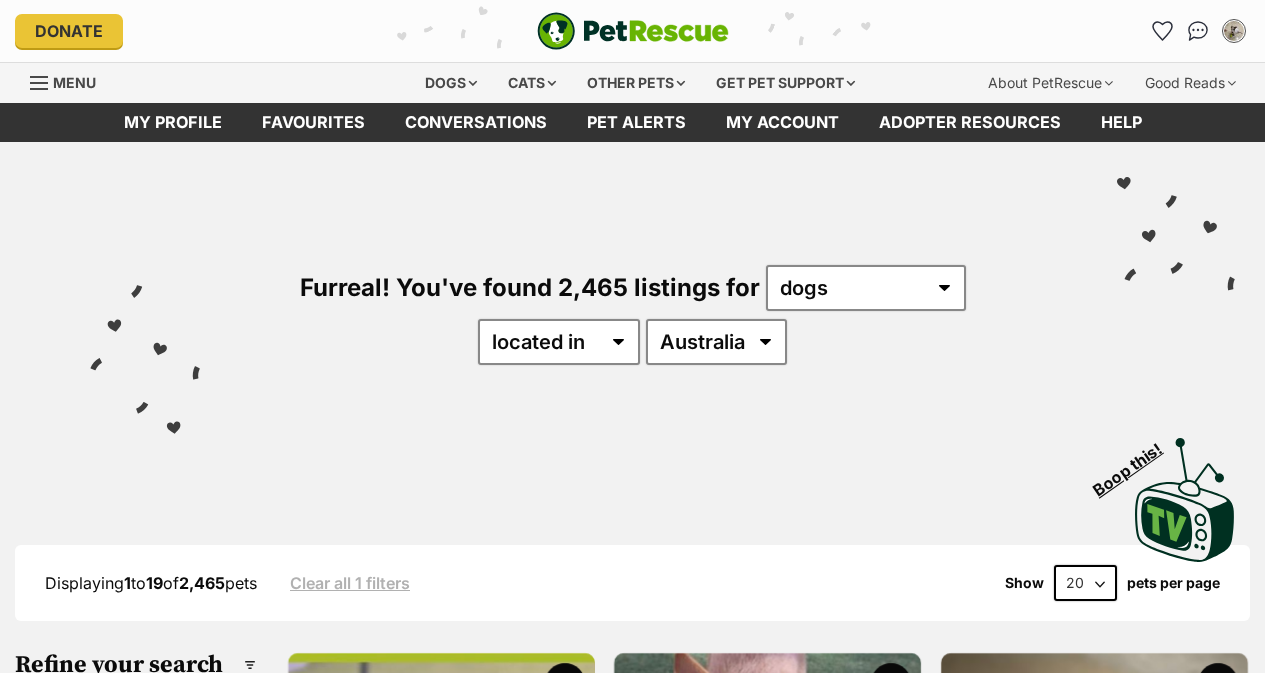 scroll, scrollTop: 0, scrollLeft: 0, axis: both 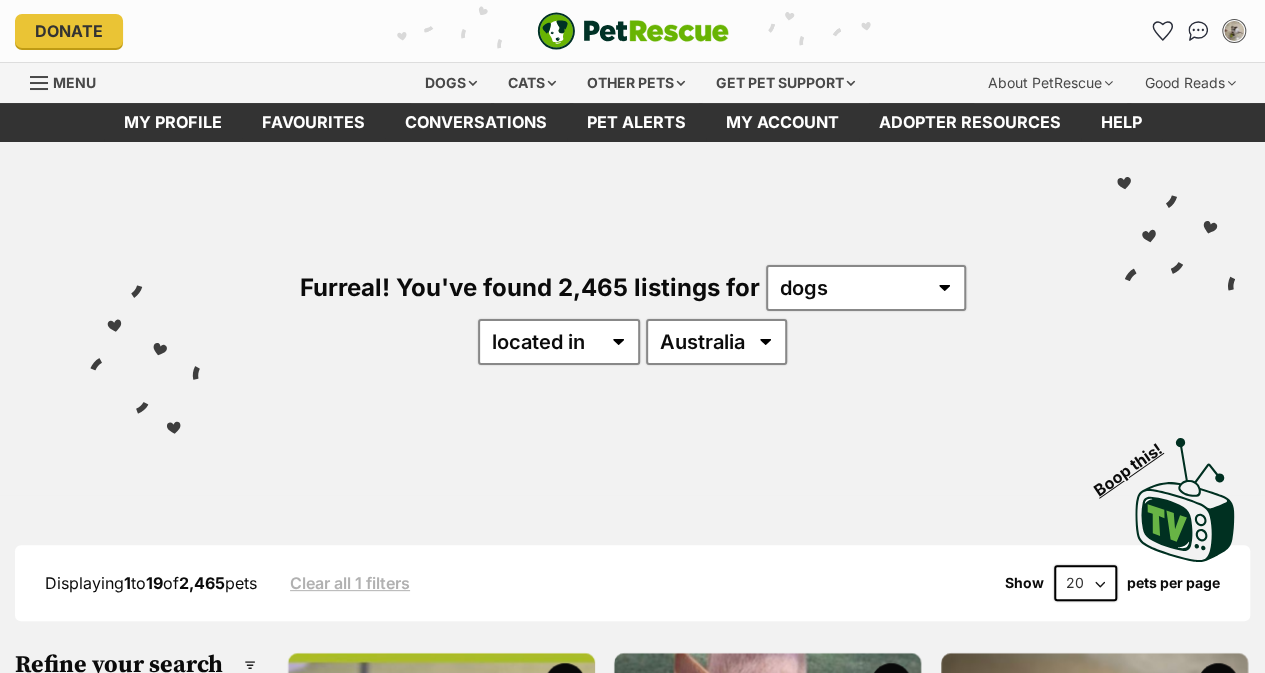select on "NSW" 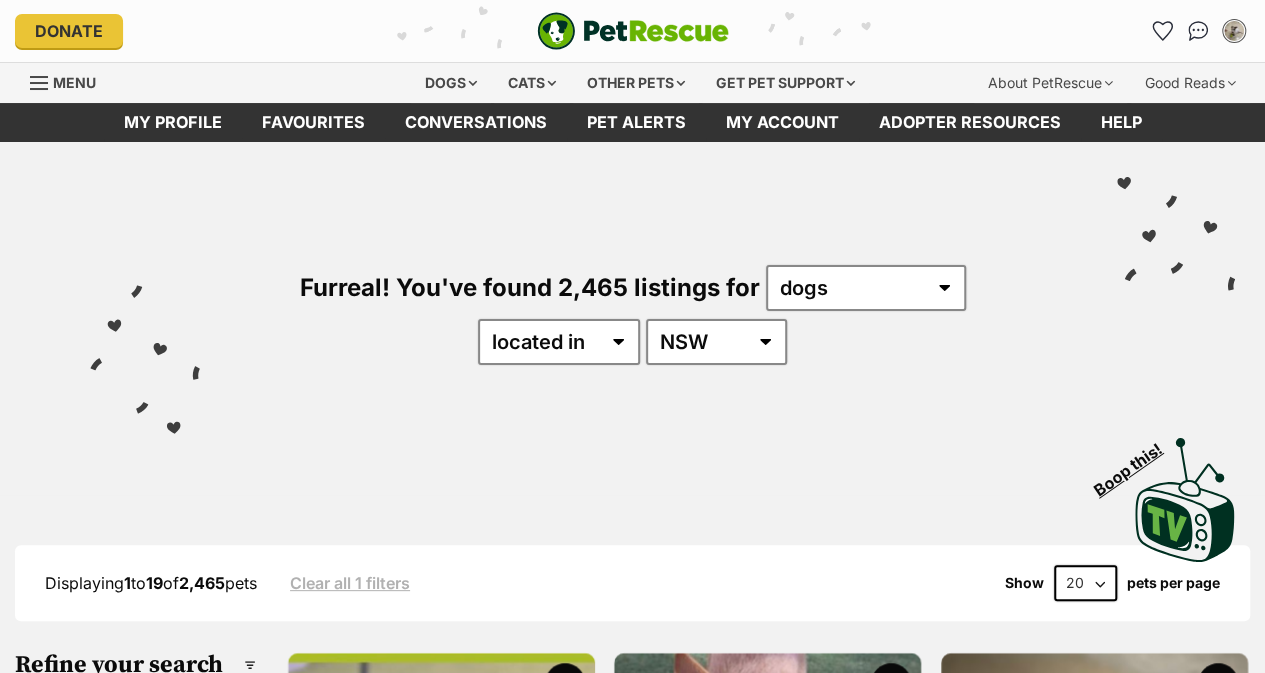 click on "Australia
ACT
NSW
NT
QLD
SA
TAS
VIC
WA" at bounding box center [716, 342] 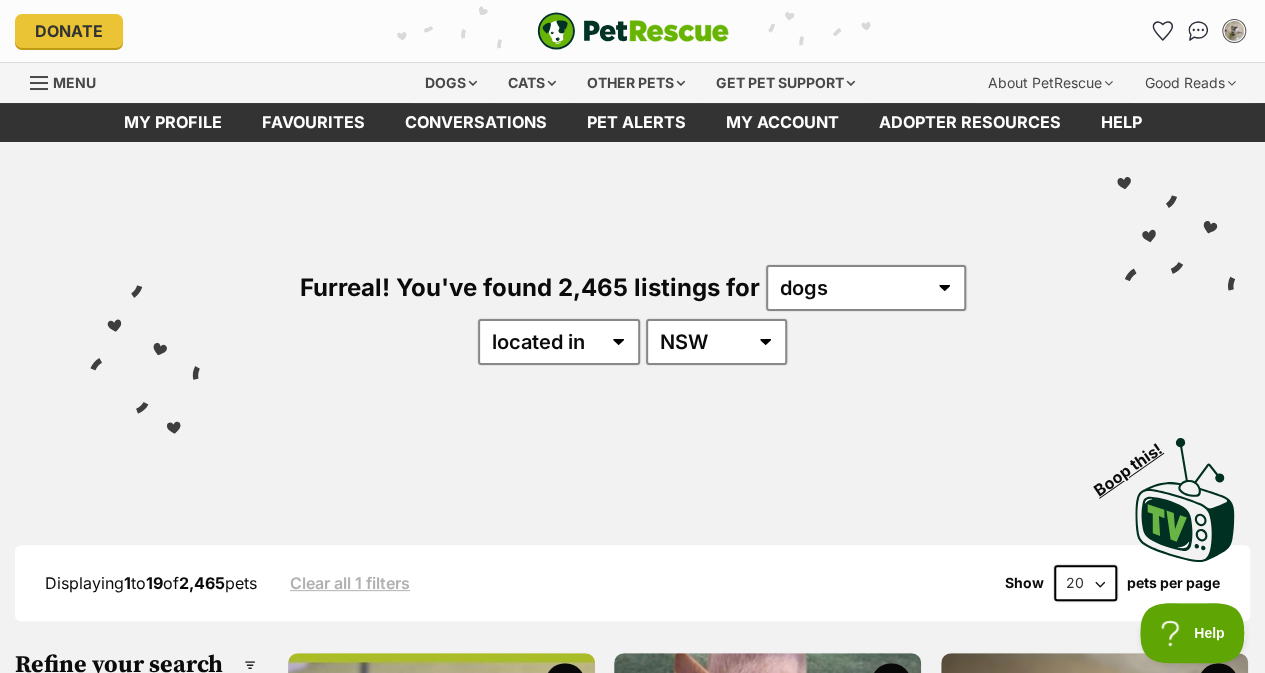 scroll, scrollTop: 0, scrollLeft: 0, axis: both 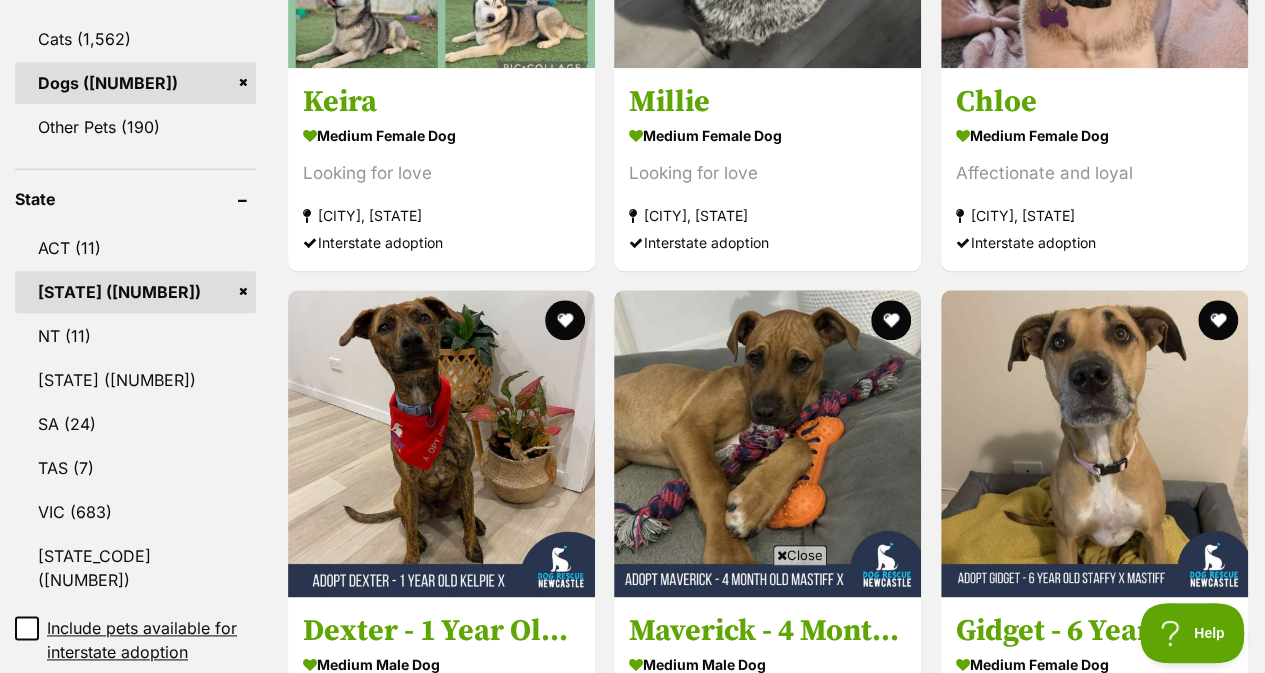 click on "Close" at bounding box center (800, 555) 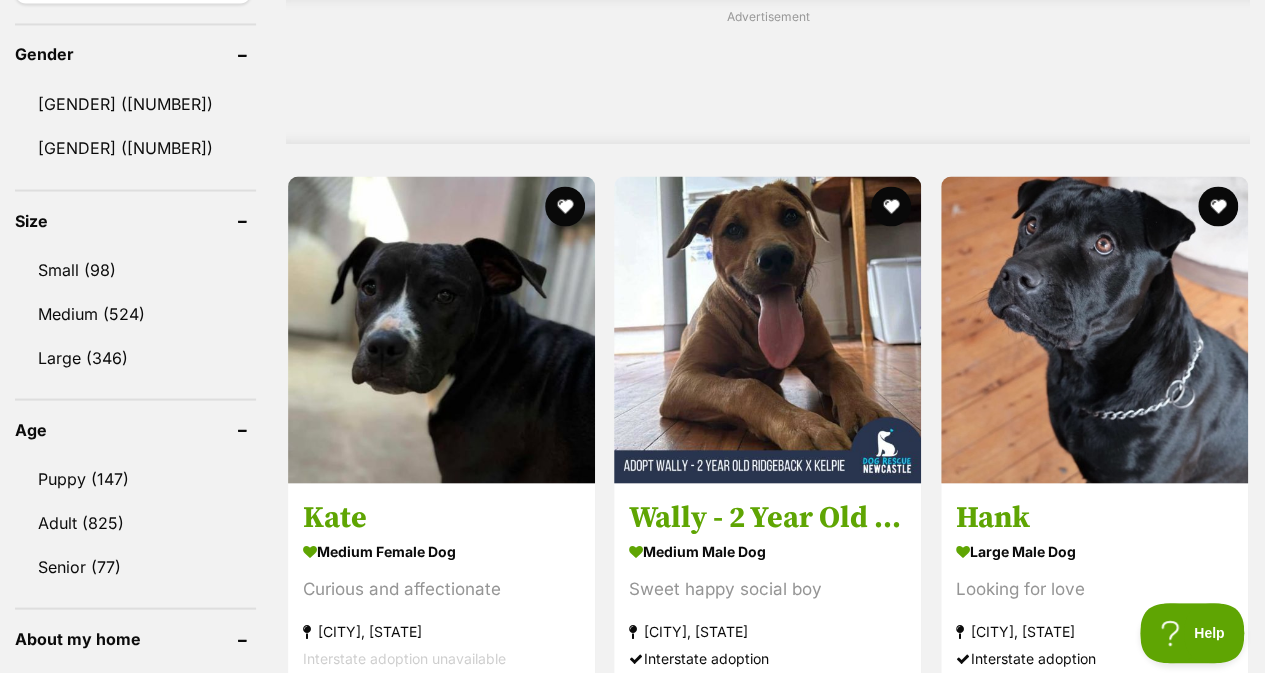 scroll, scrollTop: 1750, scrollLeft: 0, axis: vertical 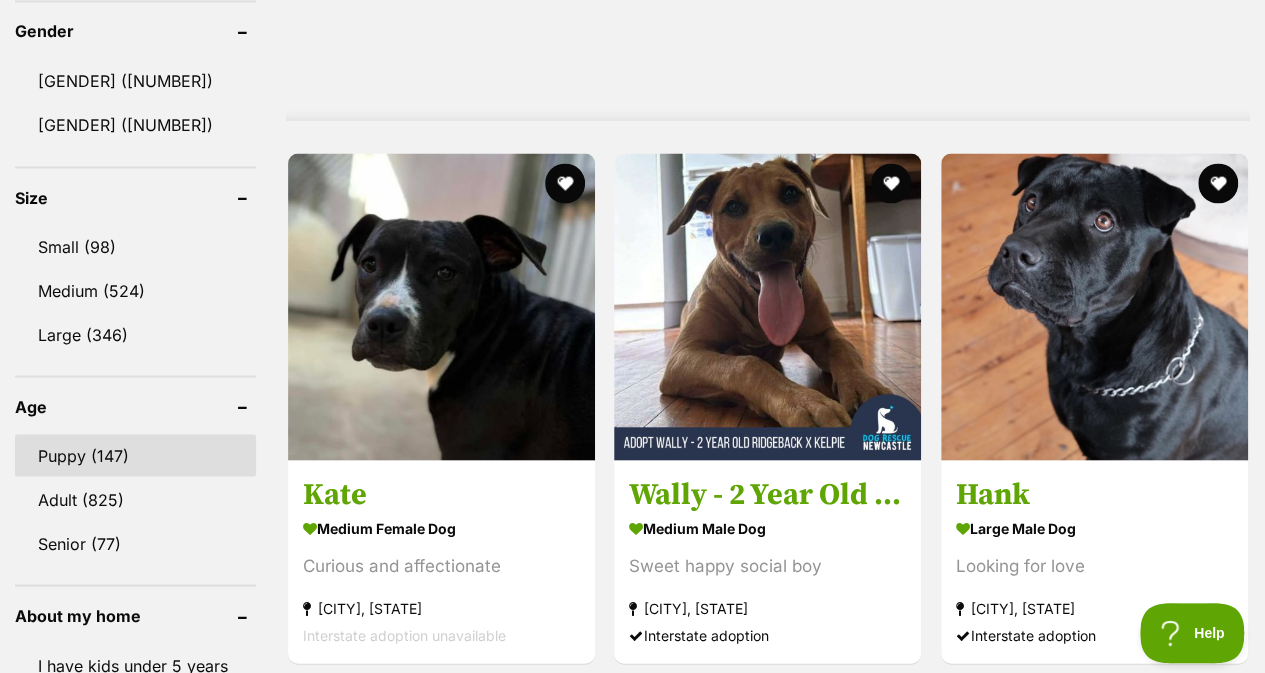 click on "Puppy (147)" at bounding box center (135, 455) 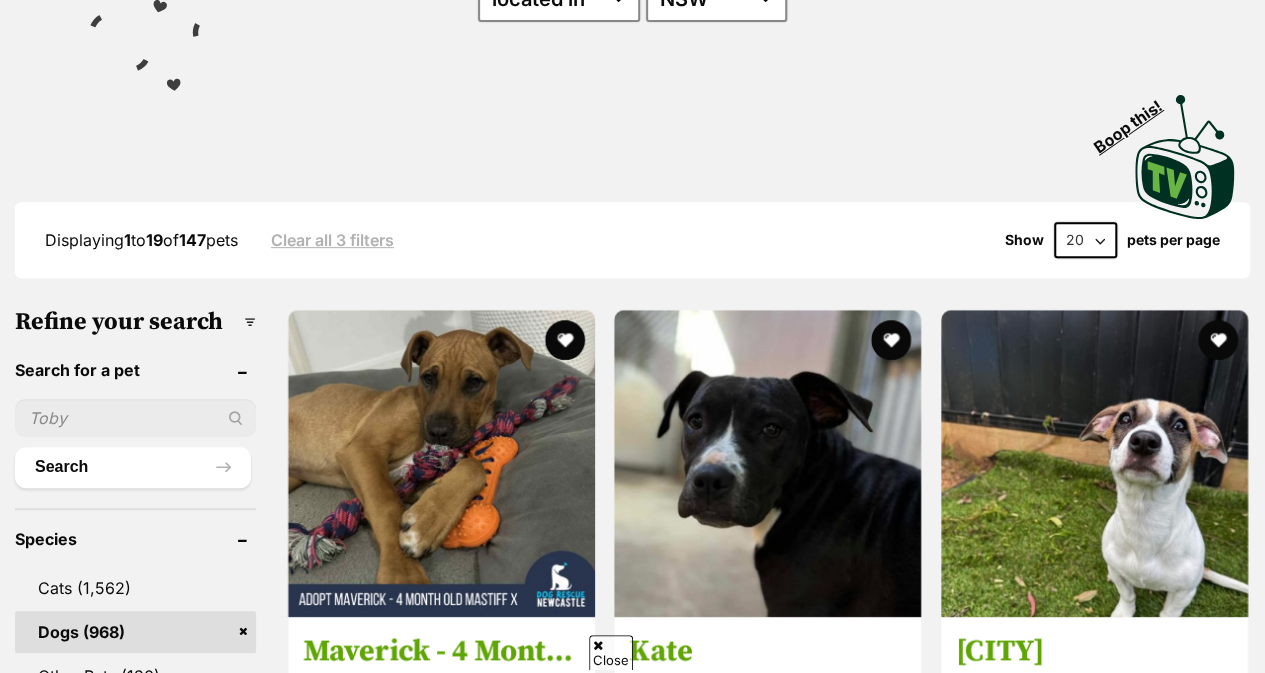 scroll, scrollTop: 0, scrollLeft: 0, axis: both 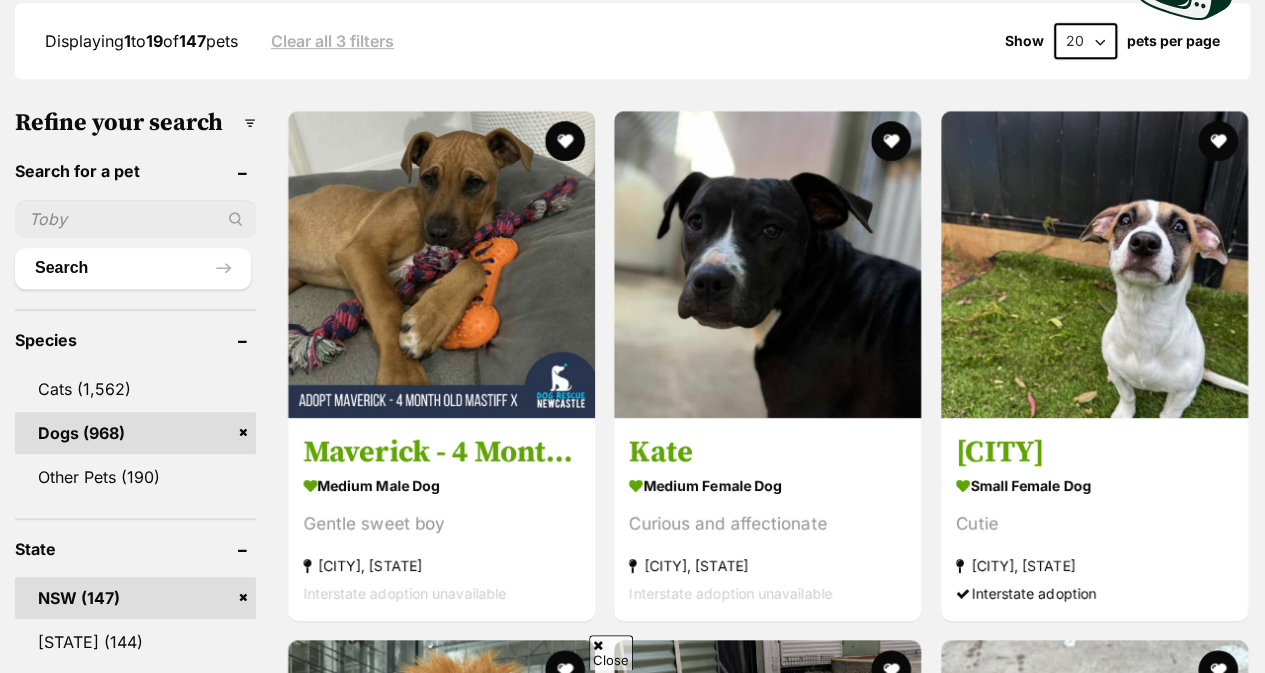 click on "Close" at bounding box center [611, 652] 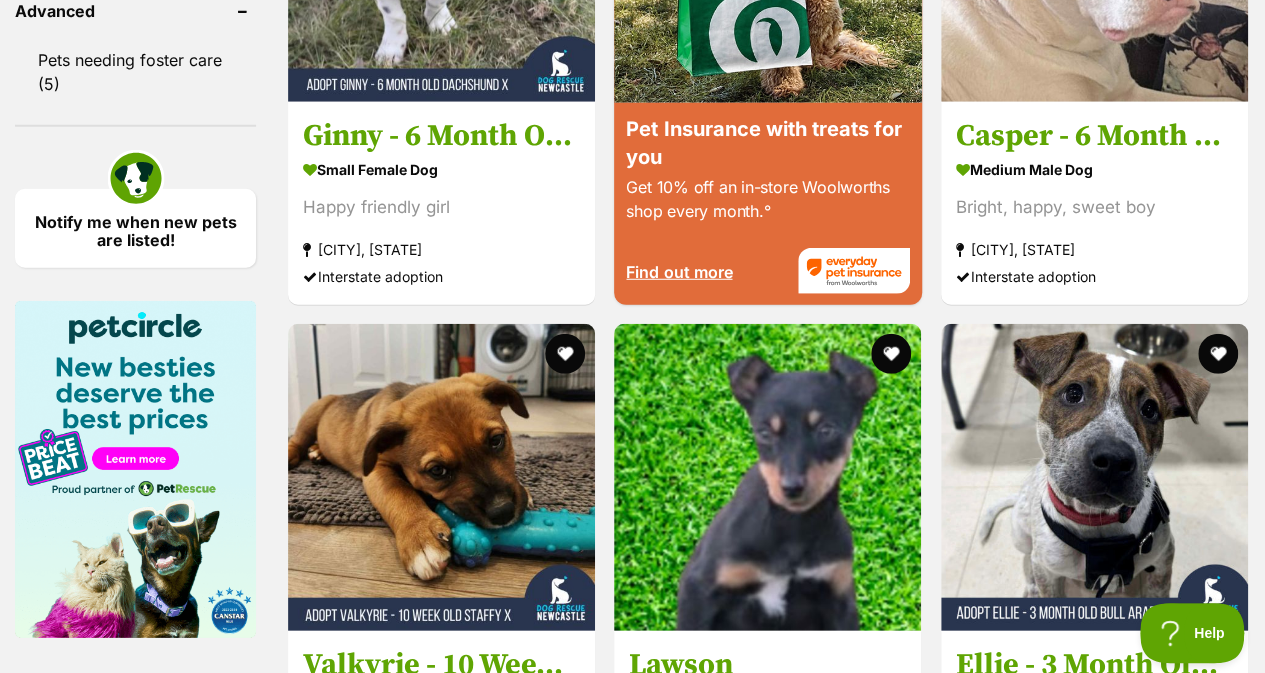 scroll, scrollTop: 2762, scrollLeft: 0, axis: vertical 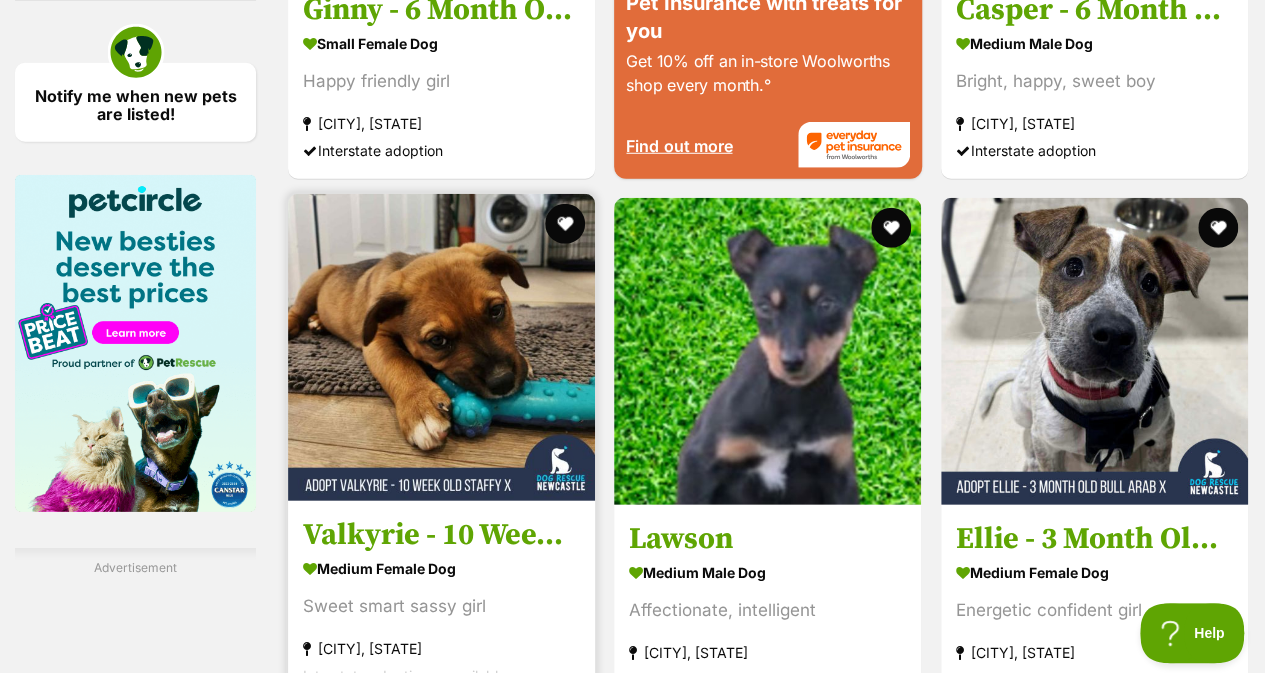click at bounding box center [441, 347] 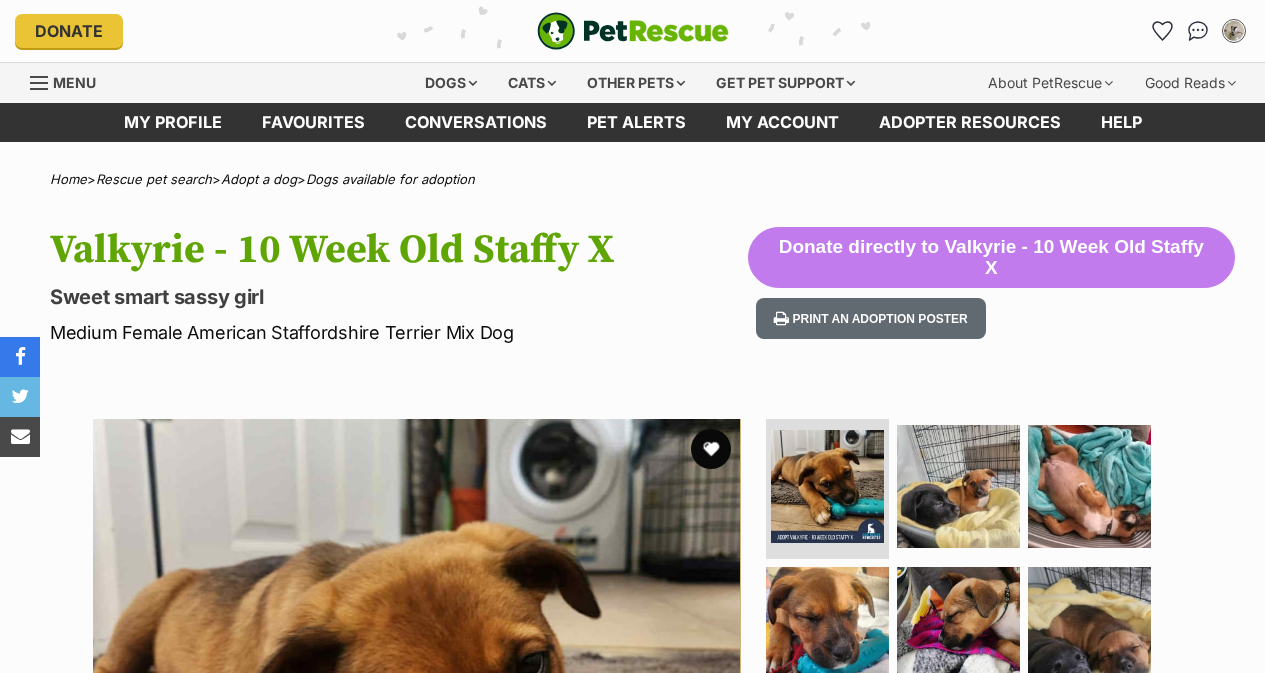 scroll, scrollTop: 0, scrollLeft: 0, axis: both 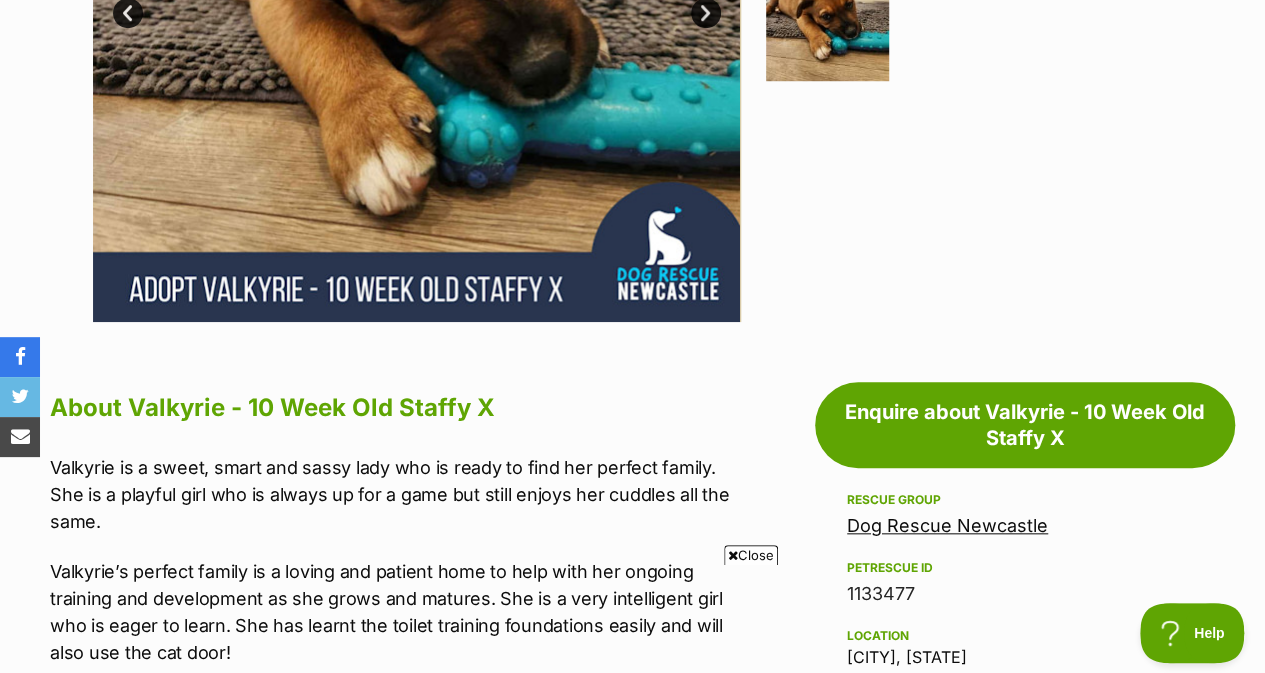 click on "Close" at bounding box center [751, 555] 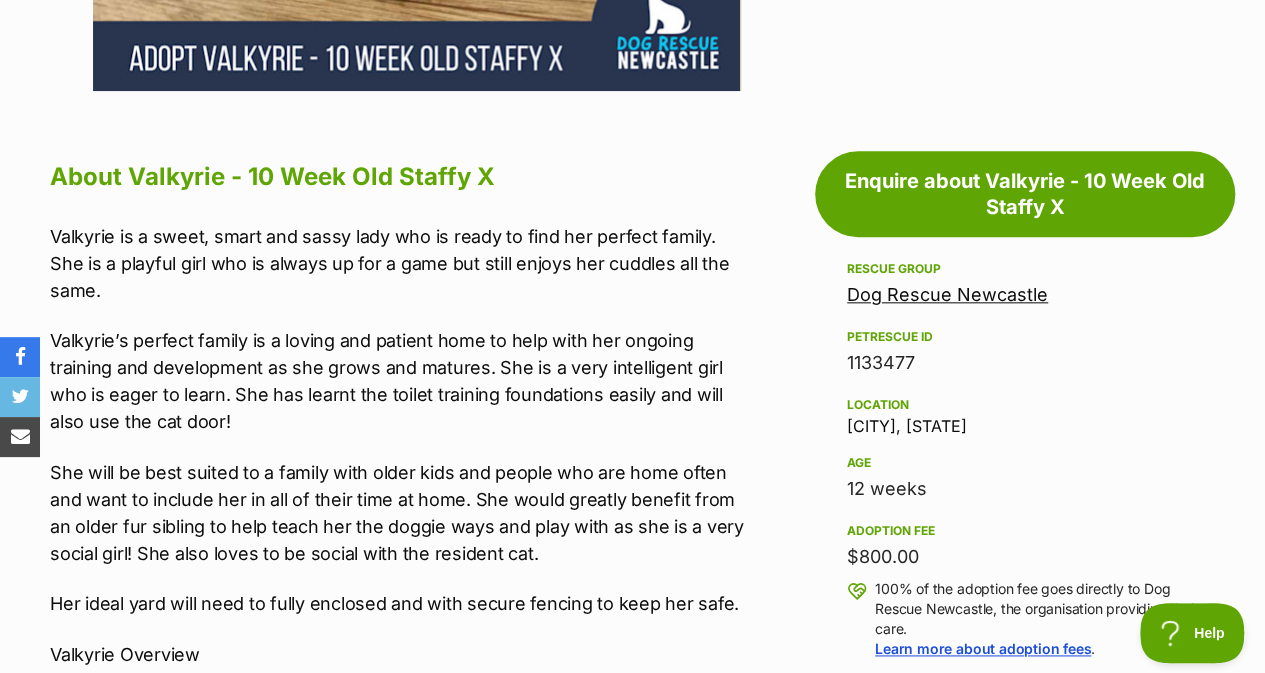 scroll, scrollTop: 976, scrollLeft: 0, axis: vertical 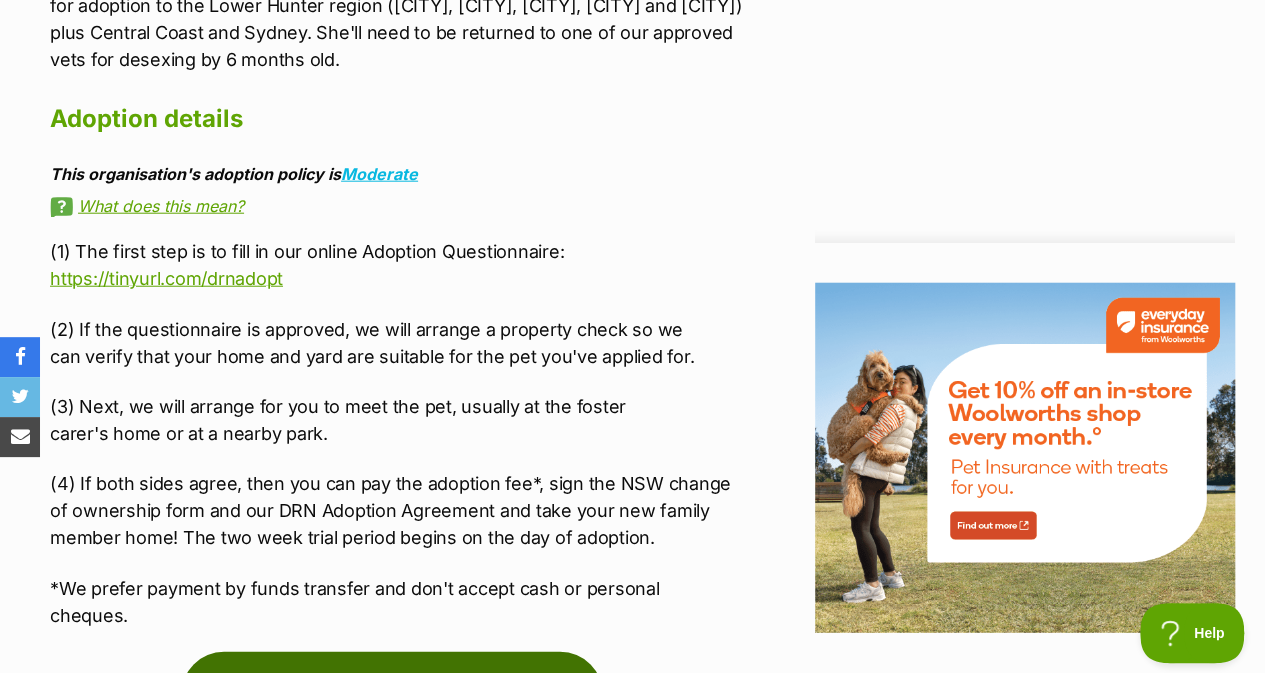 click on "Enquire about Valkyrie - 10 Week Old Staffy X" at bounding box center [392, 695] 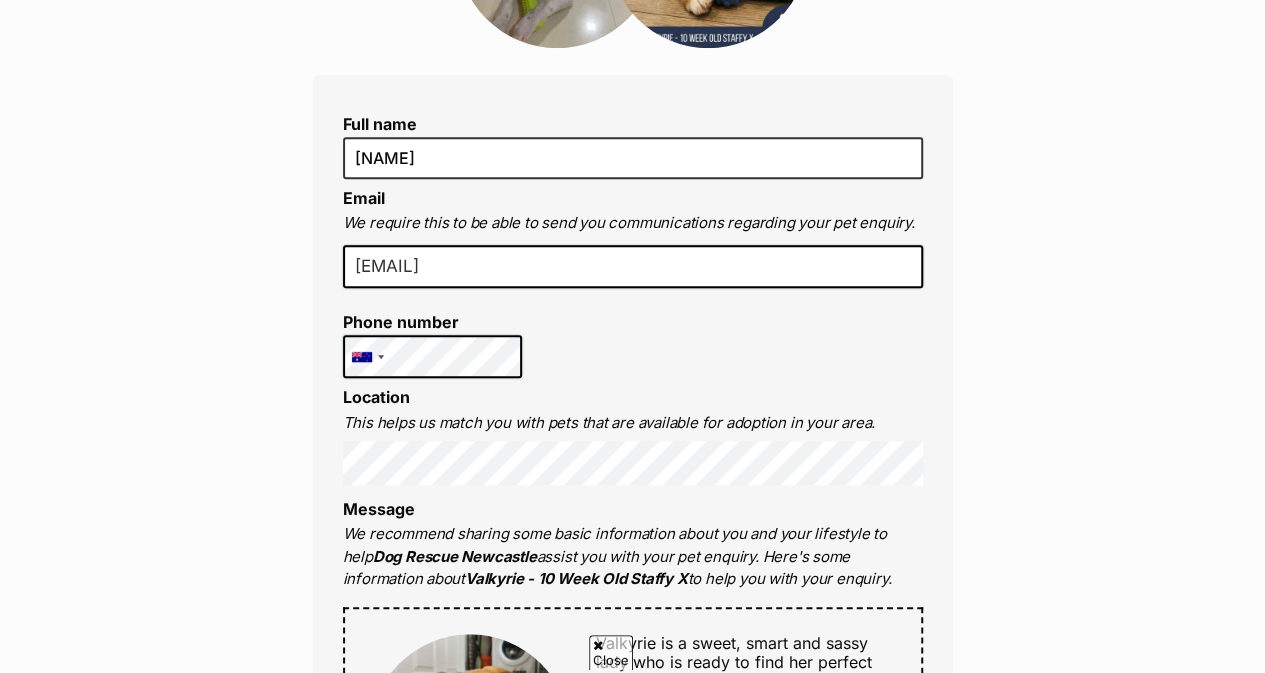 scroll, scrollTop: 489, scrollLeft: 0, axis: vertical 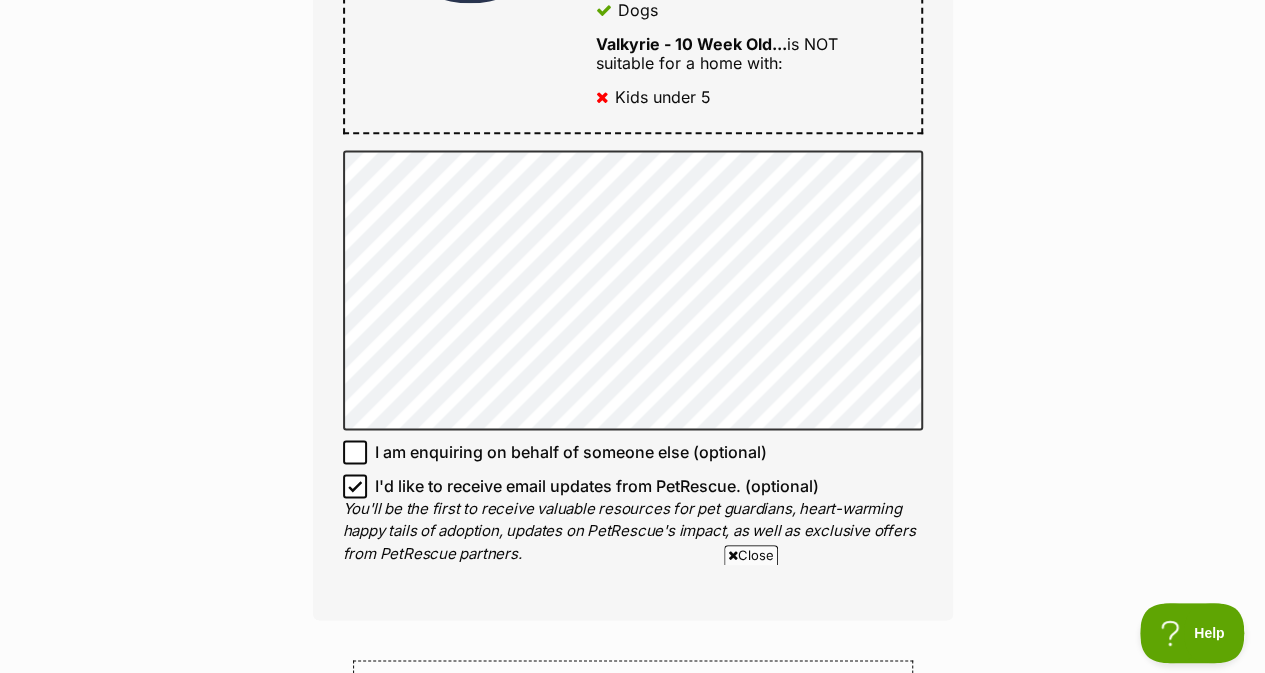 click on "Close" at bounding box center [751, 555] 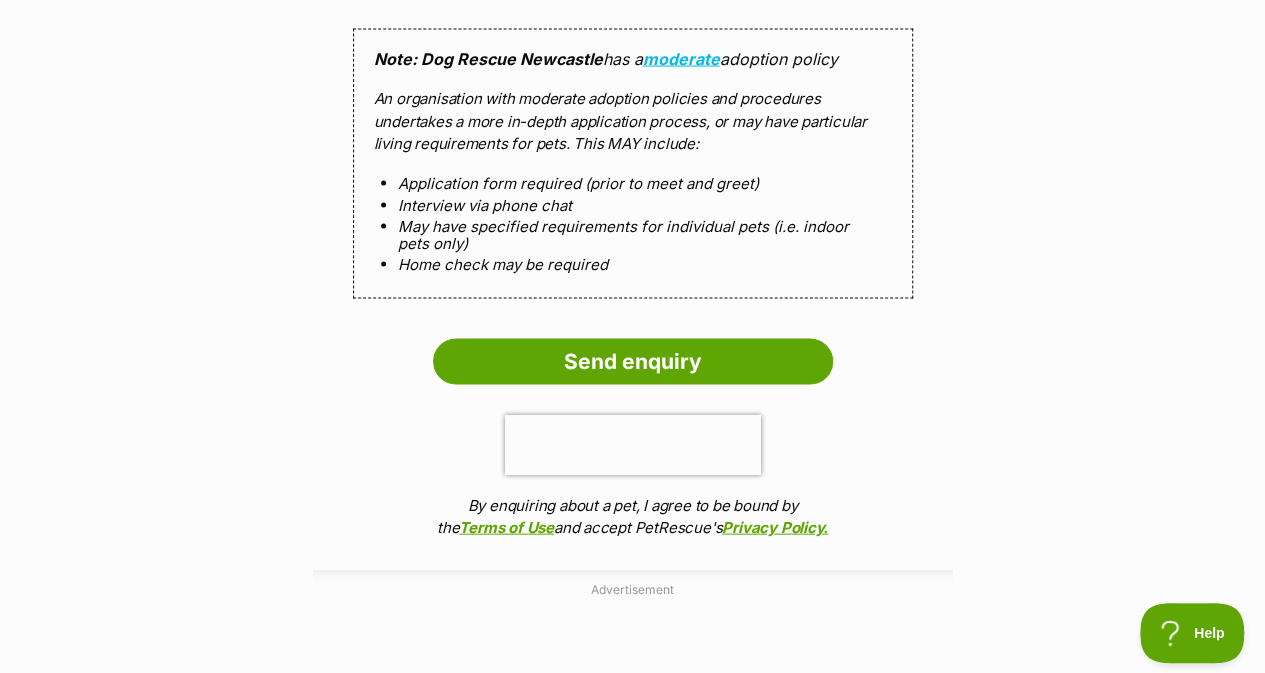 scroll, scrollTop: 1964, scrollLeft: 0, axis: vertical 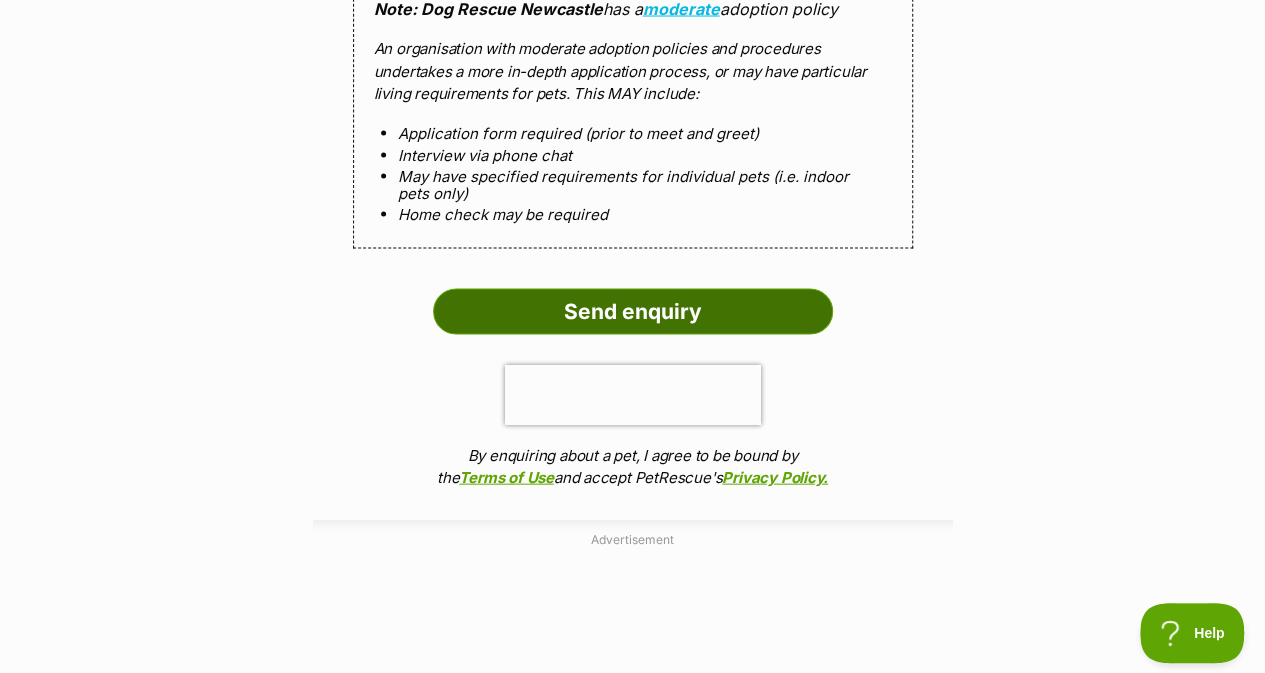 click on "Send enquiry" at bounding box center [633, 312] 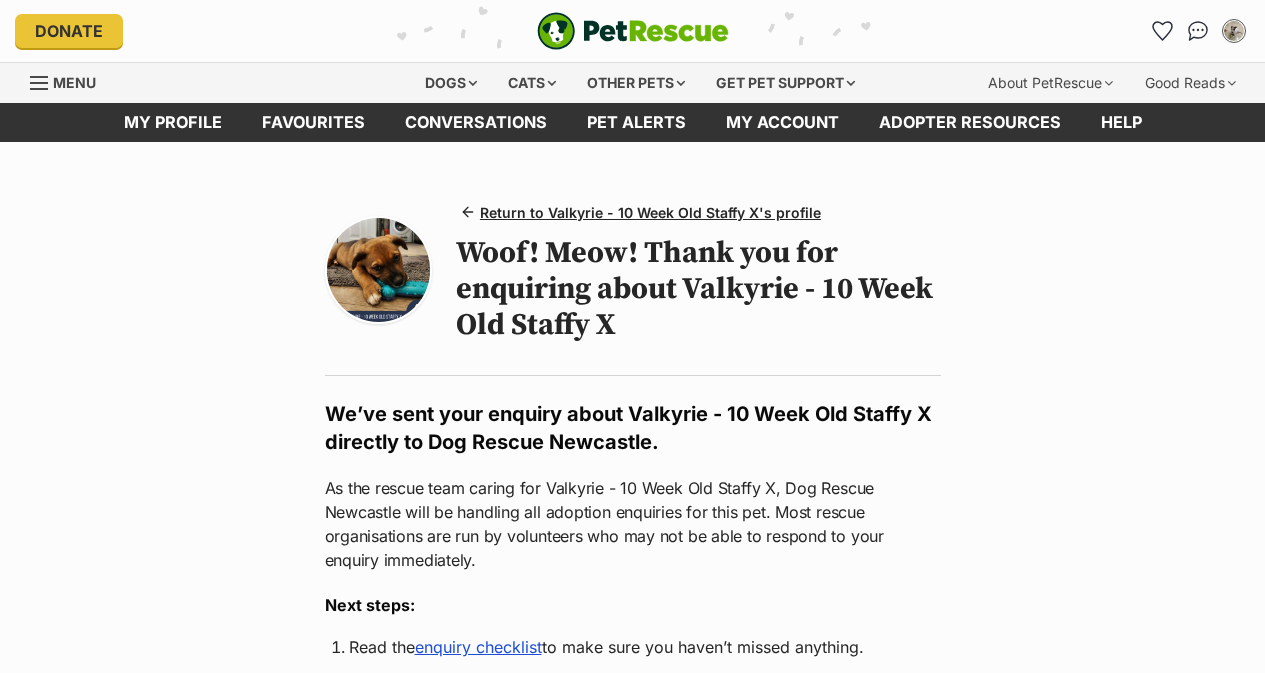 scroll, scrollTop: 100, scrollLeft: 0, axis: vertical 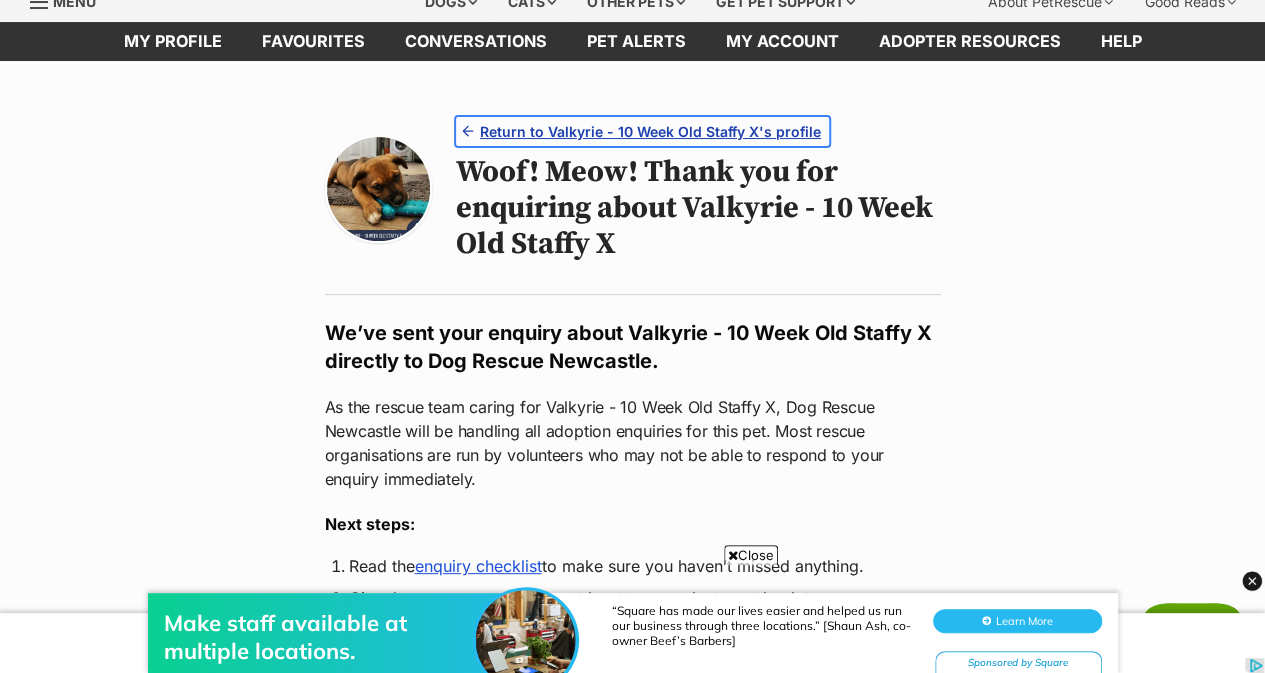 click on "Return to Valkyrie - 10 Week Old Staffy X's profile" at bounding box center [650, 131] 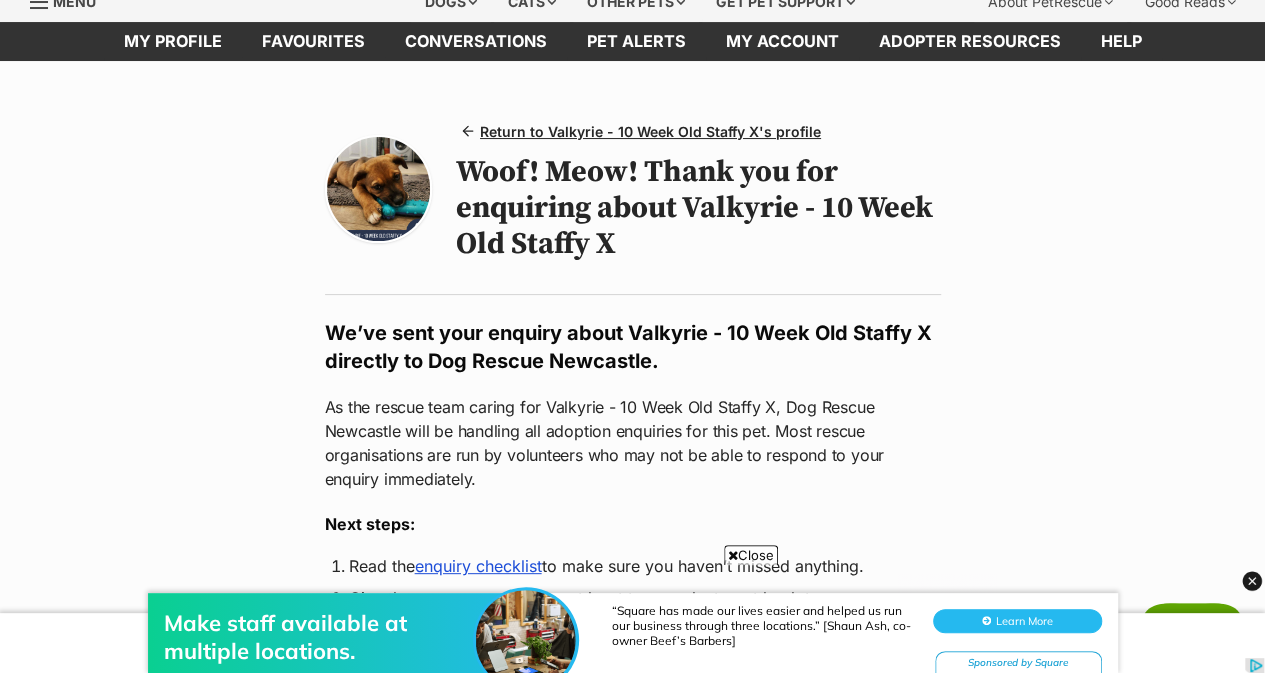 click on "Make staff available at multiple locations.
“Square has made our lives easier and helped us run our business through three locations.” [Shaun Ash, co-owner Beef’s Barbers]
Learn More
Sponsored by Square" at bounding box center (632, 613) 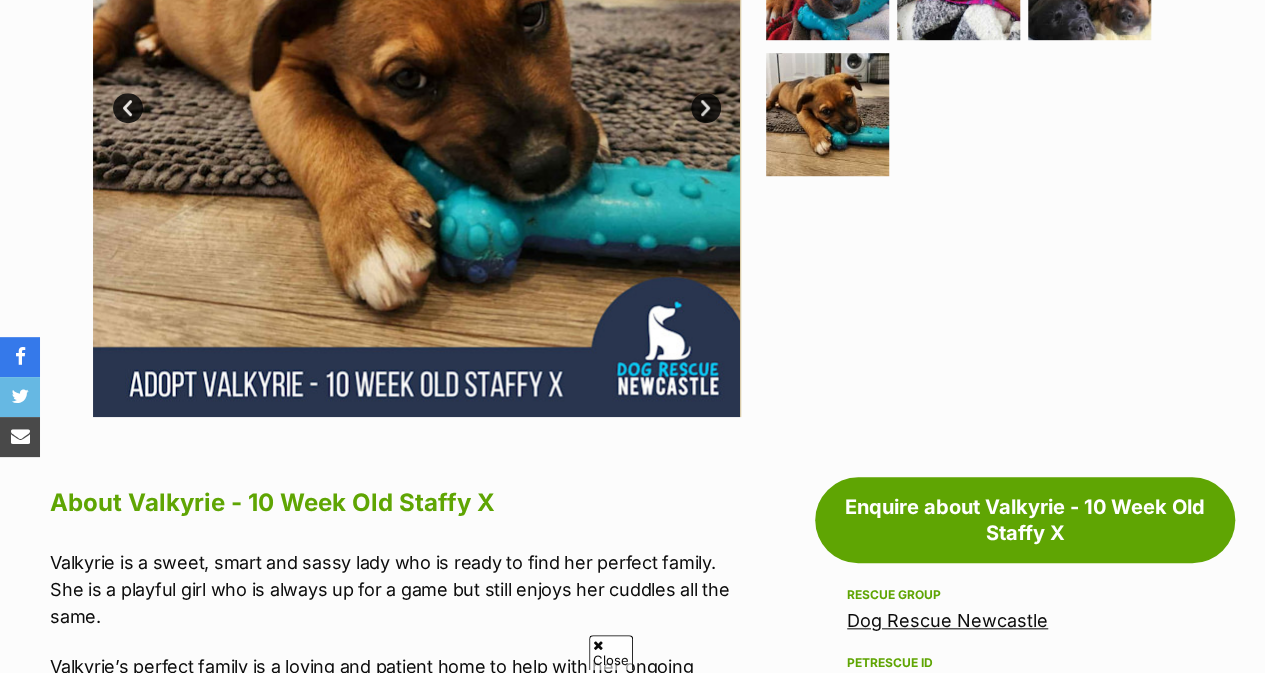 scroll, scrollTop: 0, scrollLeft: 0, axis: both 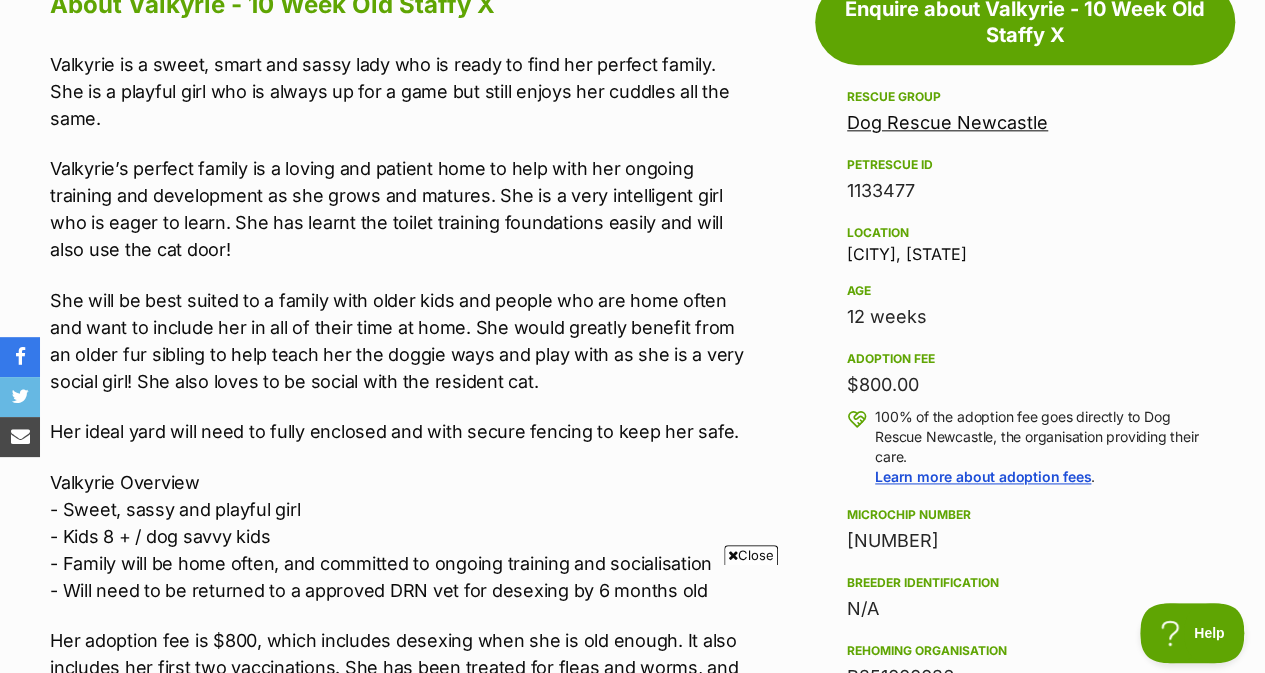 click on "Close" at bounding box center (751, 555) 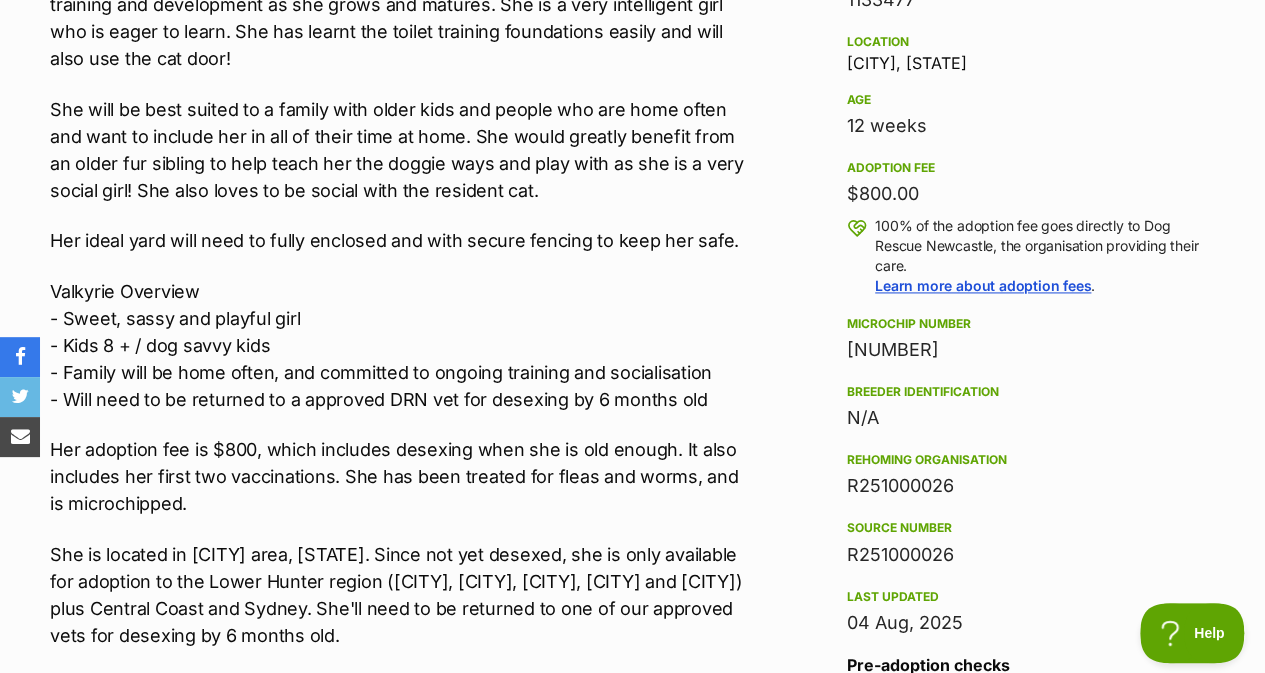 scroll, scrollTop: 1346, scrollLeft: 0, axis: vertical 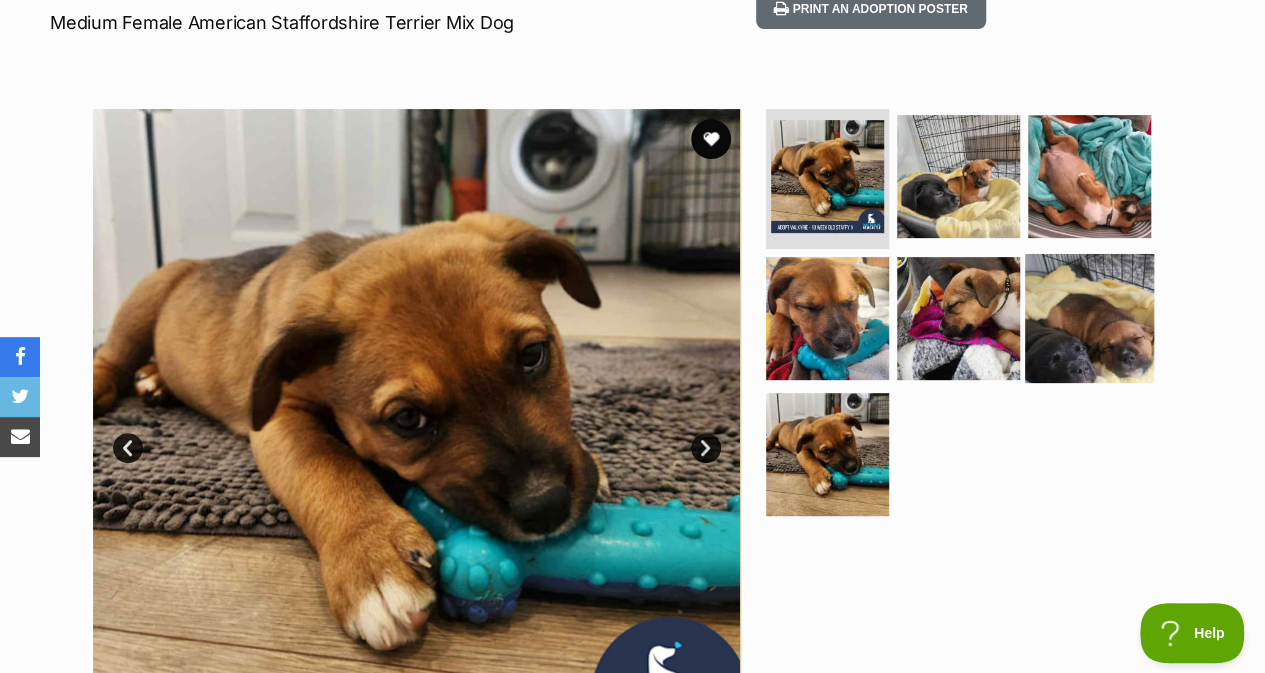 click at bounding box center (1089, 318) 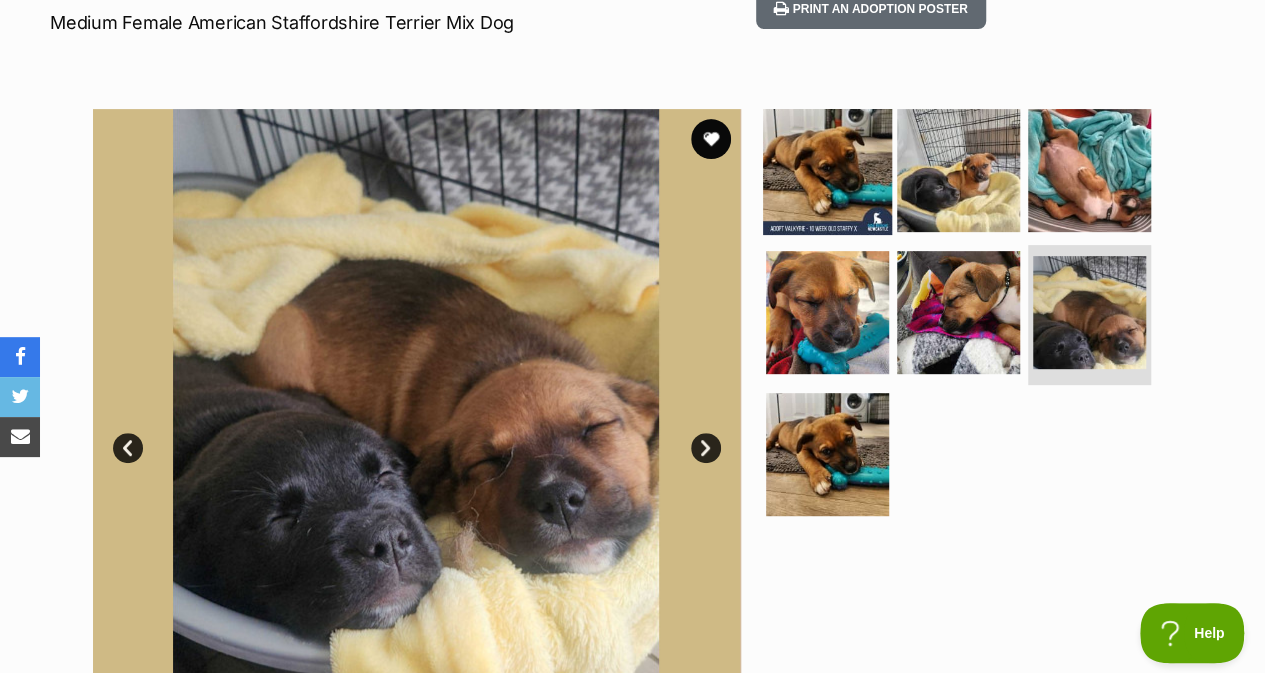 click at bounding box center [827, 170] 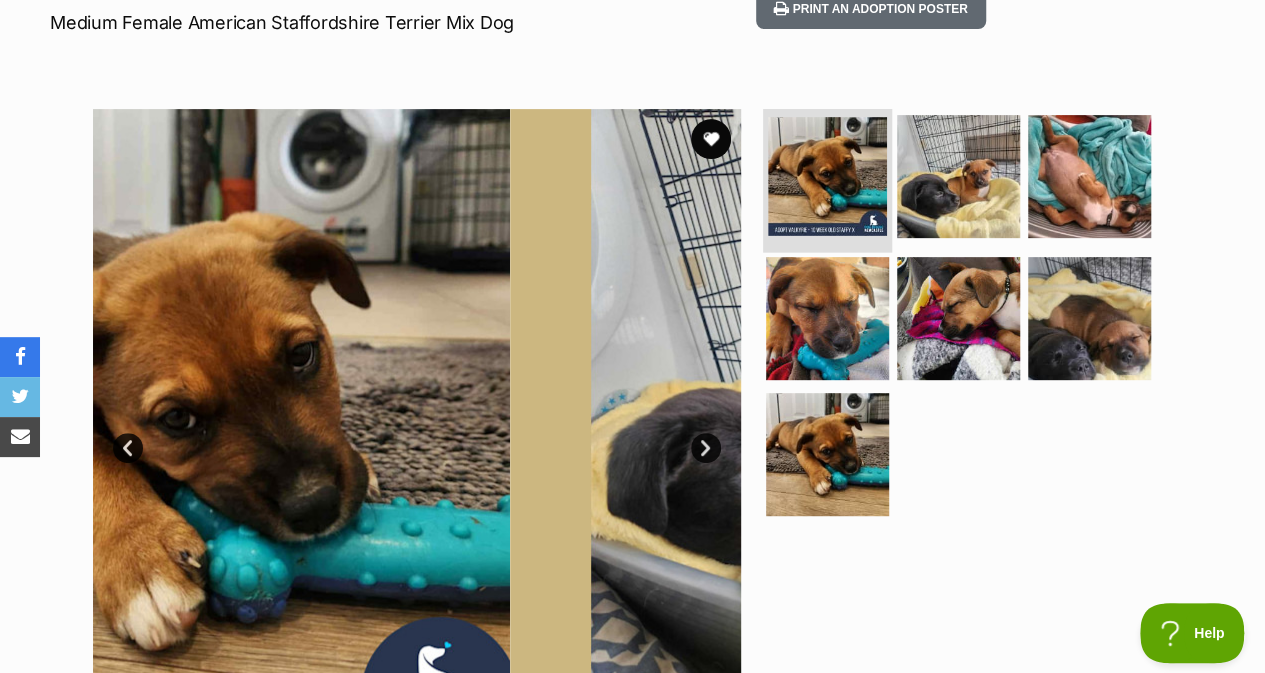 scroll, scrollTop: 0, scrollLeft: 0, axis: both 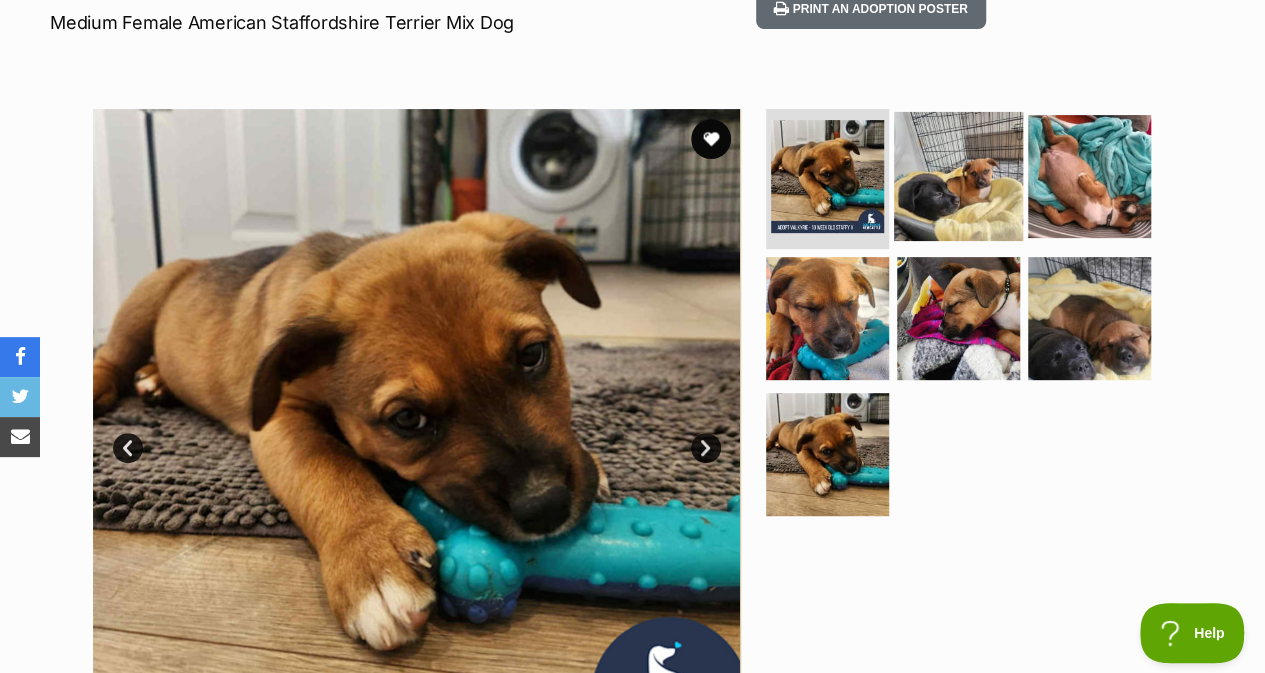 click at bounding box center [958, 176] 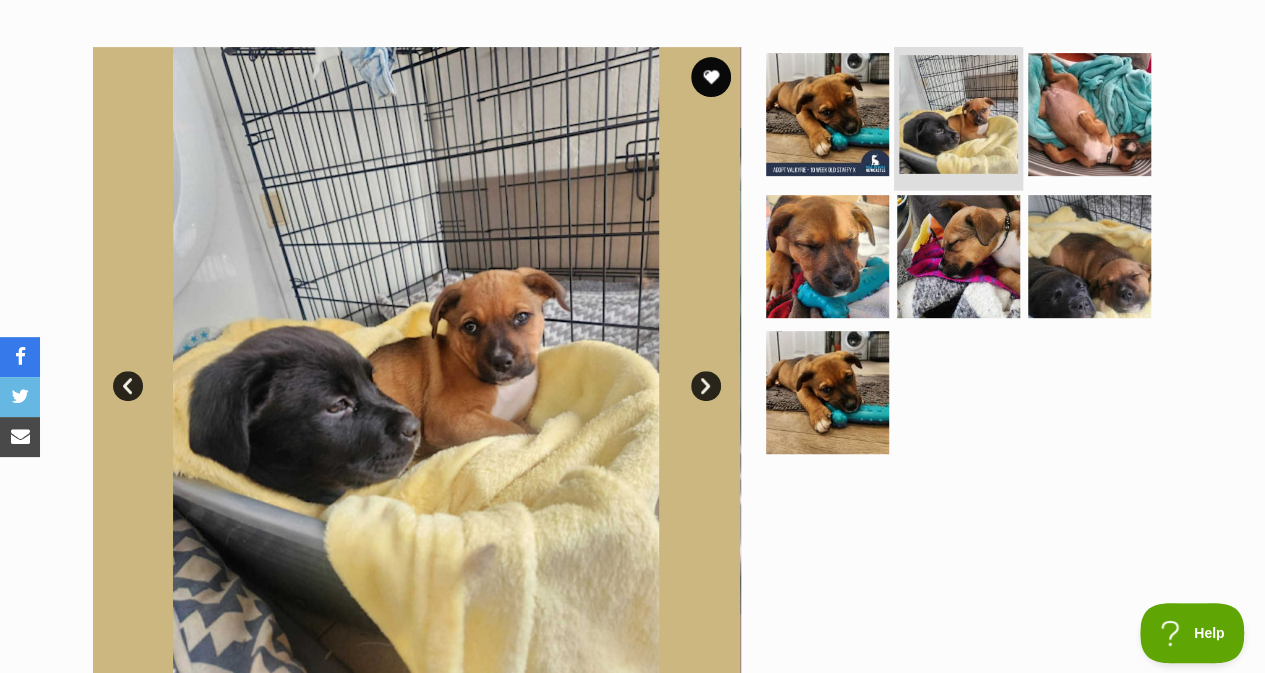 scroll, scrollTop: 391, scrollLeft: 0, axis: vertical 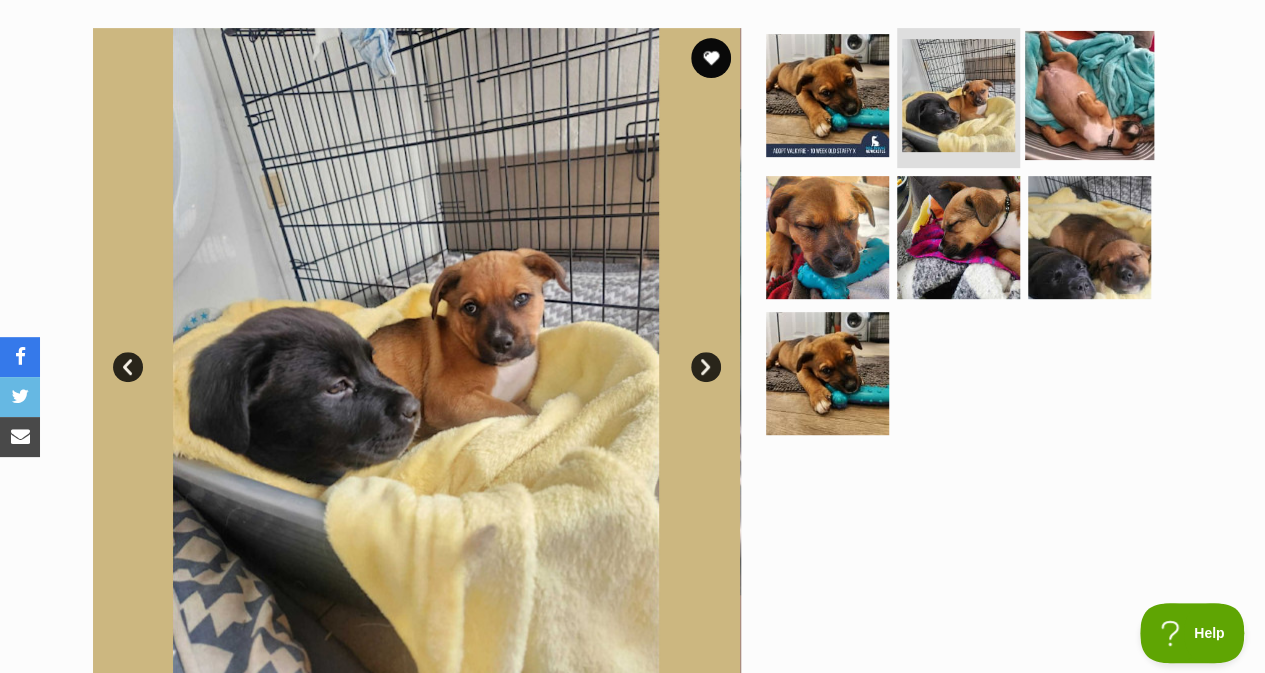 click at bounding box center [1089, 95] 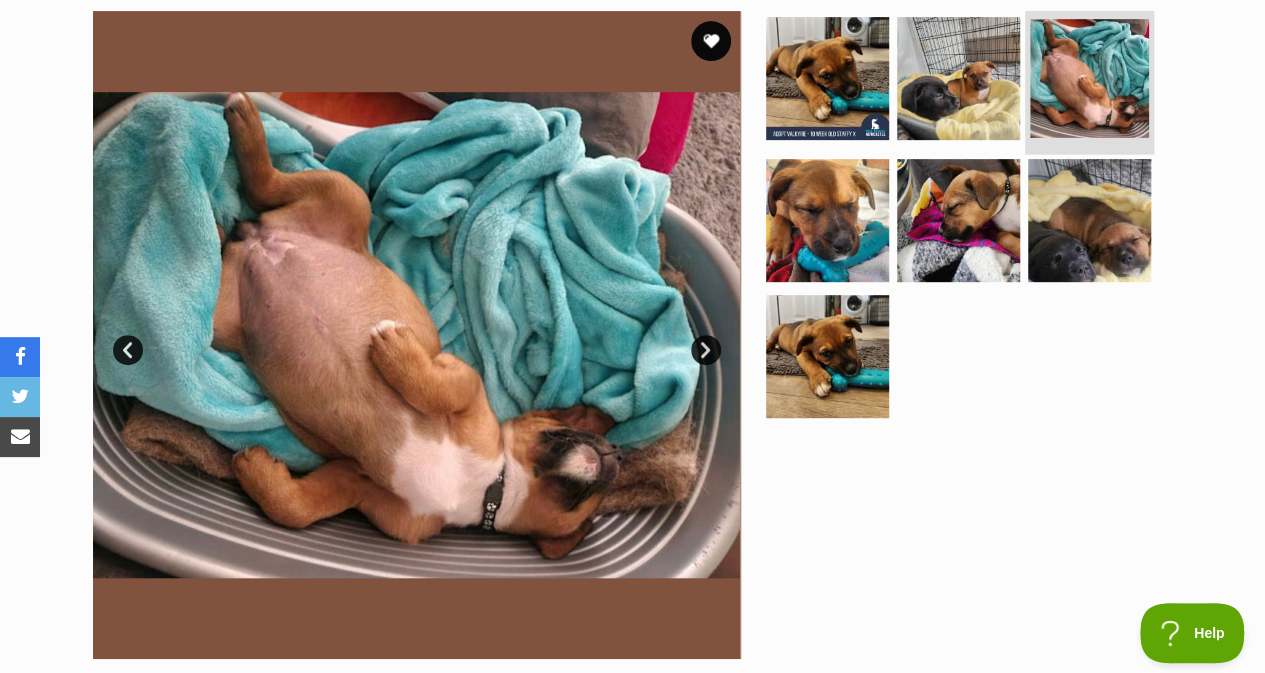 scroll, scrollTop: 409, scrollLeft: 0, axis: vertical 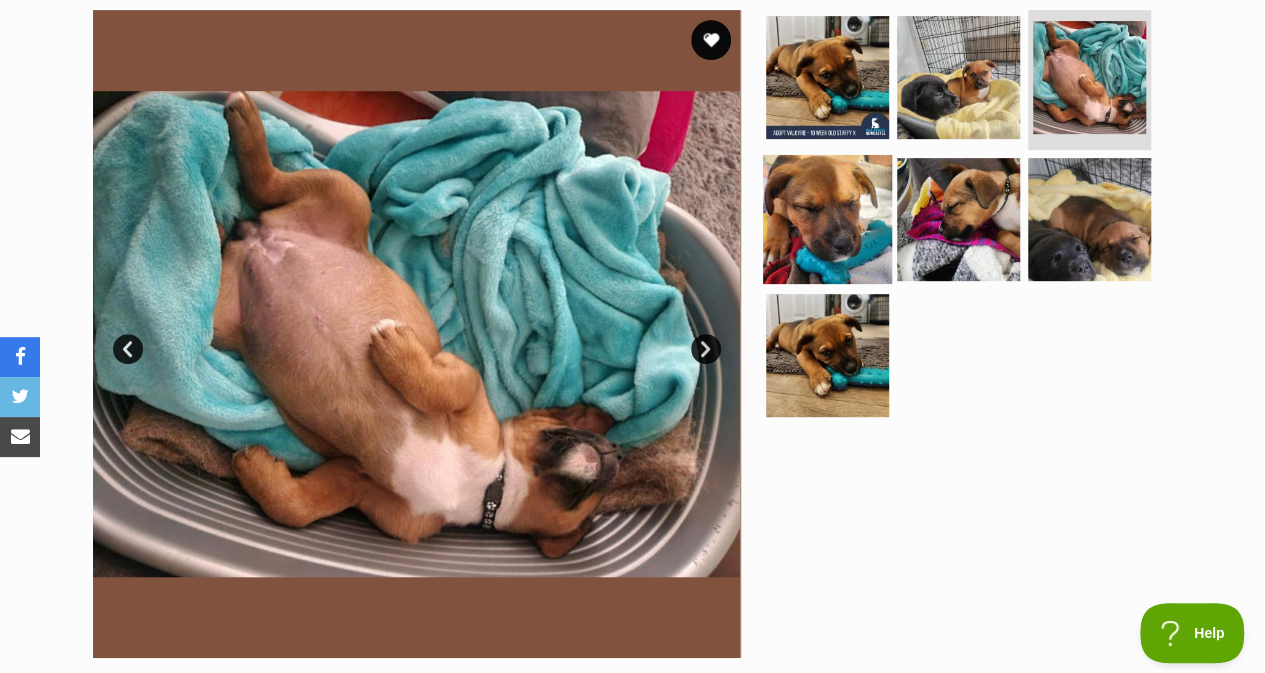 click at bounding box center (827, 219) 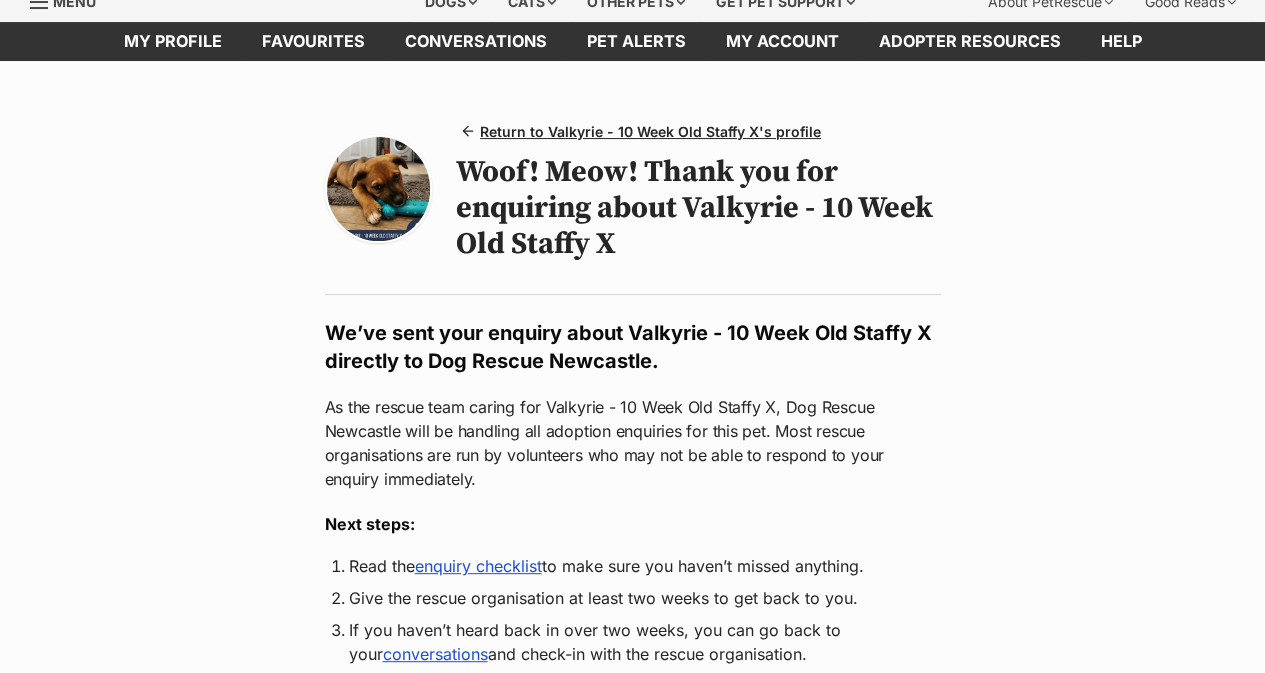 scroll, scrollTop: 81, scrollLeft: 0, axis: vertical 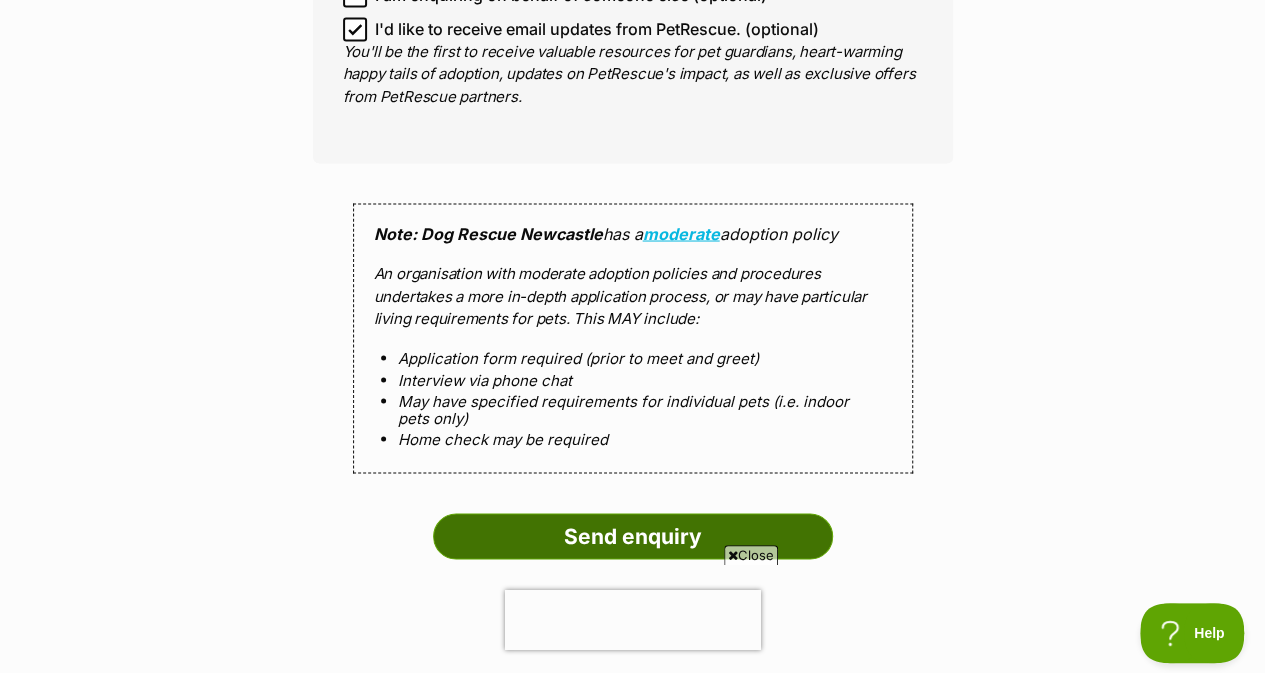 click on "Send enquiry" at bounding box center [633, 536] 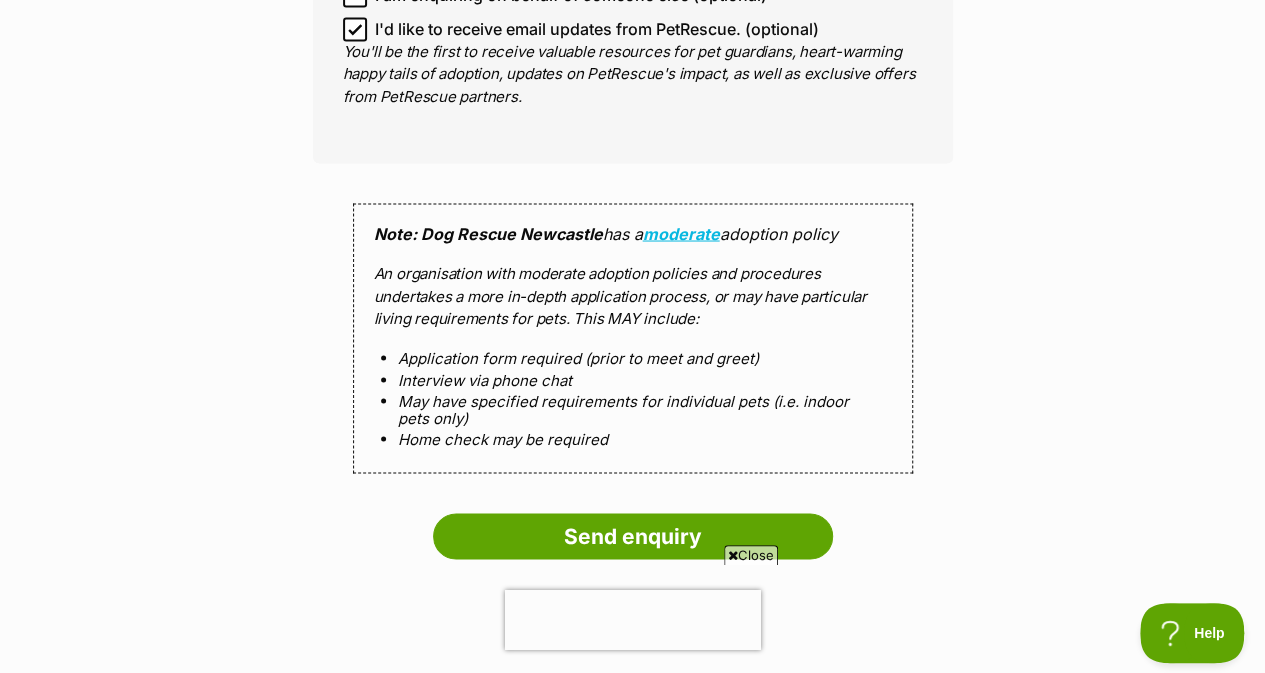 click on "Close" at bounding box center (751, 555) 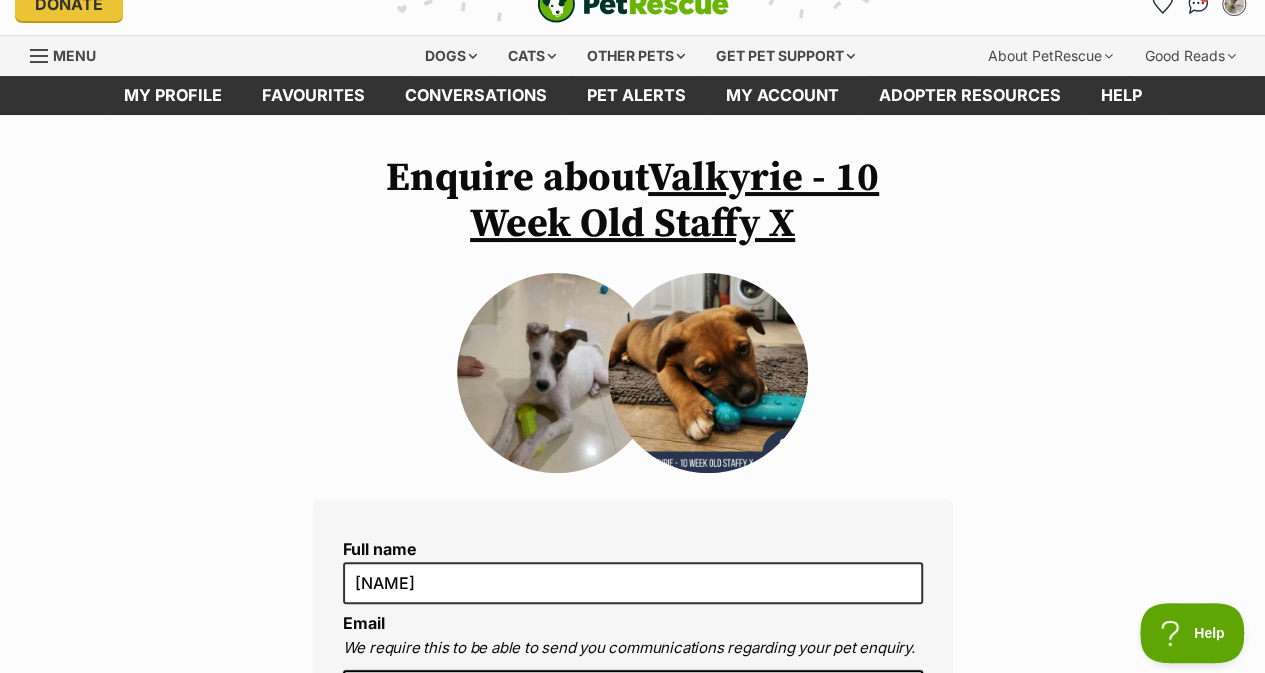 scroll, scrollTop: 0, scrollLeft: 0, axis: both 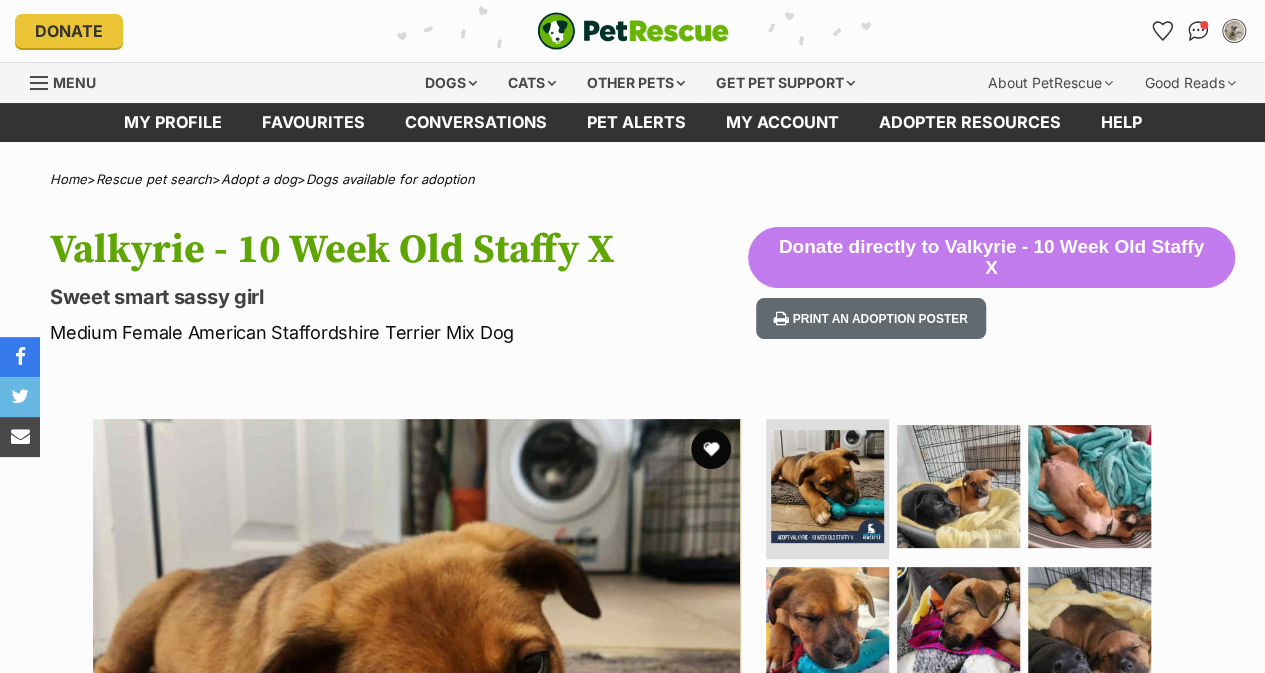click on "Dogs
Find a dog on PetRescue
View all dogs
Browse all of the doggos looking for a home
Senior dogs
Fill their golden years with love and happiness
Bonded pets
Dogs that need to be adopted together
Dogs looking for foster care
Dogs looking for a temporary home
Dog adoption assistance
How to set up an adopter profile
A guide to setting up your account
Pet adoption tips
Tips to boost your pet search
Creating and managing pet alerts
Get notified about a pawfect match!
Do you speak dog?
Understanding your furry friend
Search by location
VIC
TAS
NT
WA
SA
QLD
NSW
ACT
PetRescue TV
All the joy & happiness you’ll need today. Visit PetRescue TV!
Start watching now!
Cats
Find a cat on PetRescue
View all cats
Browse all of the cats looking for a home" at bounding box center (640, 83) 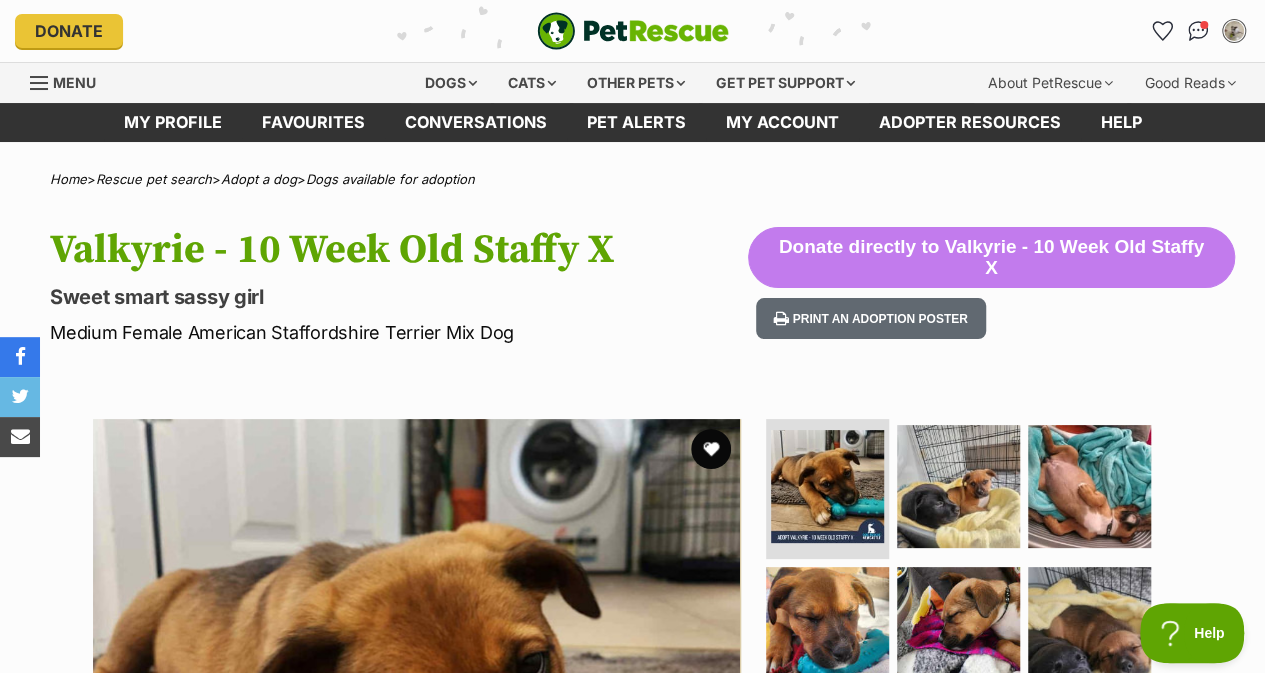 scroll, scrollTop: 0, scrollLeft: 0, axis: both 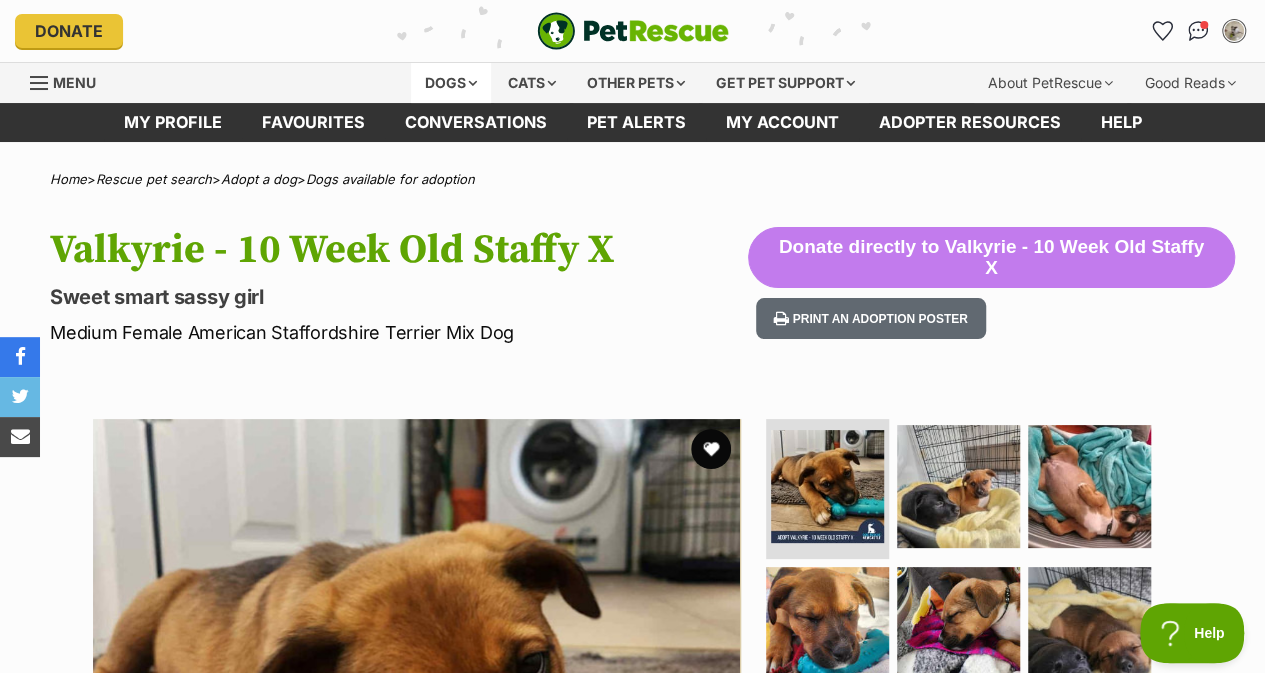 click on "Dogs" at bounding box center [451, 83] 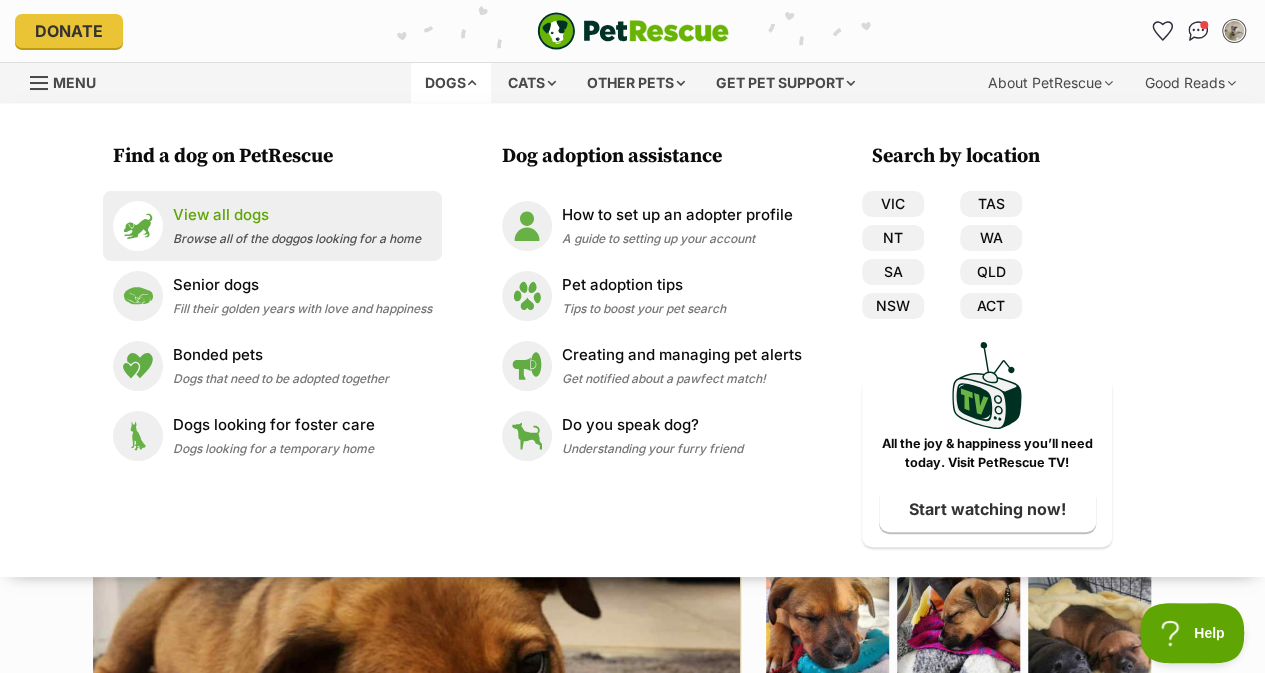 click on "View all dogs
Browse all of the doggos looking for a home" at bounding box center [297, 225] 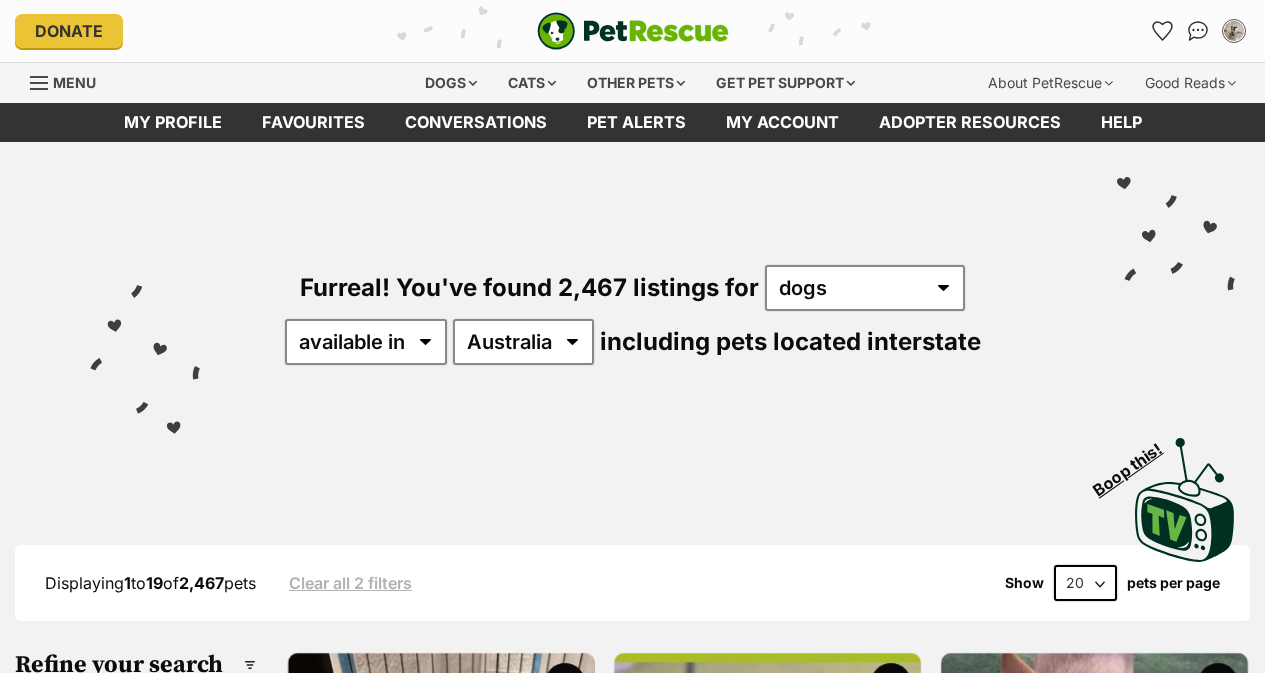 scroll, scrollTop: 0, scrollLeft: 0, axis: both 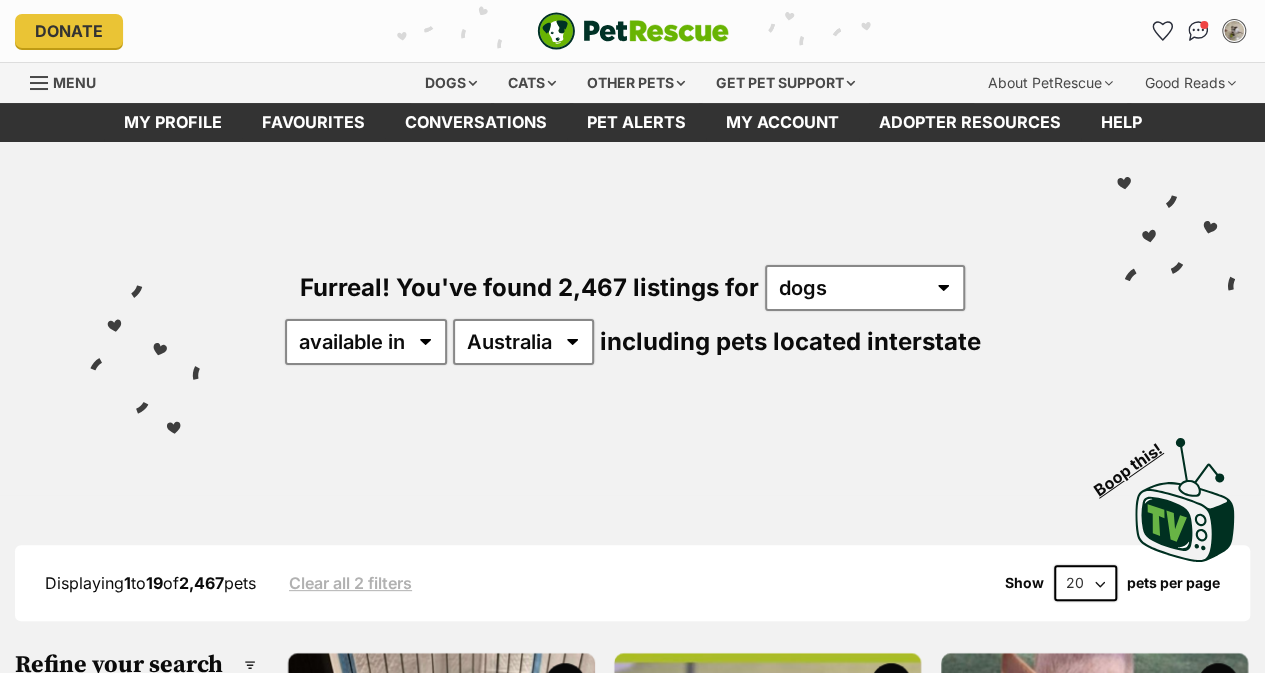 select on "NSW" 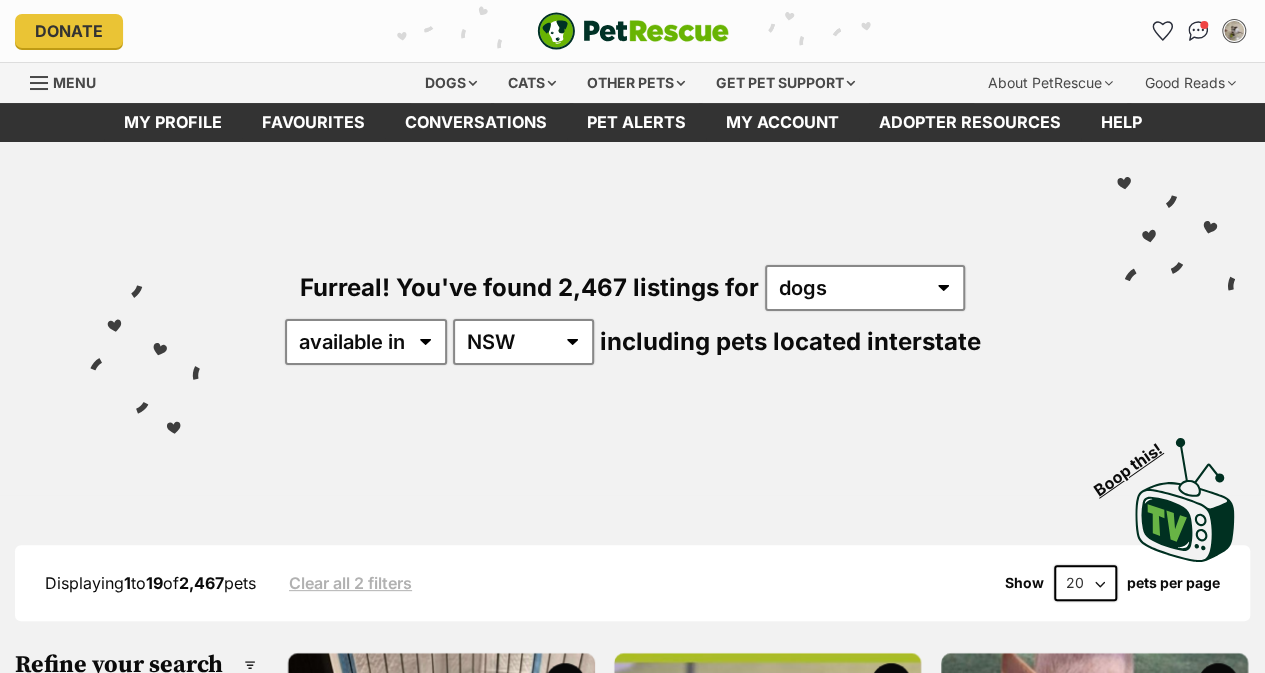 click on "Australia
ACT
NSW
NT
QLD
SA
TAS
VIC
WA" at bounding box center (523, 342) 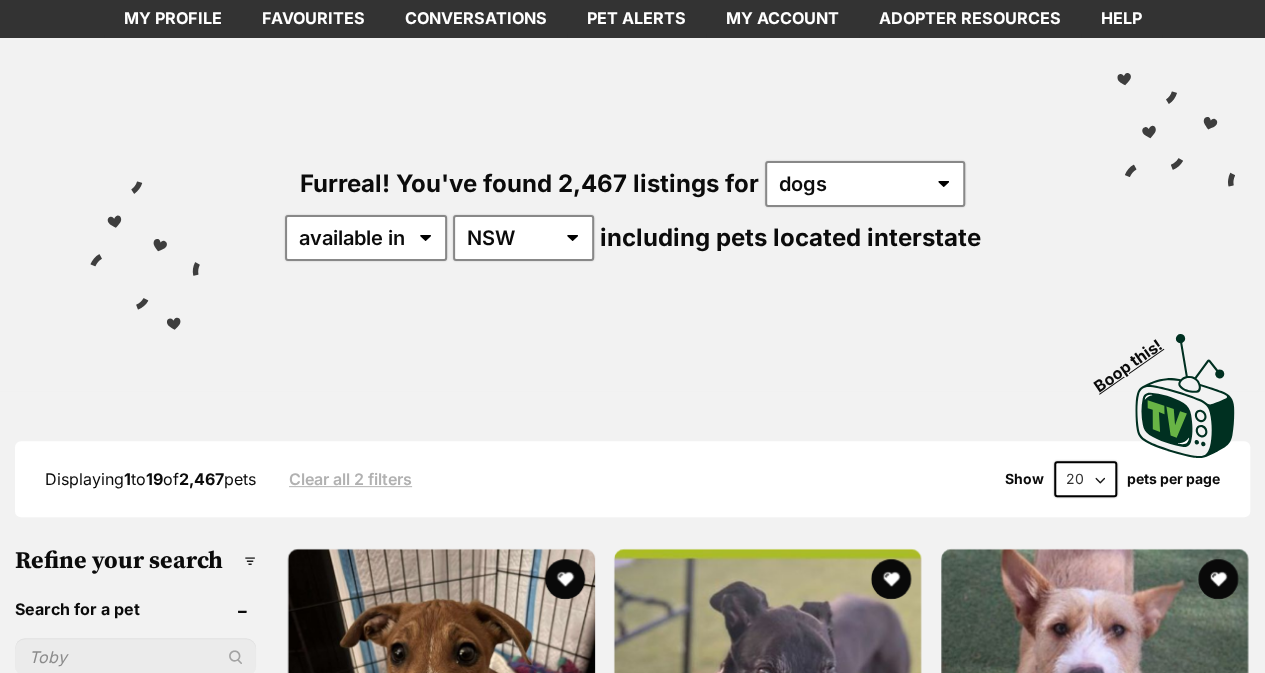 scroll, scrollTop: 0, scrollLeft: 0, axis: both 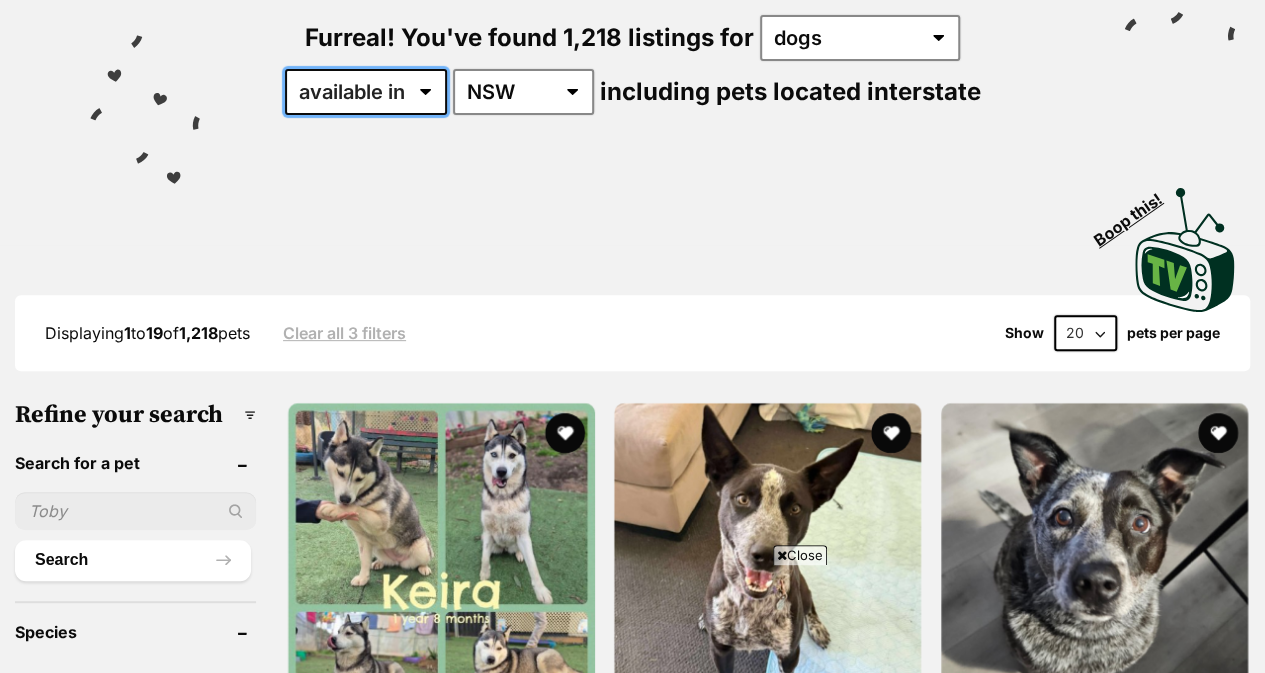 click on "available in
located in" at bounding box center [366, 92] 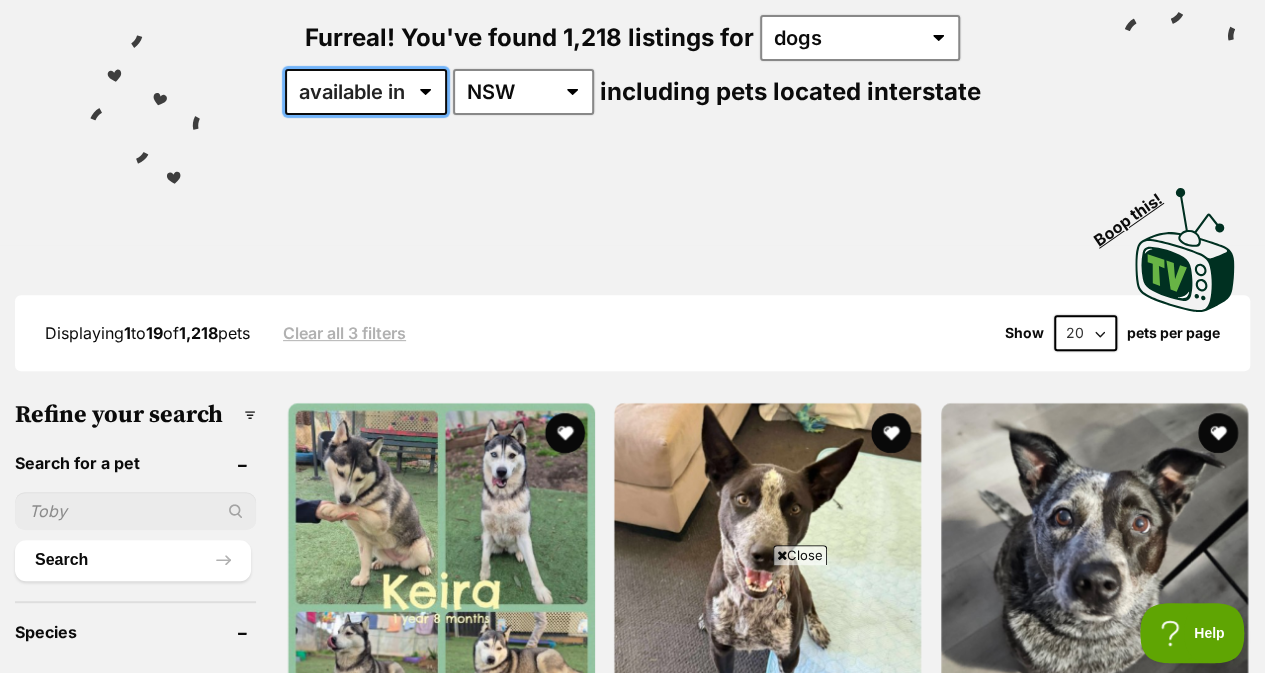 scroll, scrollTop: 0, scrollLeft: 0, axis: both 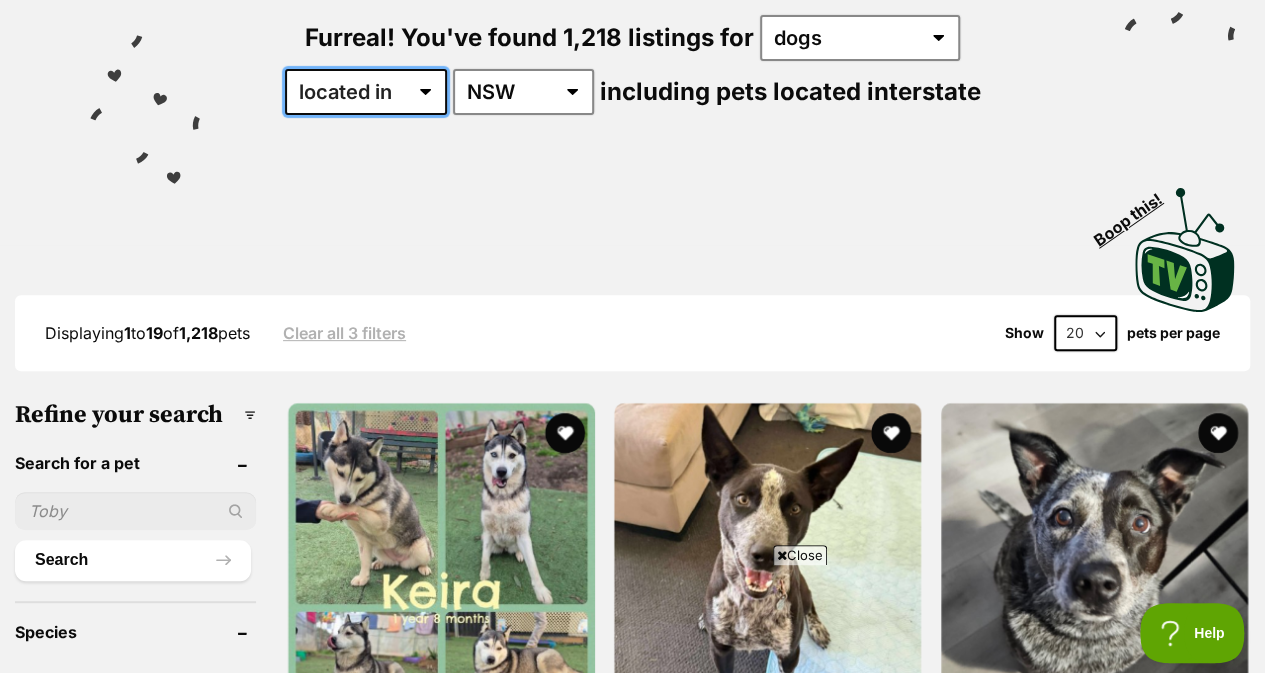 click on "available in
located in" at bounding box center (366, 92) 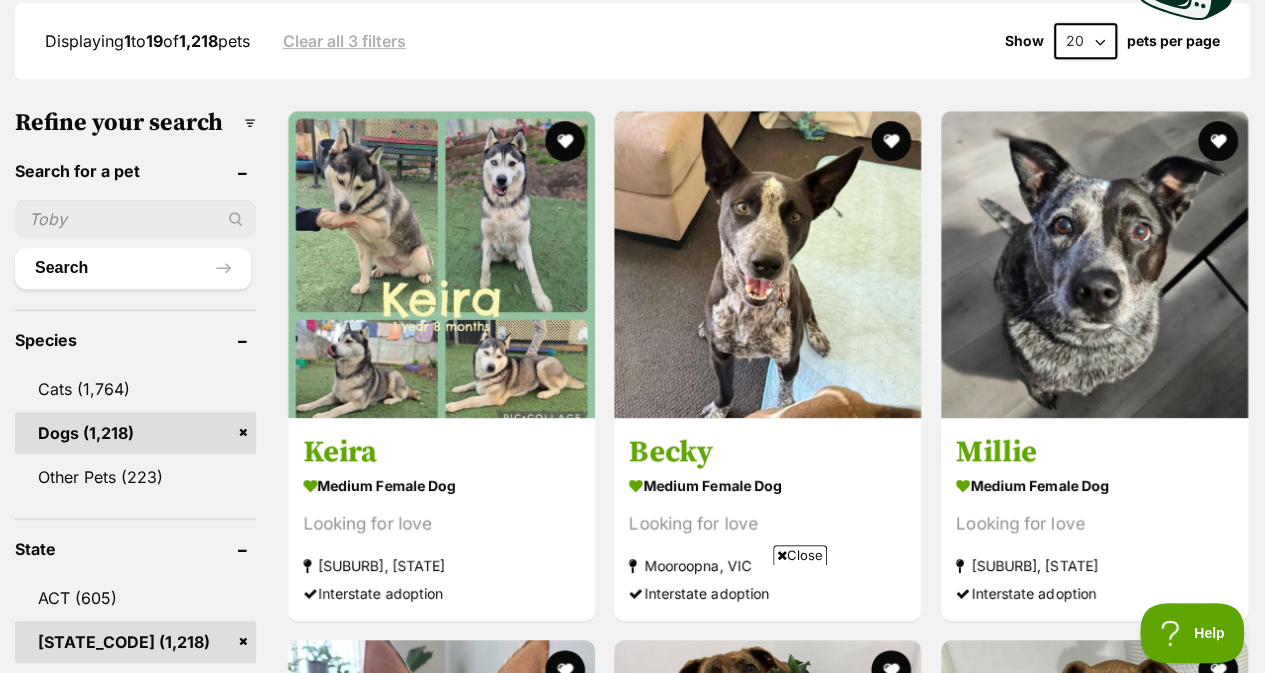 scroll, scrollTop: 548, scrollLeft: 0, axis: vertical 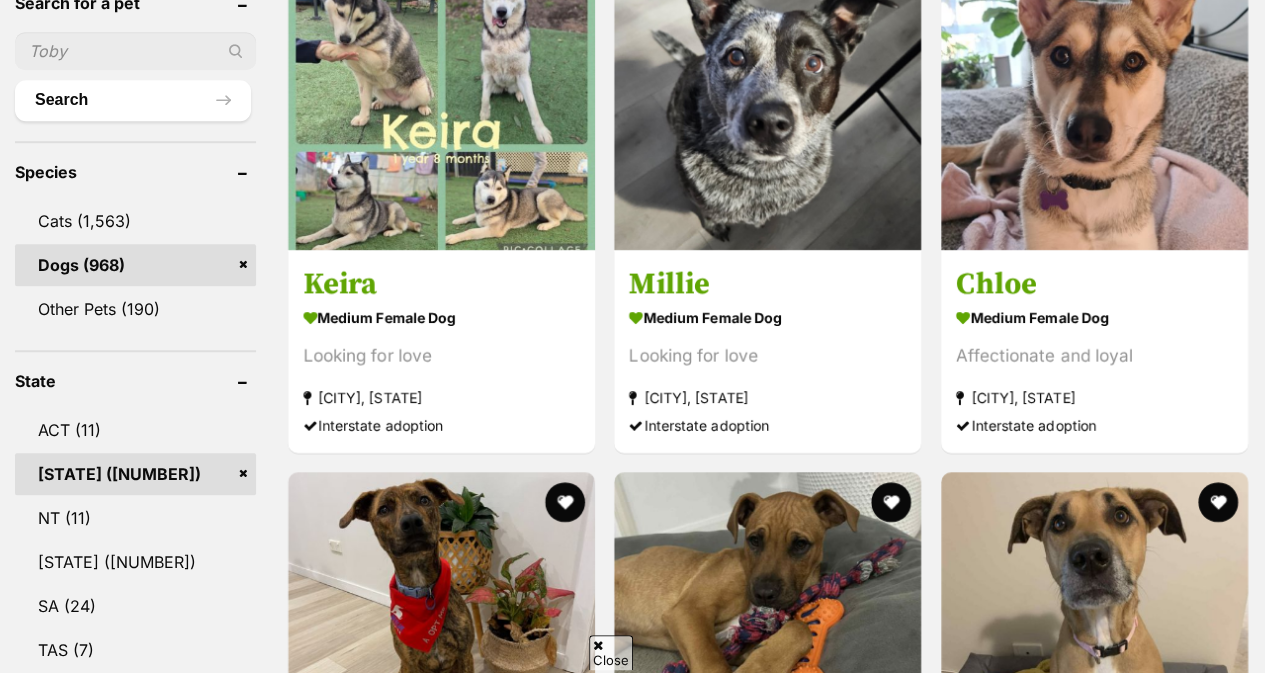 click on "Close" at bounding box center (611, 652) 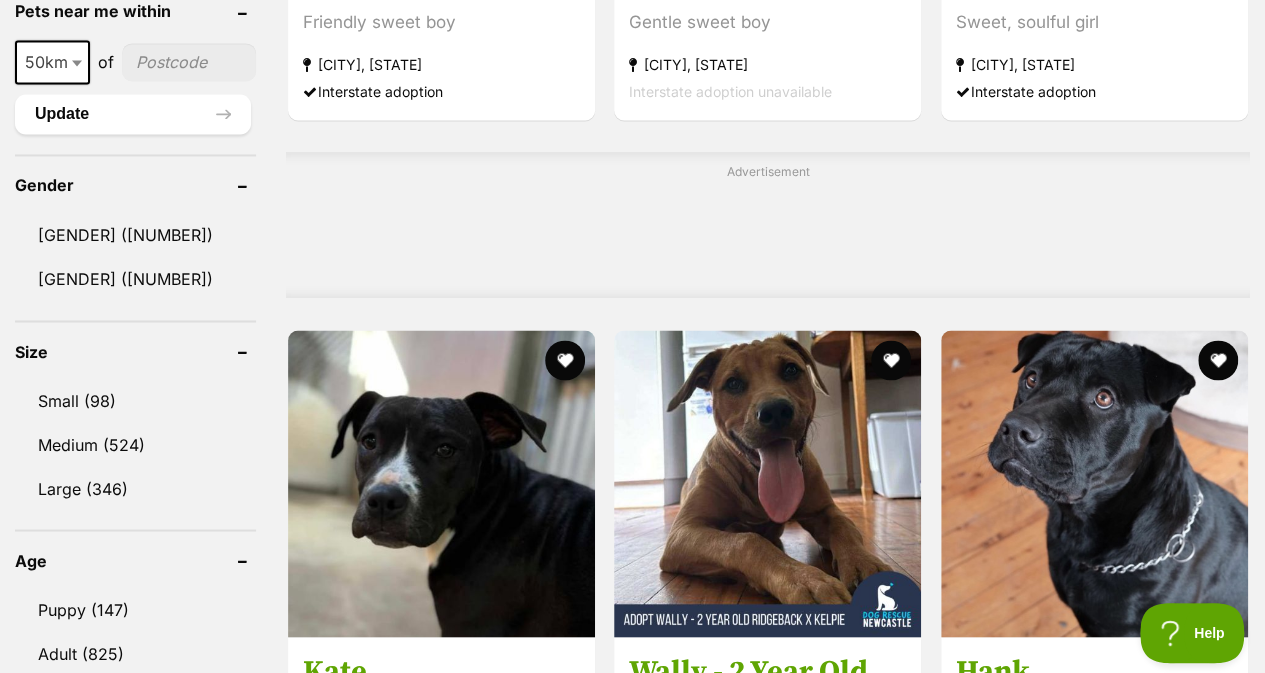 scroll, scrollTop: 1767, scrollLeft: 0, axis: vertical 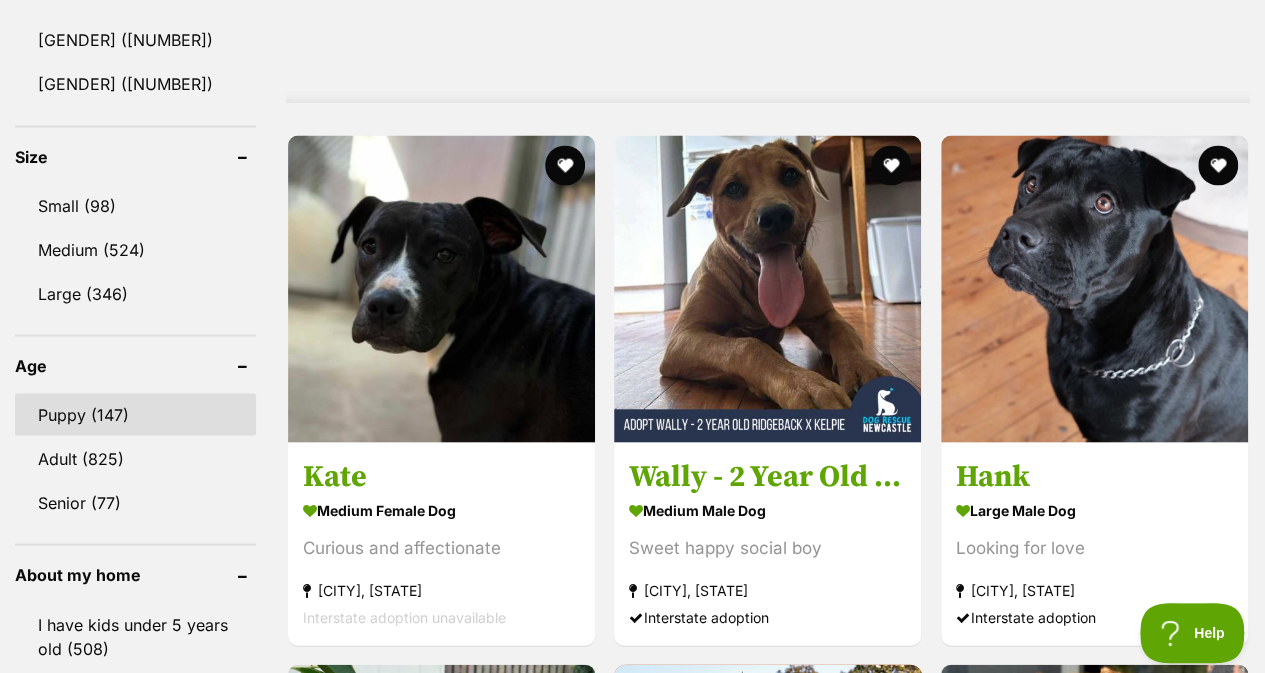 click on "Puppy (147)" at bounding box center [135, 414] 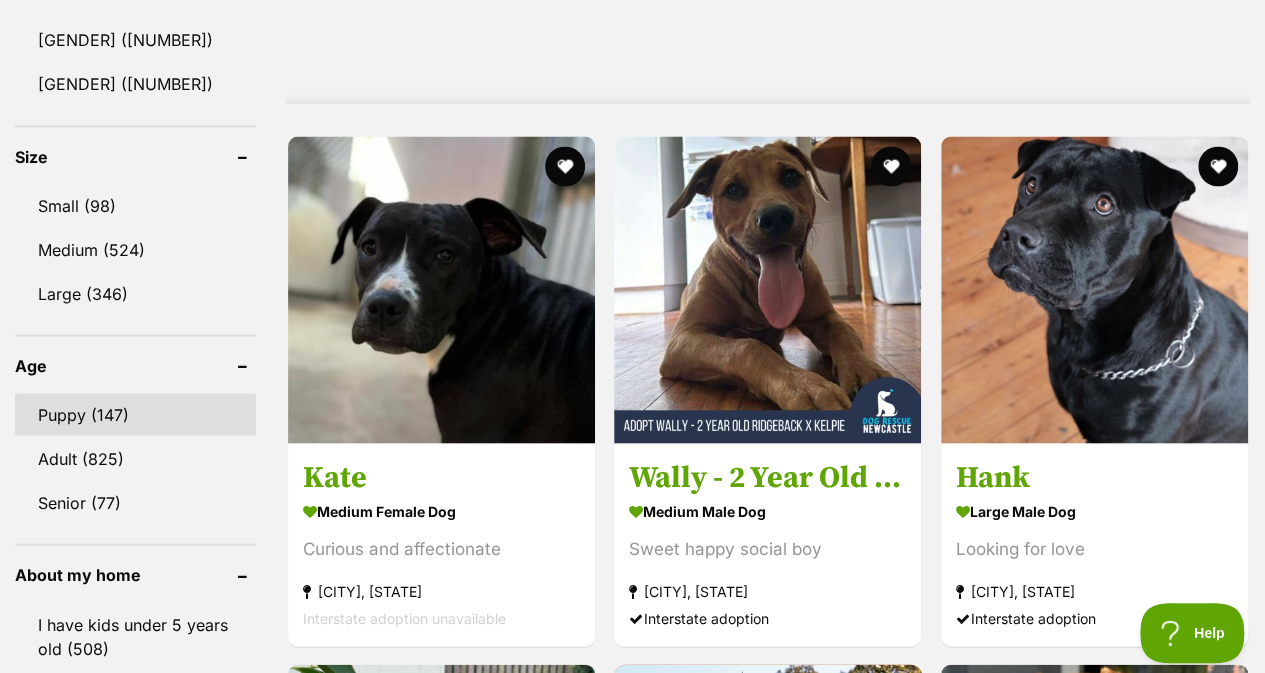 scroll, scrollTop: 0, scrollLeft: 0, axis: both 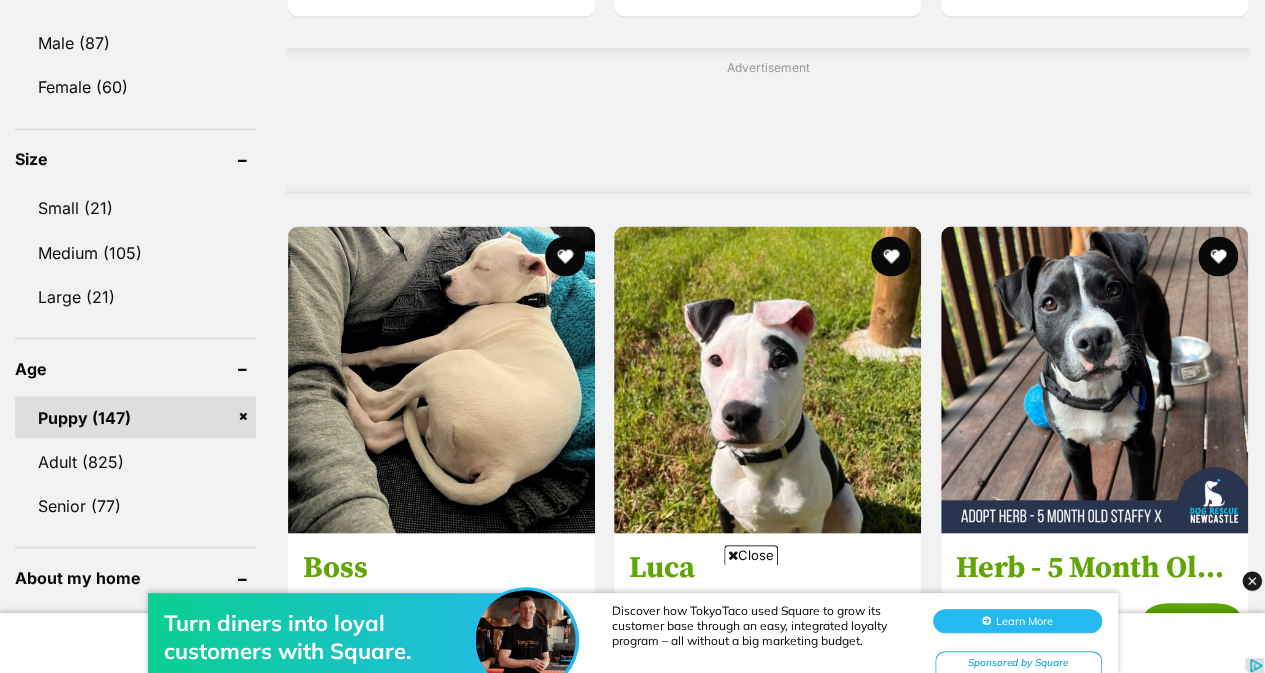 click on "Turn diners into loyal customers with Square.
Discover how TokyoTaco used Square to grow its customer base through an easy, integrated loyalty program – all without a big marketing budget.
Learn More
Sponsored by Square" at bounding box center (632, 613) 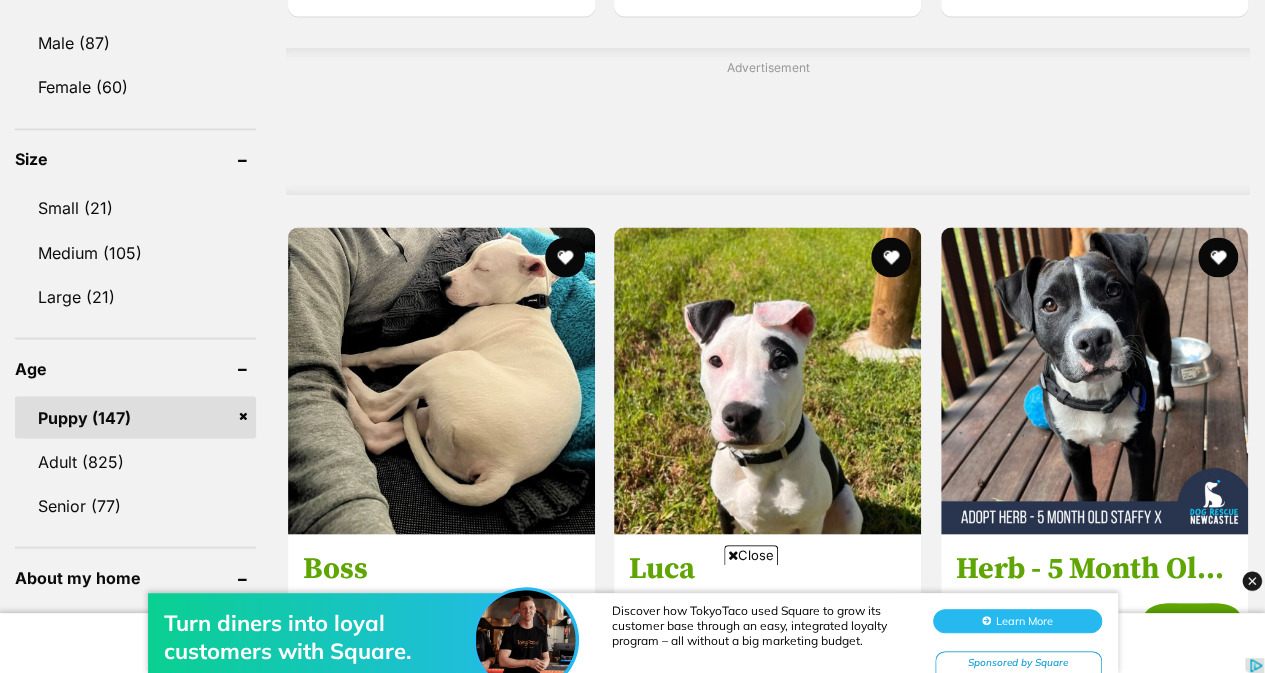 scroll, scrollTop: 0, scrollLeft: 0, axis: both 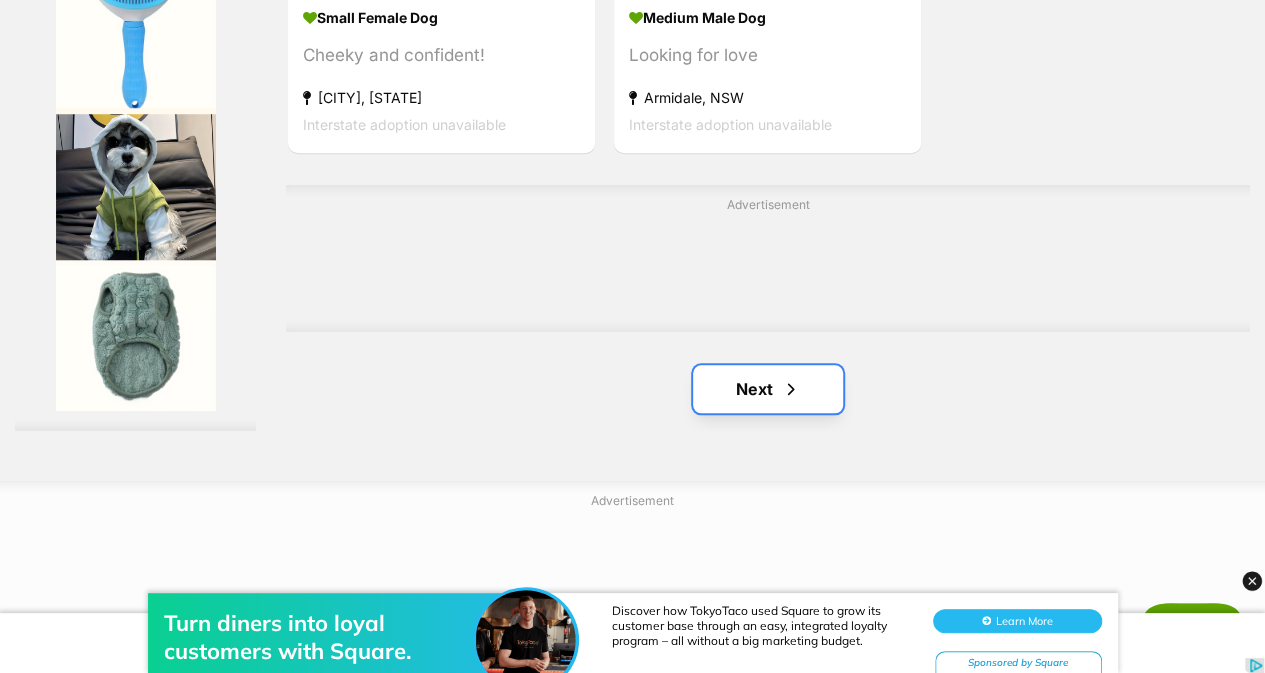 click on "Next" at bounding box center (768, 389) 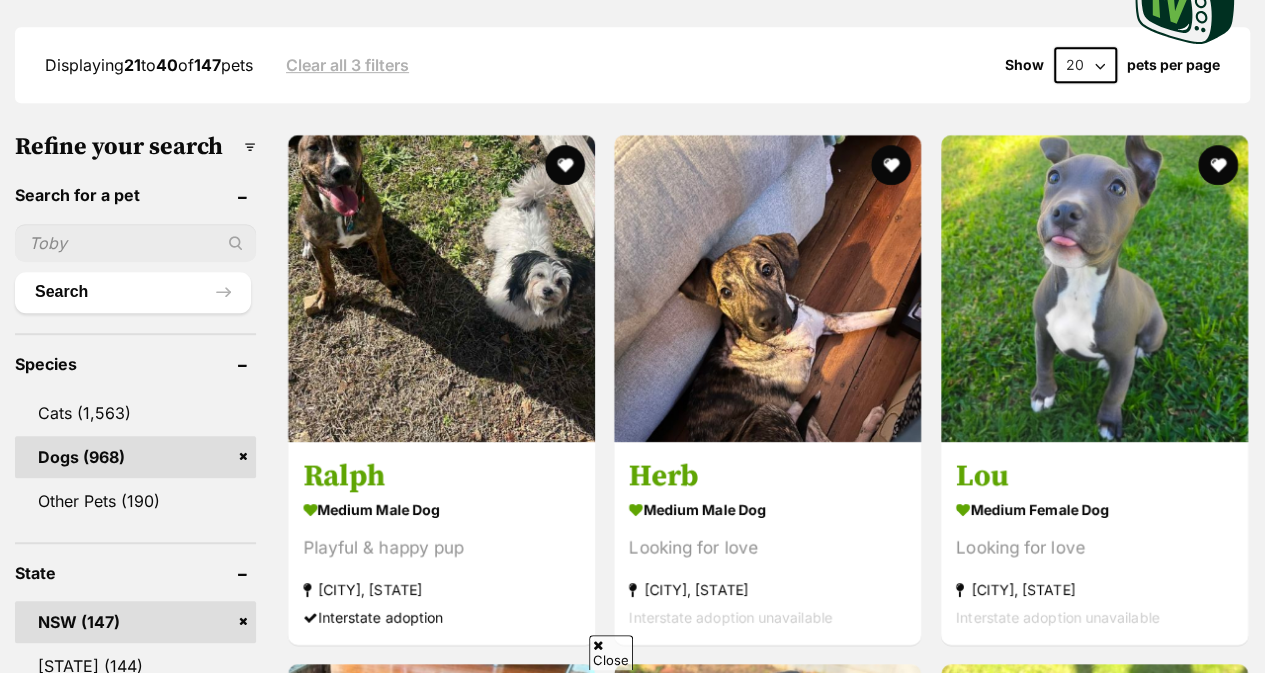 scroll, scrollTop: 554, scrollLeft: 0, axis: vertical 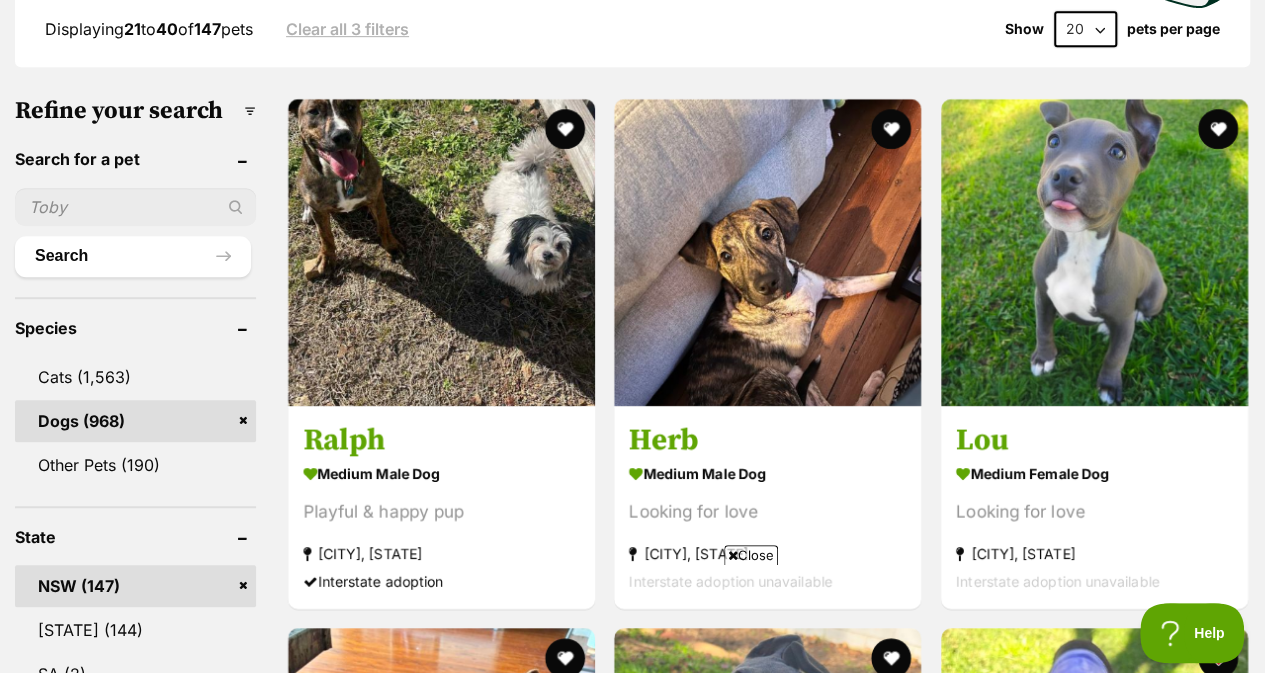 click on "Close" at bounding box center [751, 555] 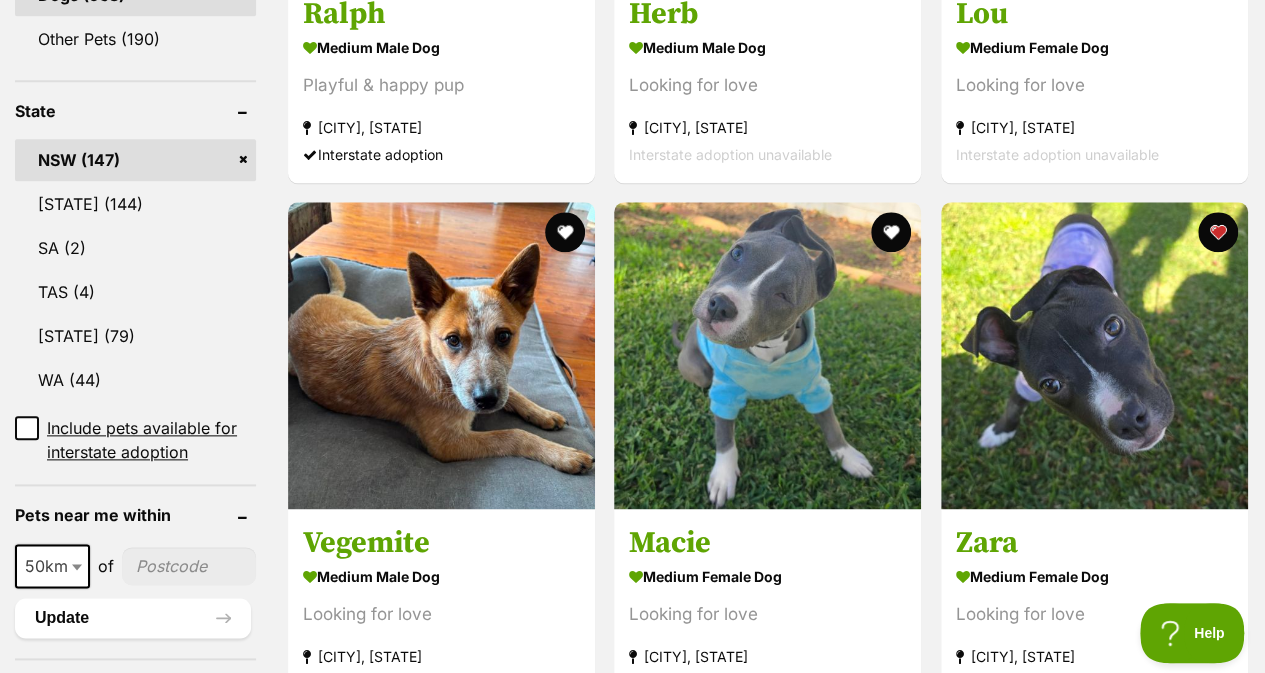 scroll, scrollTop: 984, scrollLeft: 0, axis: vertical 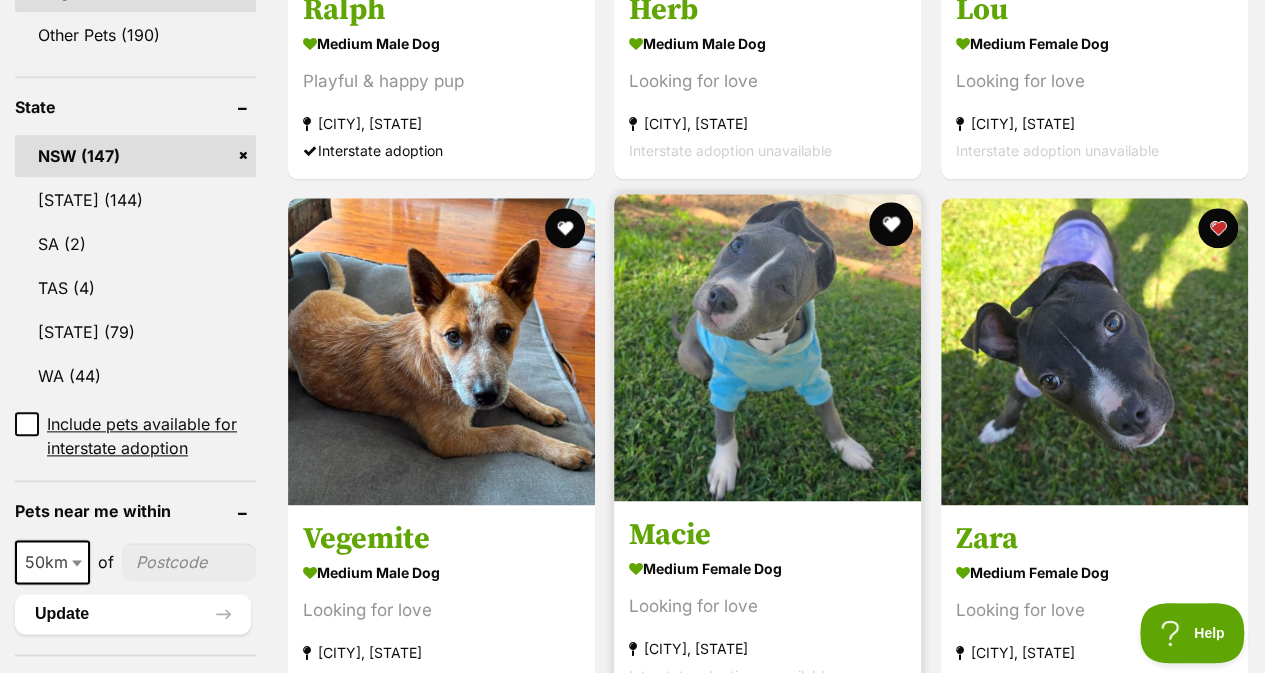 click at bounding box center (892, 224) 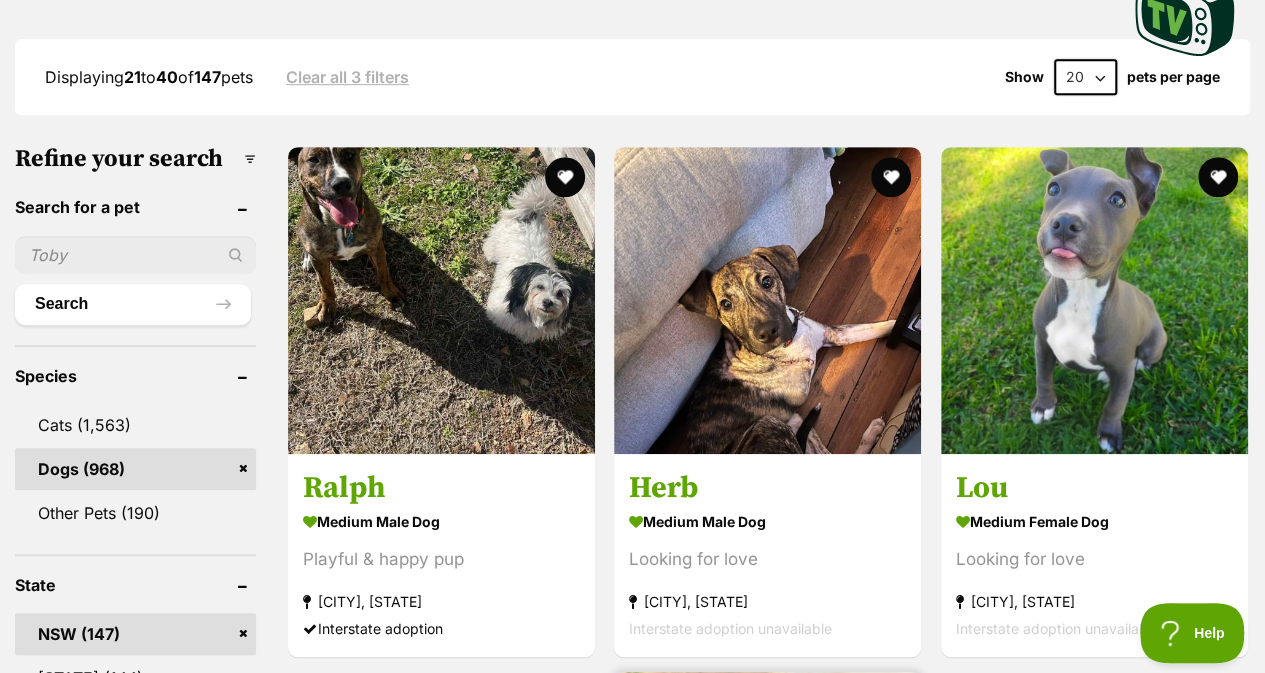 scroll, scrollTop: 494, scrollLeft: 0, axis: vertical 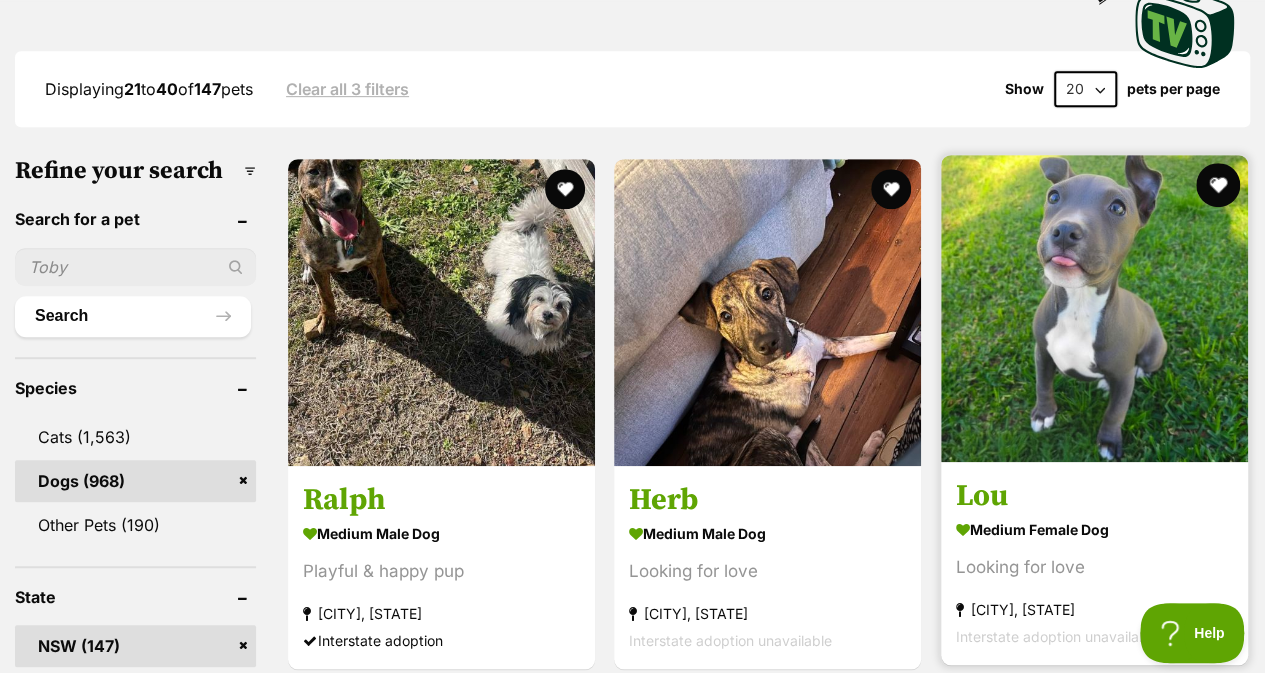 click at bounding box center [1218, 185] 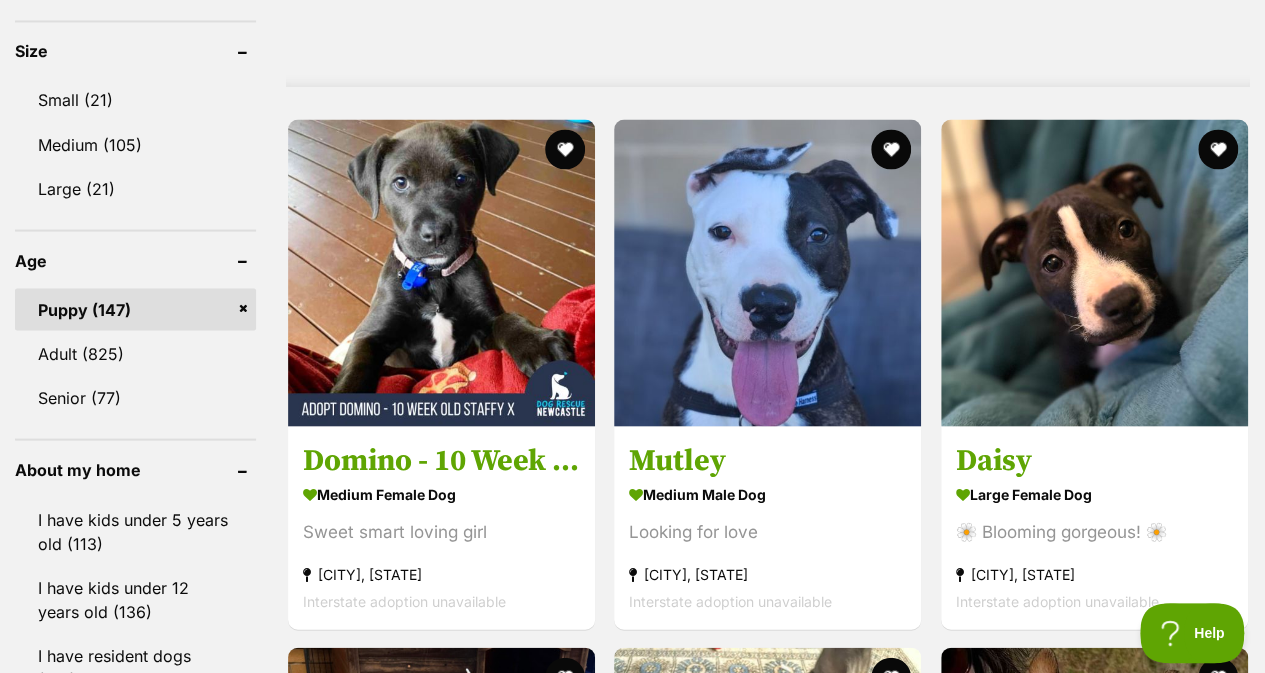 scroll, scrollTop: 1809, scrollLeft: 0, axis: vertical 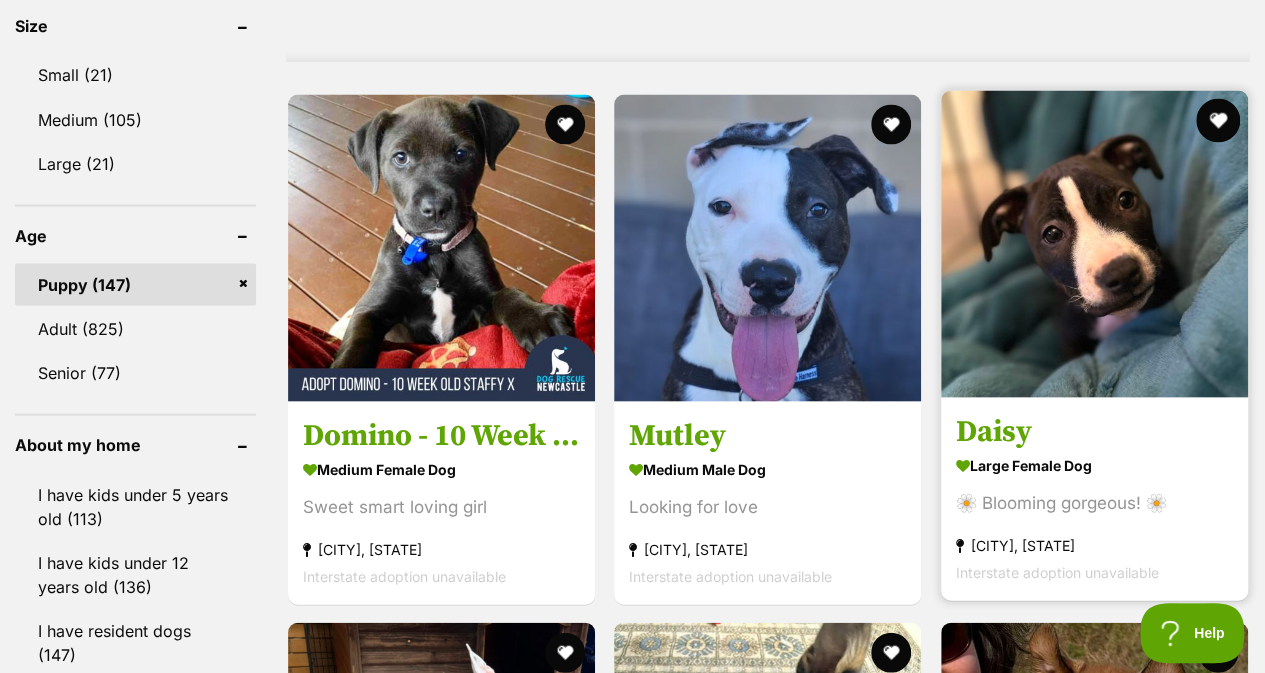 click at bounding box center [1218, 120] 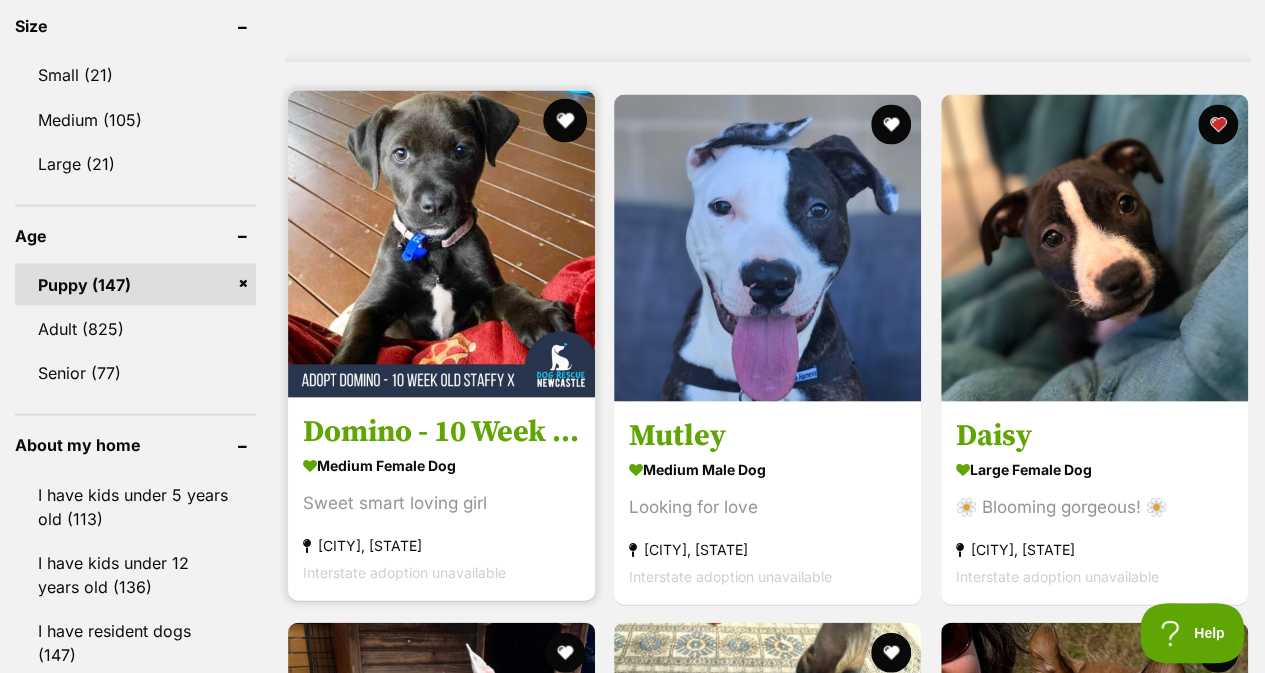 click at bounding box center (565, 120) 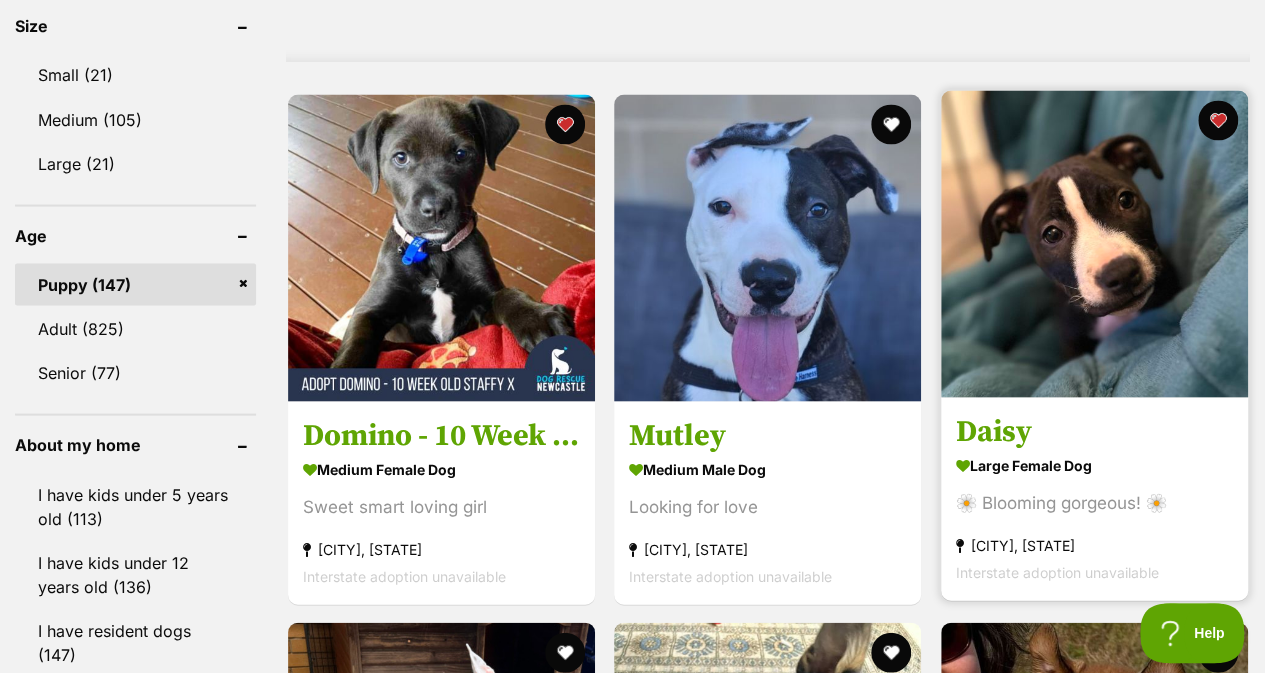click at bounding box center [1094, 243] 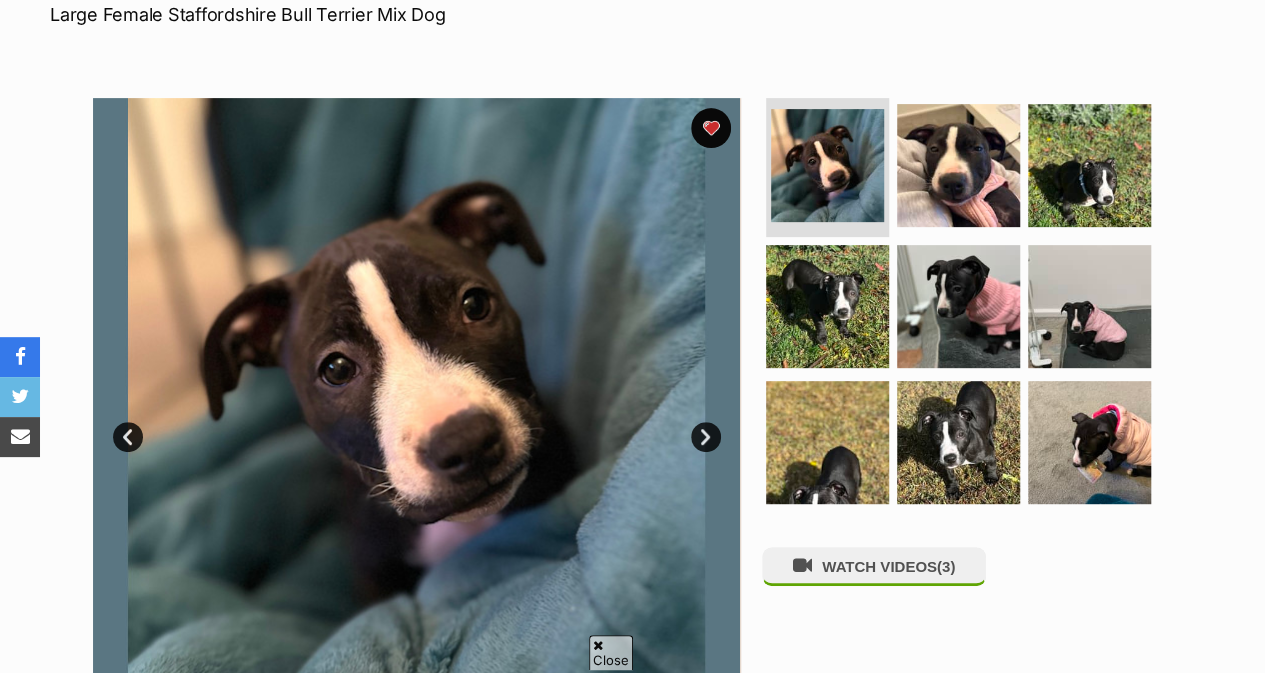 scroll, scrollTop: 0, scrollLeft: 0, axis: both 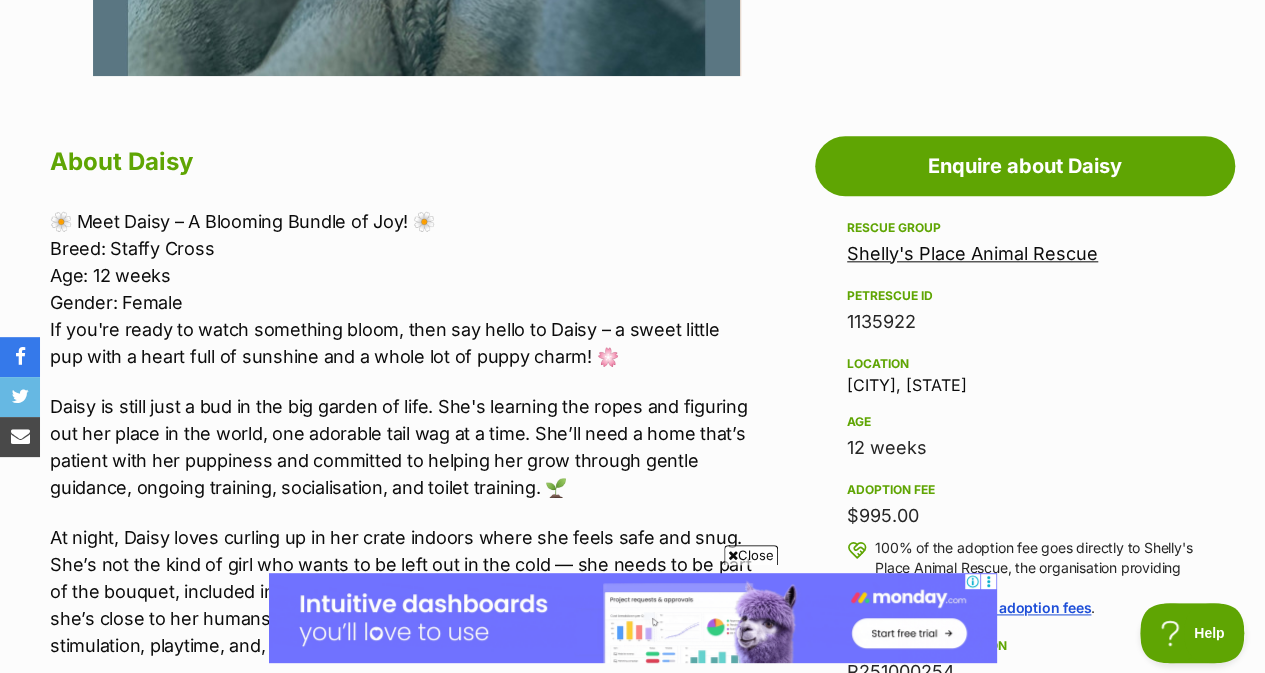 click on "Close" at bounding box center (751, 555) 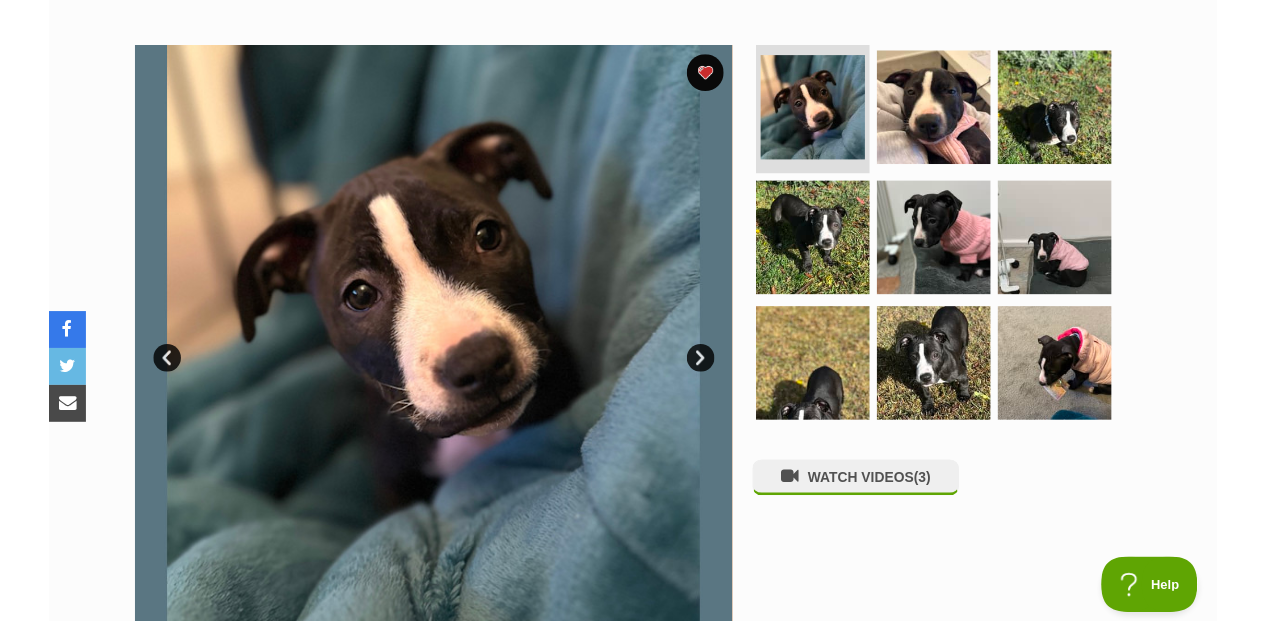 scroll, scrollTop: 366, scrollLeft: 0, axis: vertical 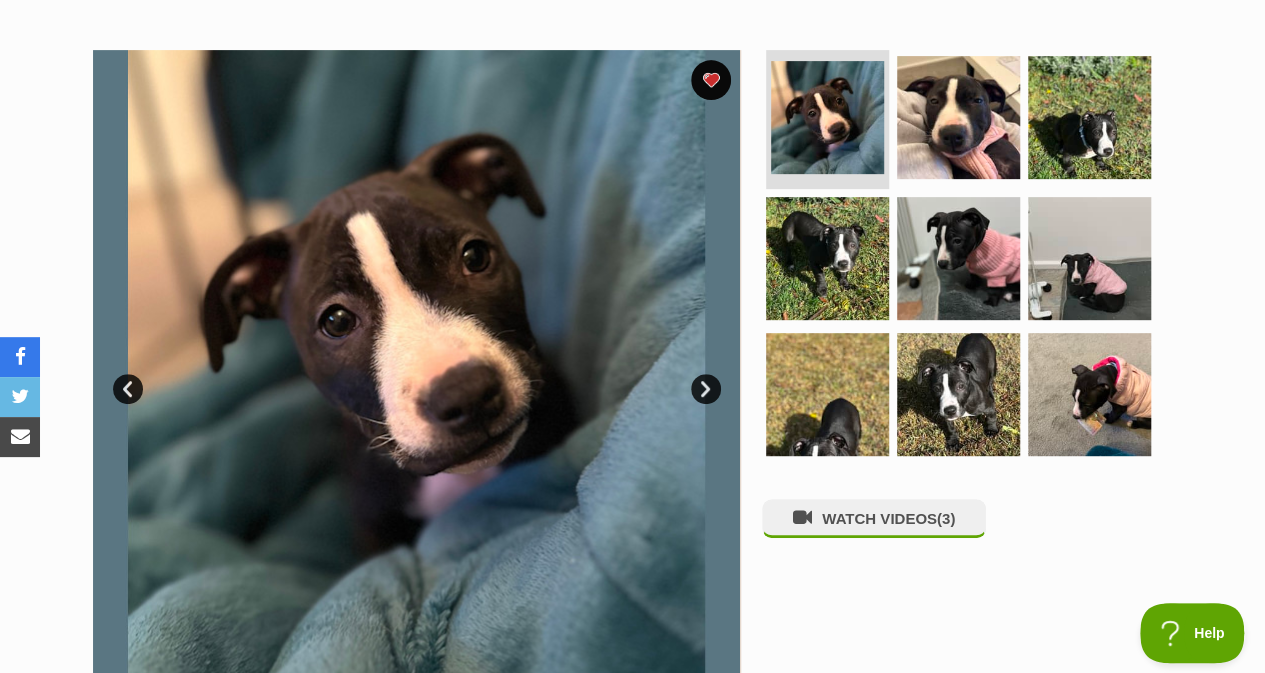 click on "Next" at bounding box center (706, 389) 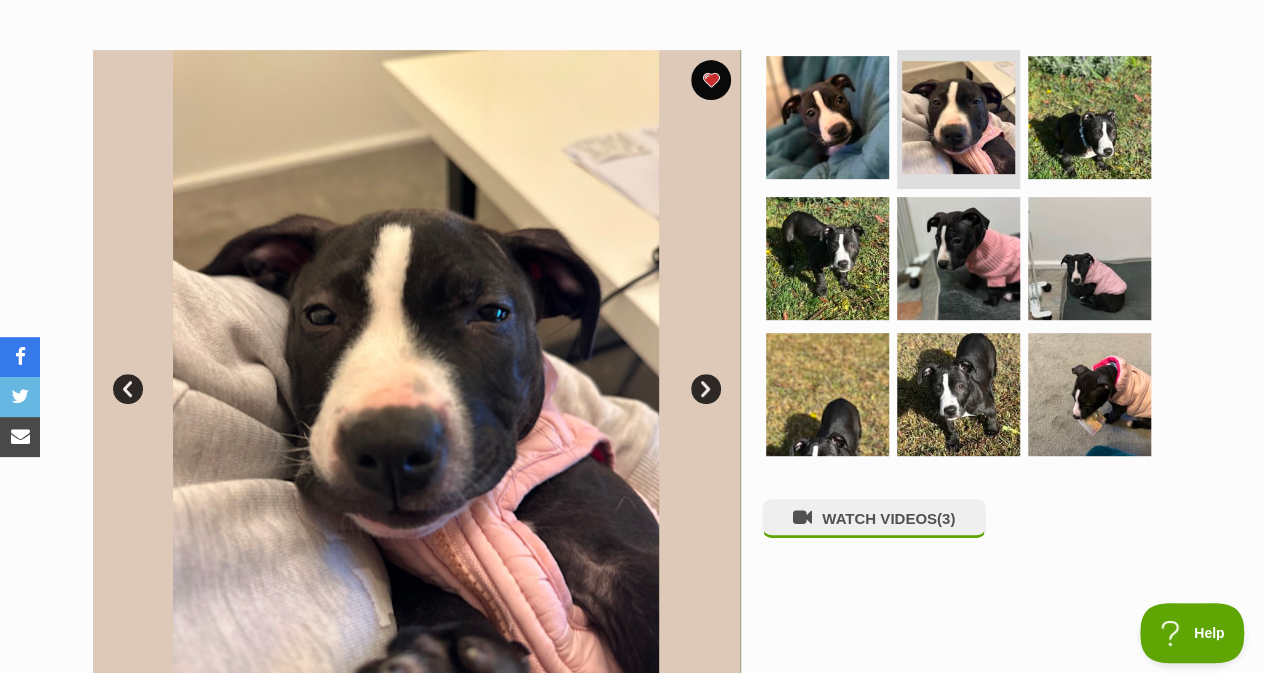 click on "Next" at bounding box center [706, 389] 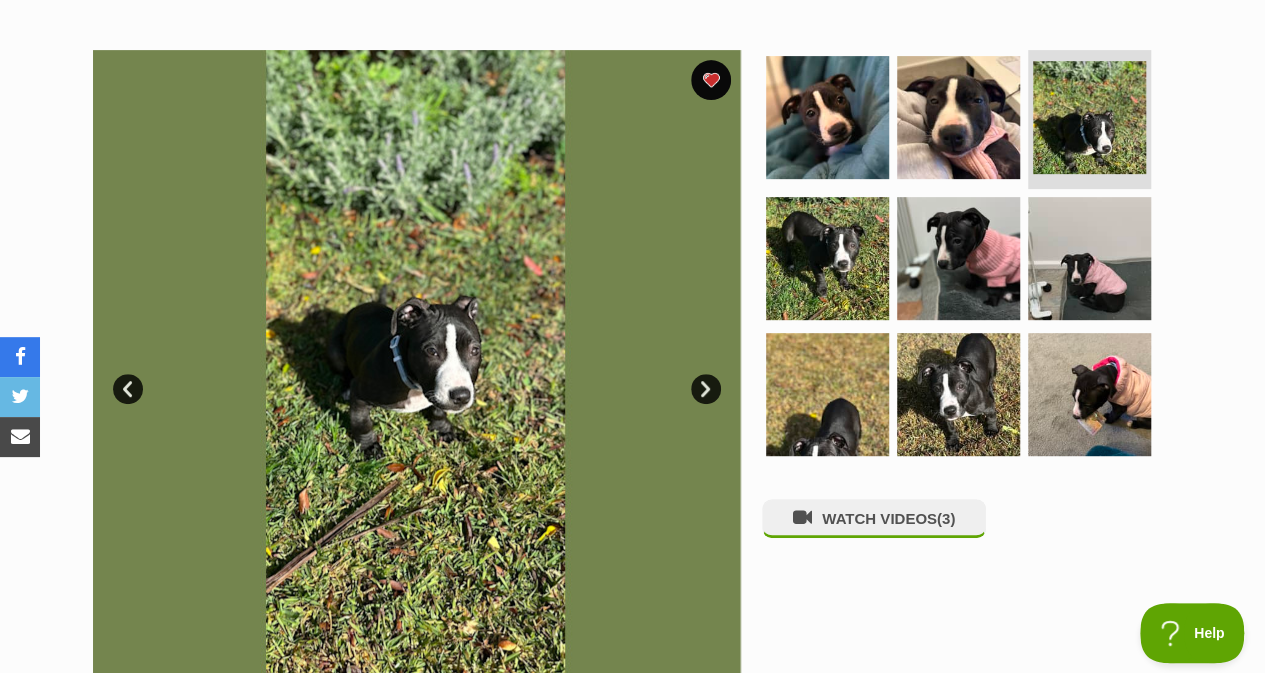 click on "Next" at bounding box center (706, 389) 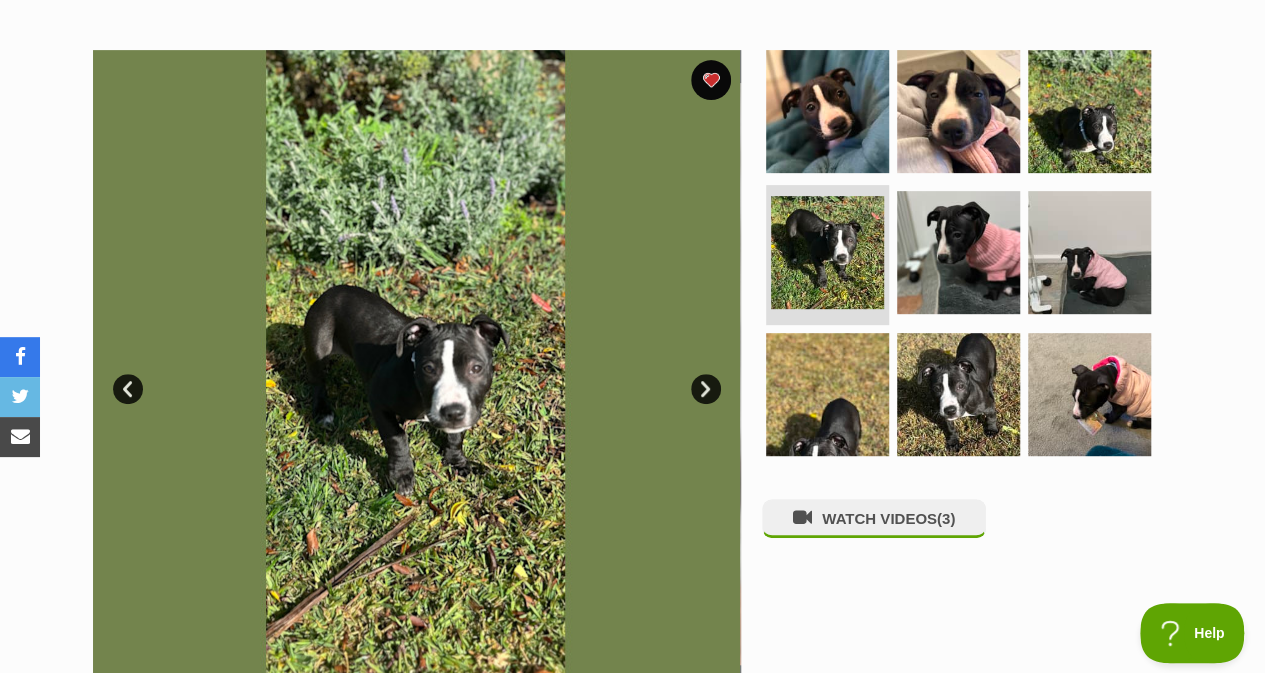 click on "Next" at bounding box center (706, 389) 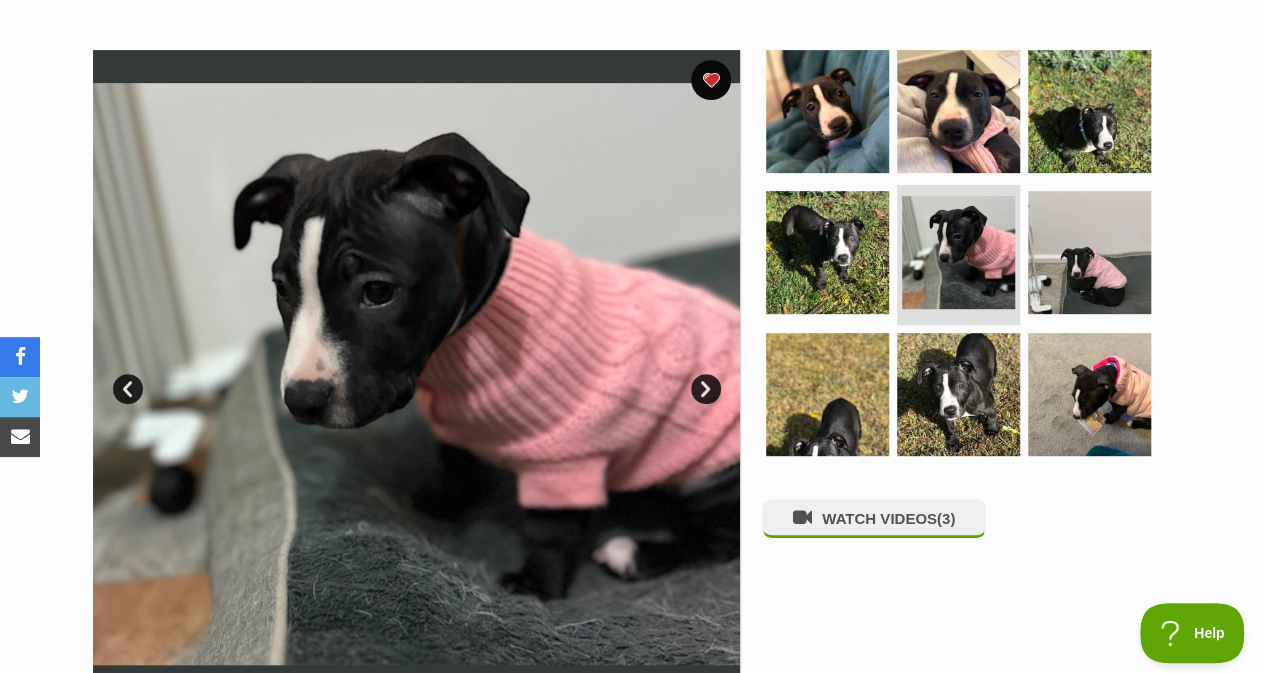 click on "Next" at bounding box center [706, 389] 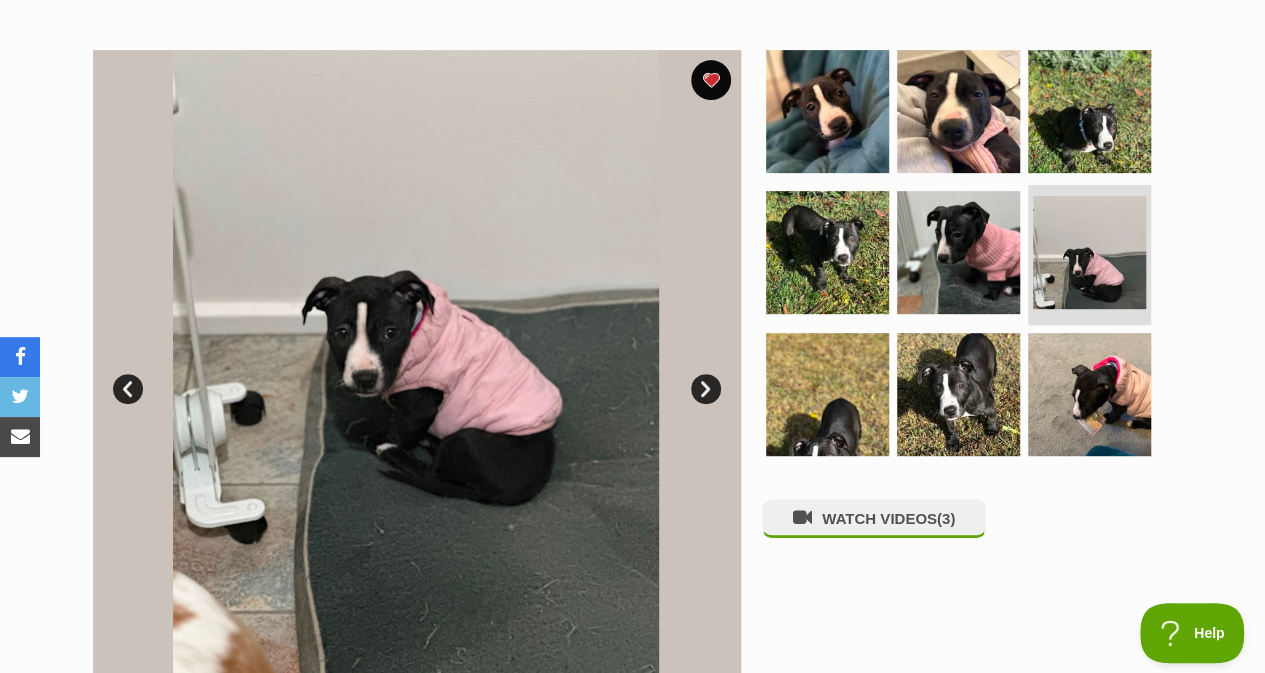 click on "Next" at bounding box center (706, 389) 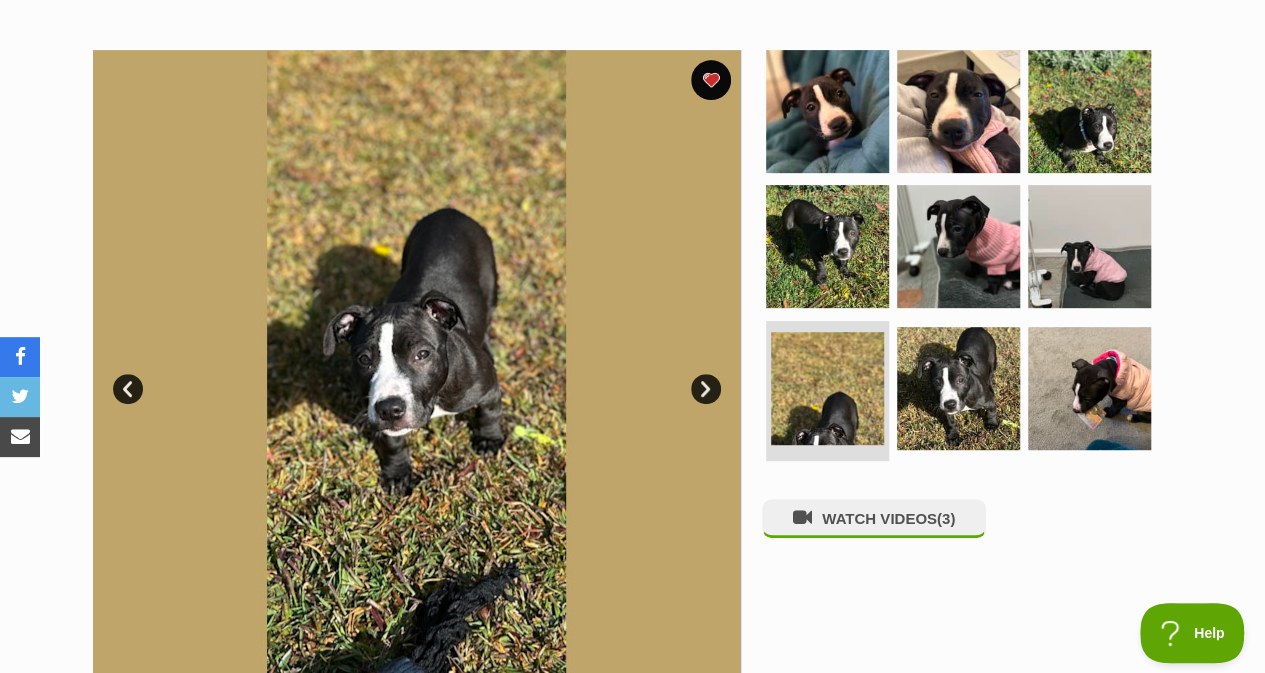 click on "Next" at bounding box center (706, 389) 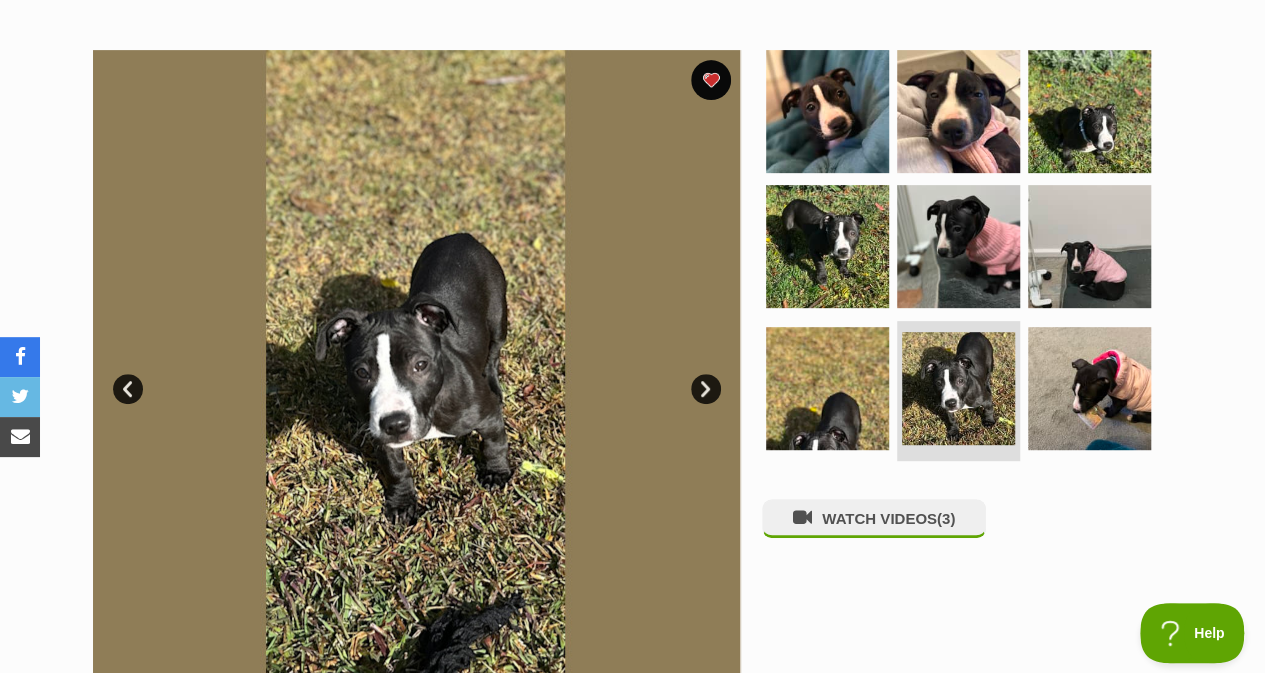 click on "Next" at bounding box center [706, 389] 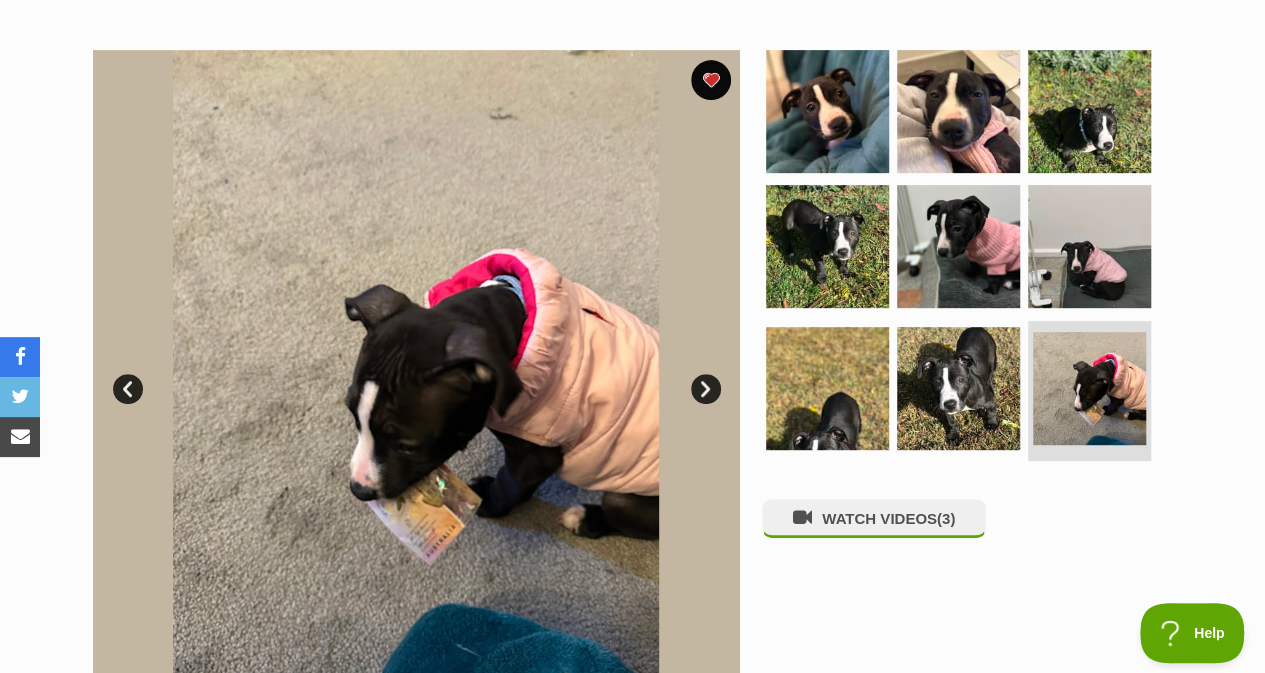 click on "Next" at bounding box center [706, 389] 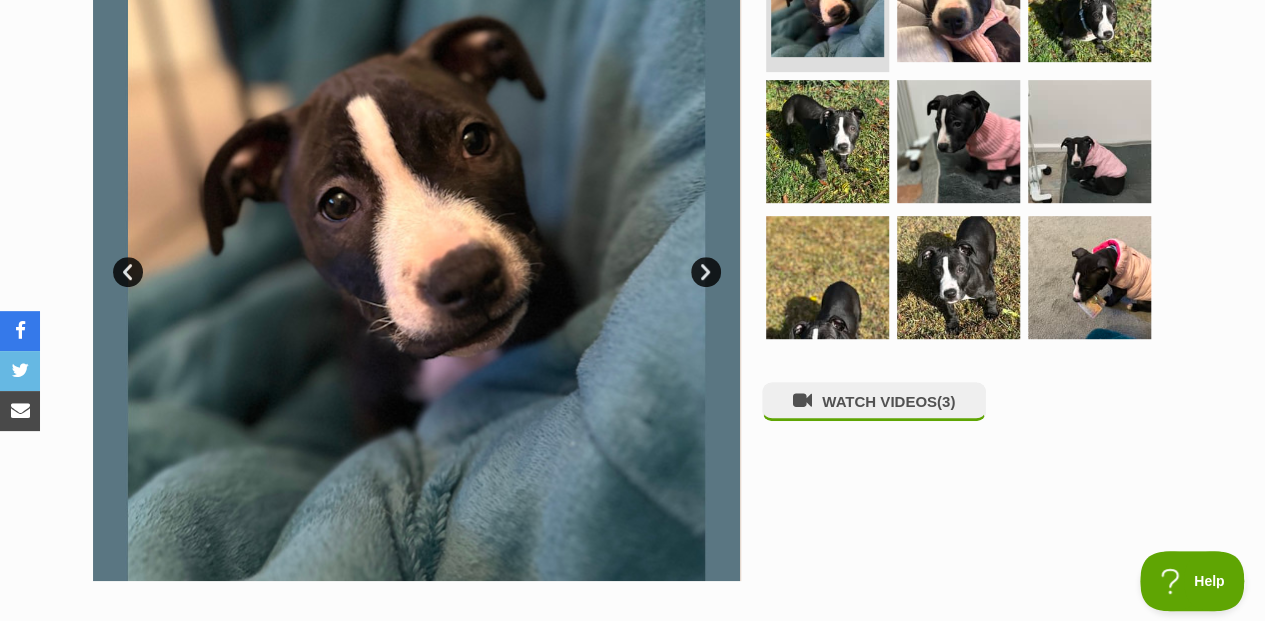 scroll, scrollTop: 486, scrollLeft: 0, axis: vertical 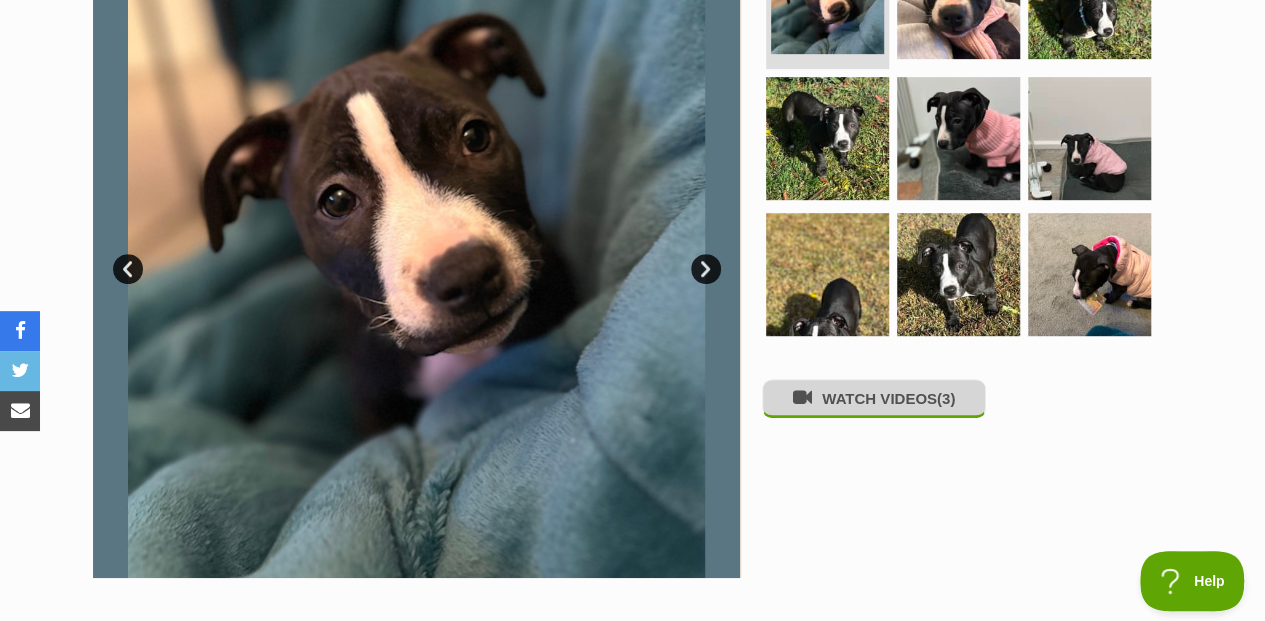 click on "WATCH VIDEOS
(3)" at bounding box center (874, 398) 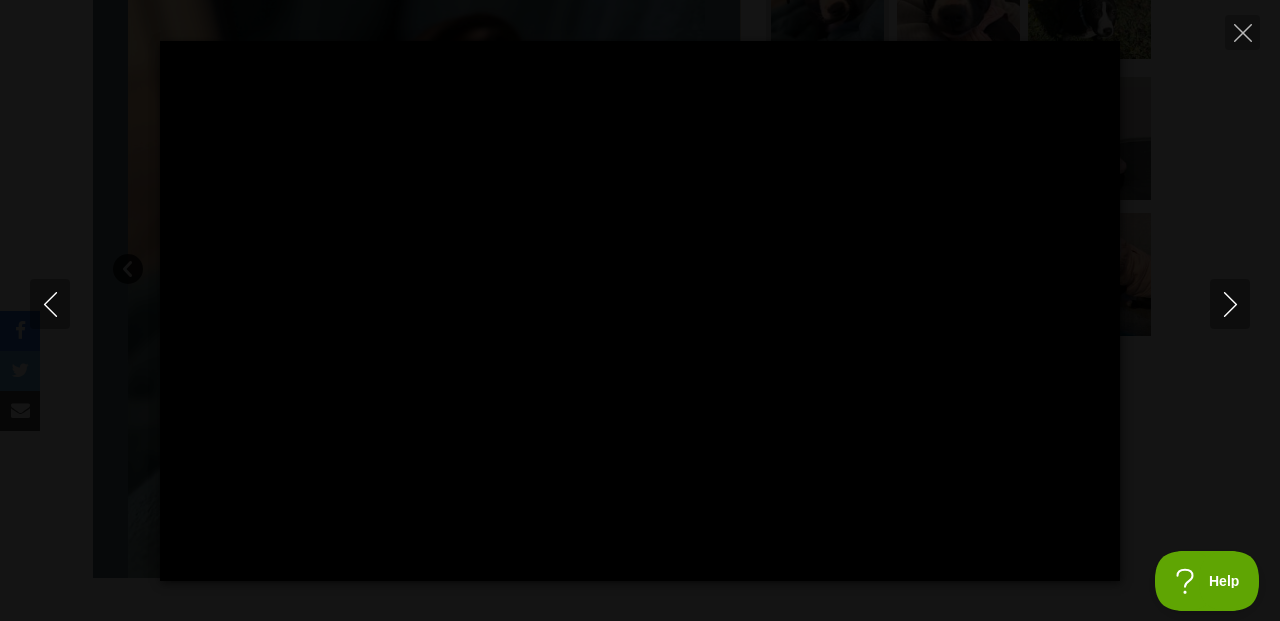 click at bounding box center (640, 311) 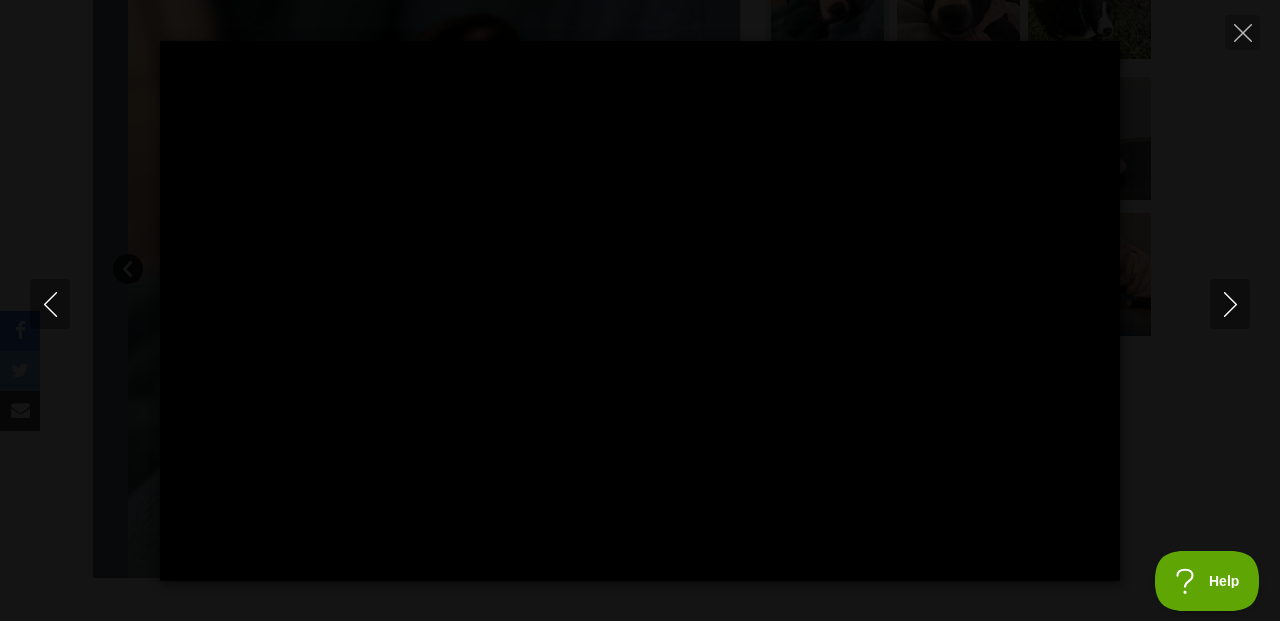 type on "100" 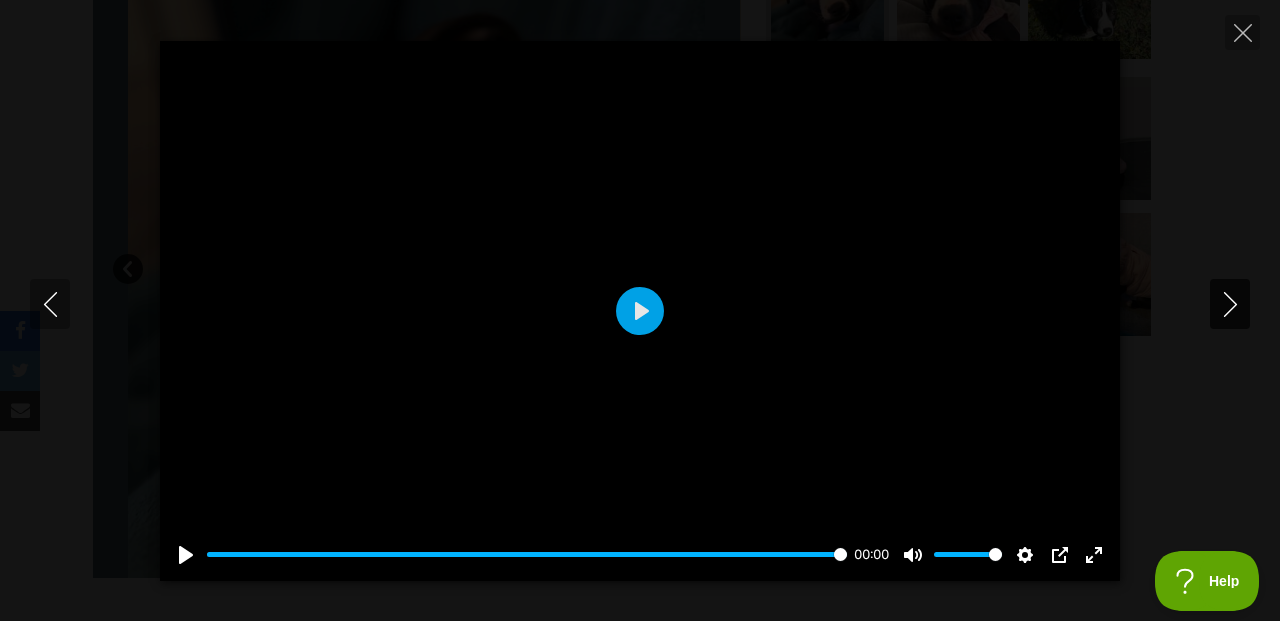 click 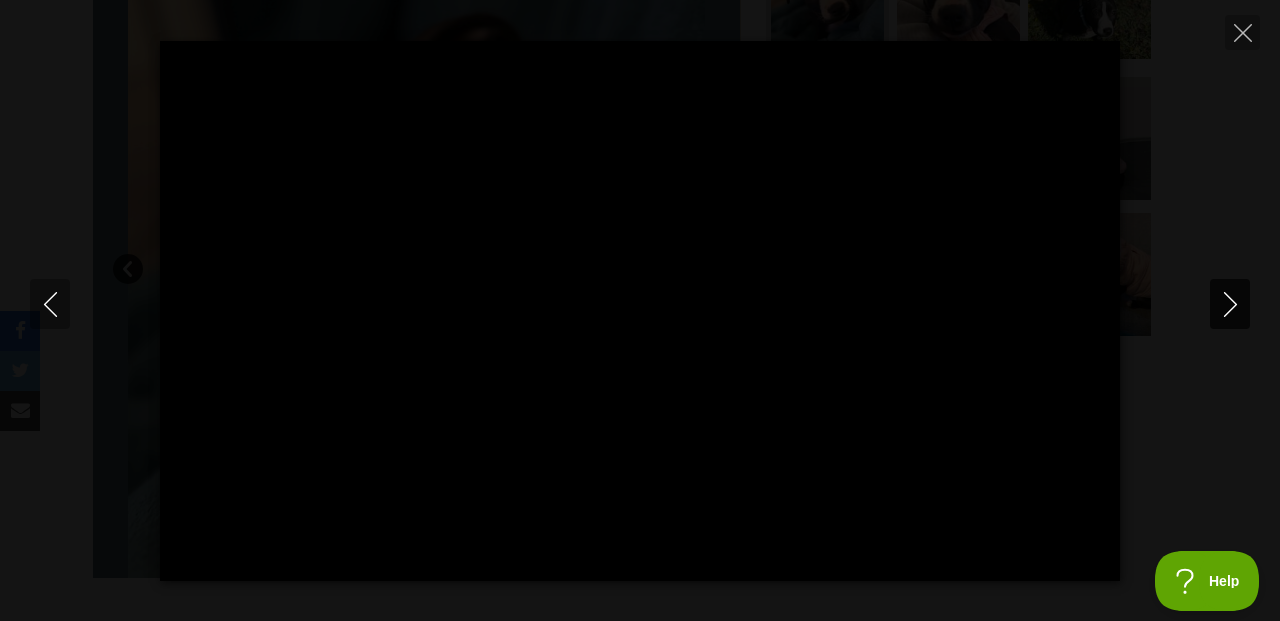 click 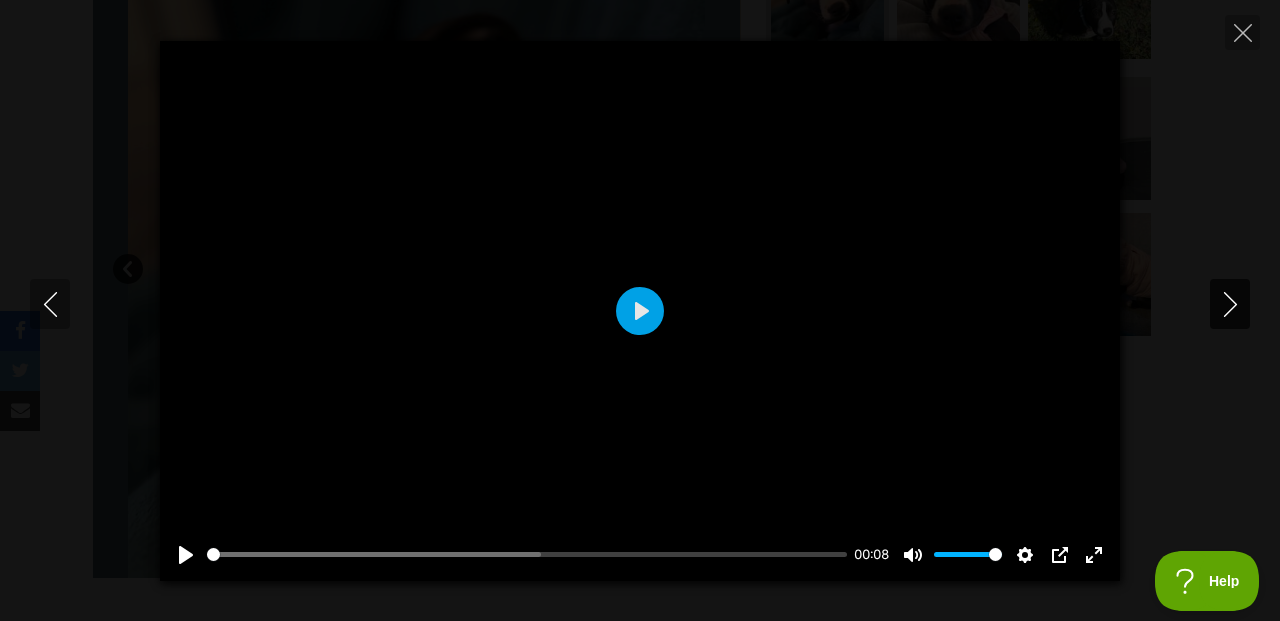 type on "23.15" 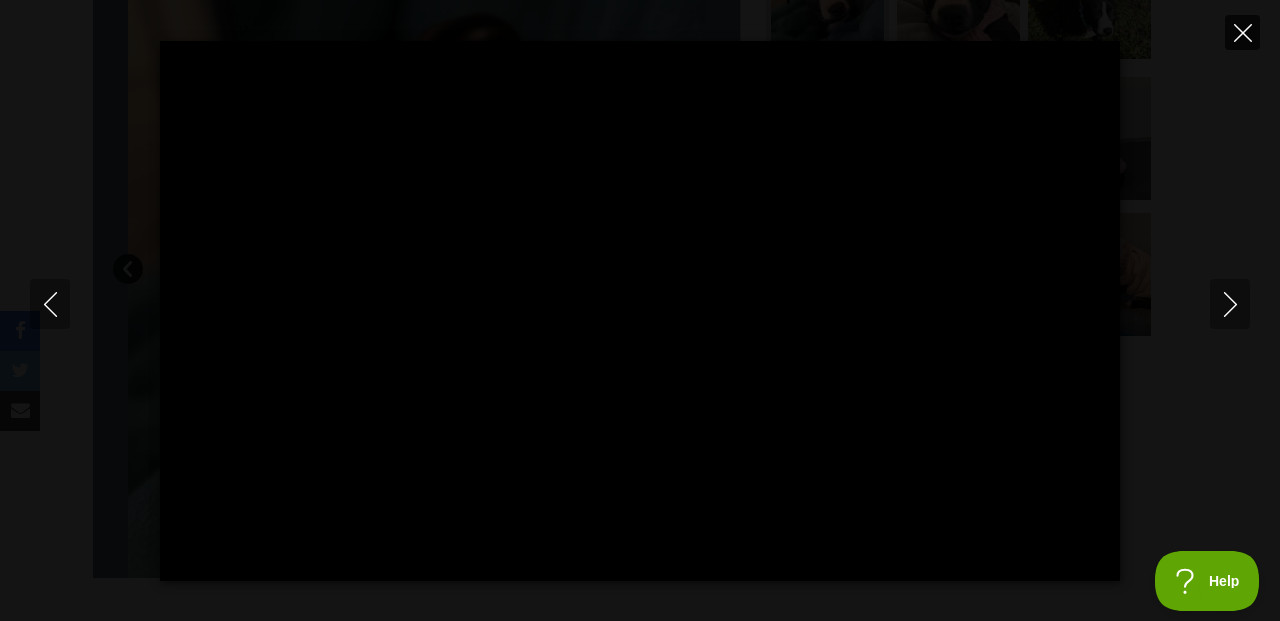 click 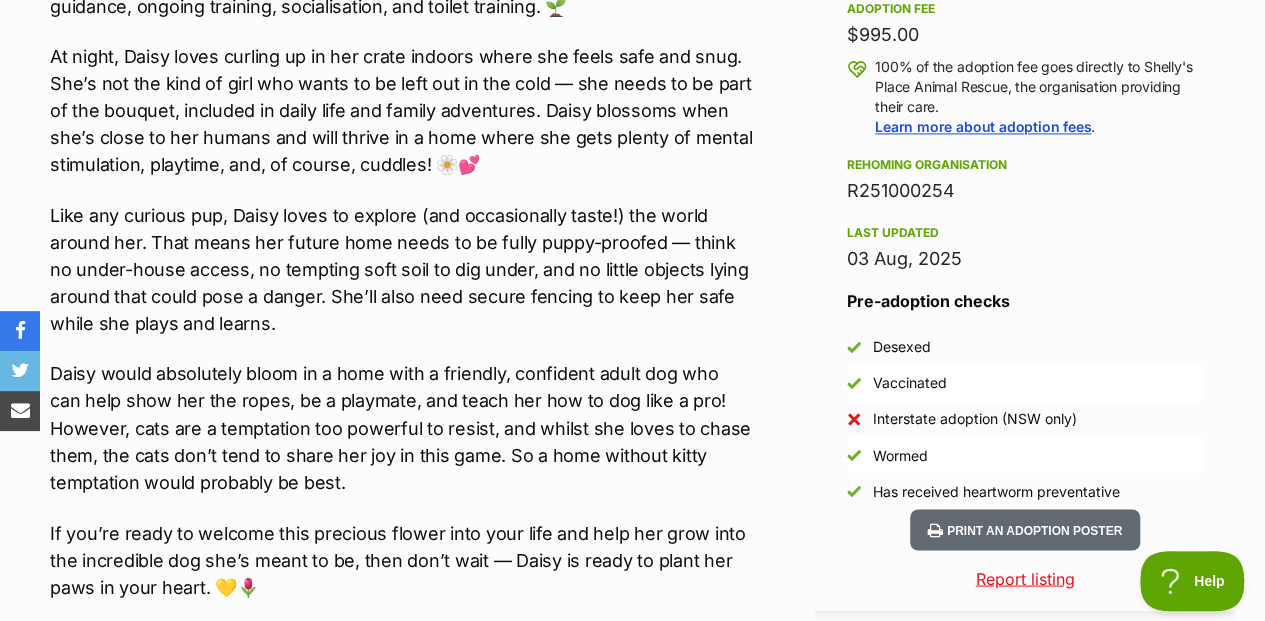 scroll, scrollTop: 1474, scrollLeft: 0, axis: vertical 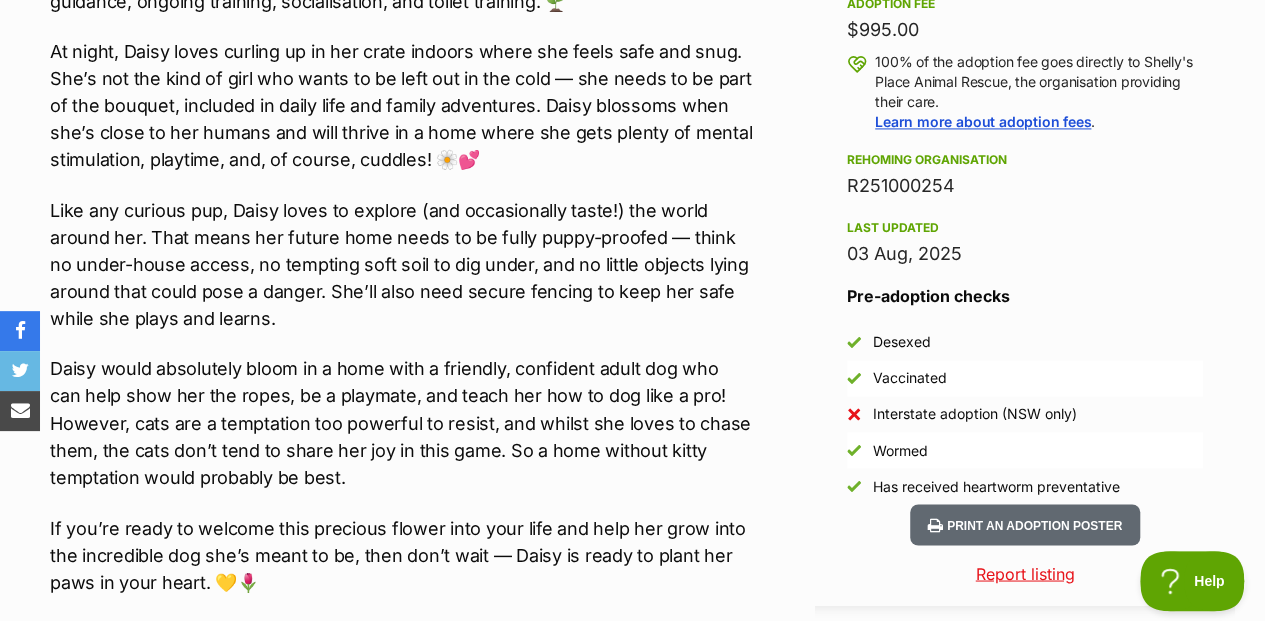 click on "Advertisement
Adoption information
I've been adopted!
This pet is no longer available
On Hold
Enquire about Daisy
Find available pets like this!
Rescue group
Shelly's Place Animal Rescue
PetRescue ID
1135922
Location
Peakhurst, NSW
Age
12 weeks
Adoption fee
$995.00
100% of the adoption fee goes directly to Shelly's Place Animal Rescue, the organisation providing their care.
Learn more about adoption fees .
Rehoming organisation
R251000254
Last updated
03 Aug, 2025
Pre-adoption checks
Desexed
Vaccinated
Interstate adoption (NSW only)
Wormed
Has received heartworm preventative
About Daisy
🌼 Meet Daisy – A Blooming Bundle of Joy! 🌼
Breed: Staffy Cross
Age: 12 weeks
Gender: Female
Medical notes
Watch videos of Daisy" at bounding box center [632, 1084] 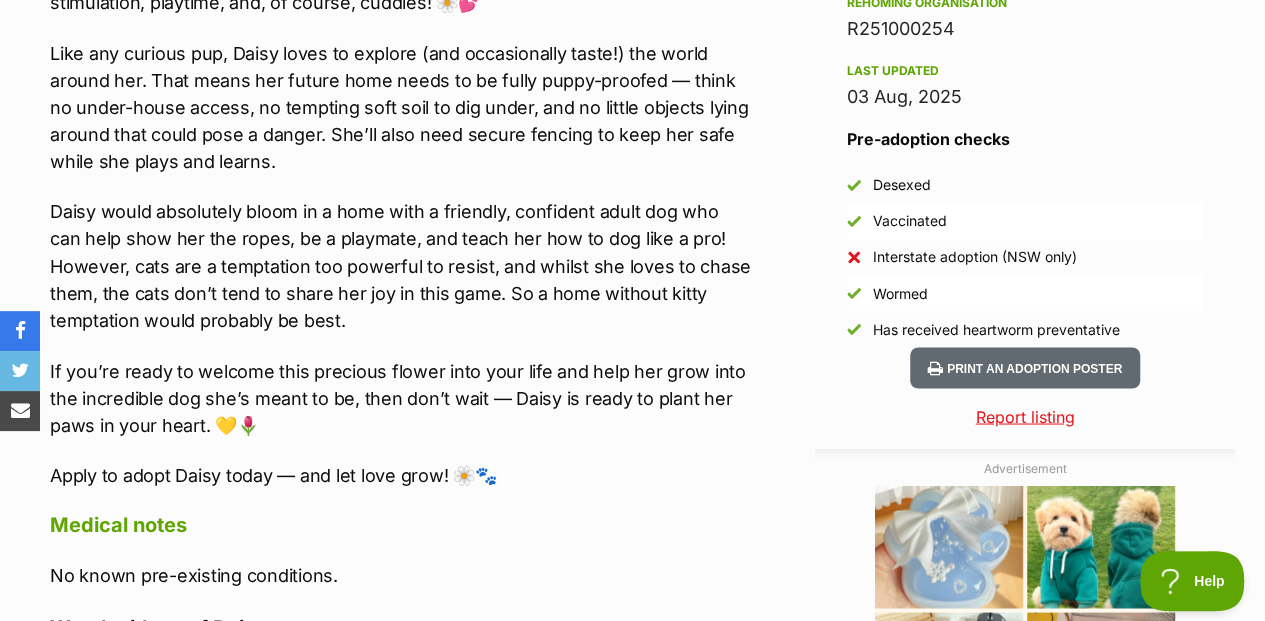 scroll, scrollTop: 0, scrollLeft: 0, axis: both 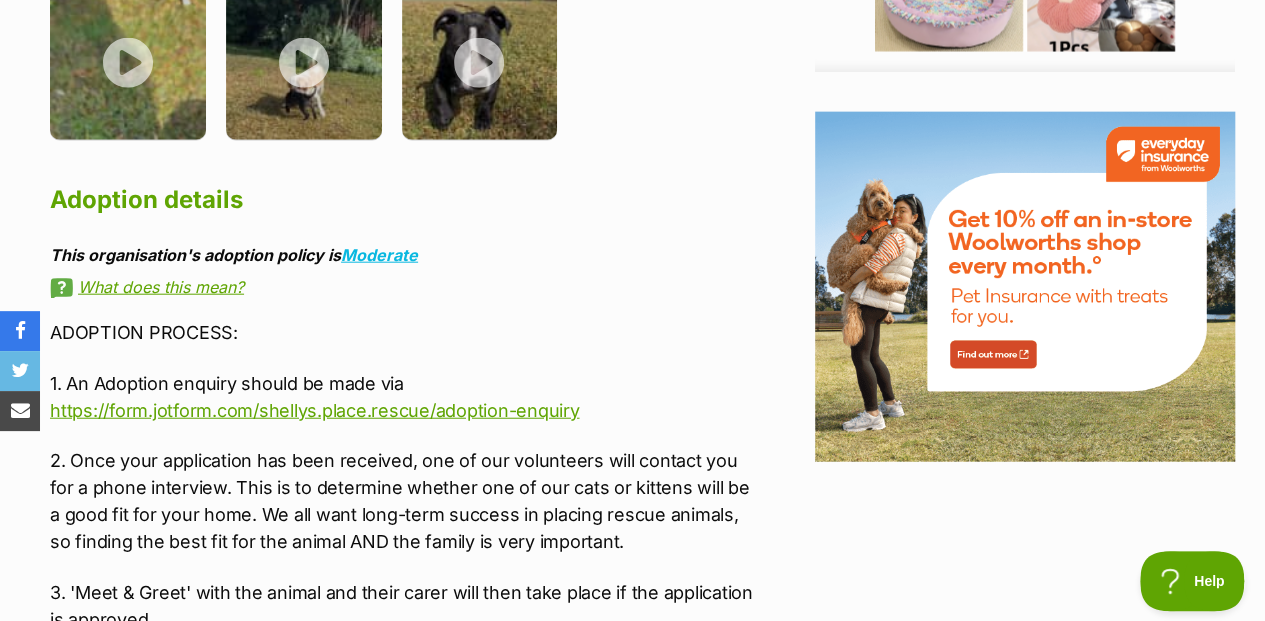 click on "ADOPTION PROCESS:
1. An Adoption enquiry should be made via
https://form.jotform.com/shellys.place.rescue/adoption-enquiry
2. Once your application has been received, one of our volunteers will contact you for a phone interview. This is to determine whether one of our cats or kittens will be a good fit for your home. We all want long-term success in placing rescue animals, so finding the best fit for the animal AND the family is very important.
3. 'Meet & Greet' with the animal and their carer will then take place if the application is approved.
4. A property check will take place via a video. Once this has been successfully completed, adoption paperwork finalised and the adoption donation processed, the pet can be collected from foster care.
5. A 14 day settling-in period commences once the animal has been collected from foster care.
6. Adoption is finalised after 14 days. Paperwork/records will be included in an adoption pack." at bounding box center (401, 735) 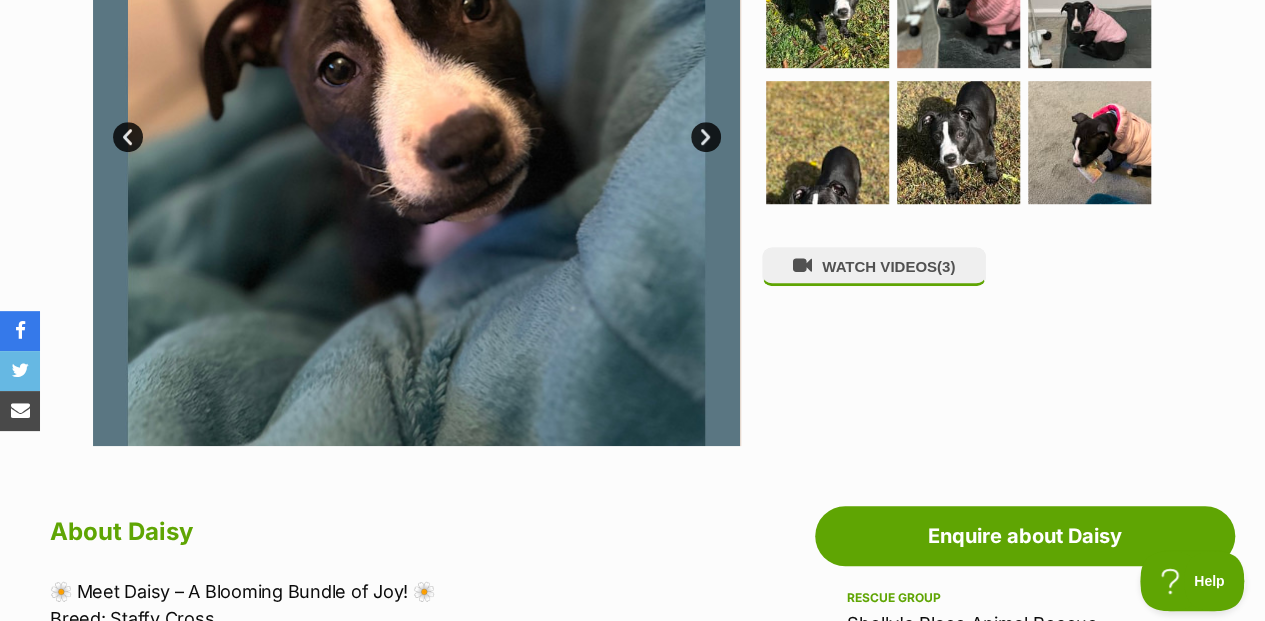 scroll, scrollTop: 615, scrollLeft: 0, axis: vertical 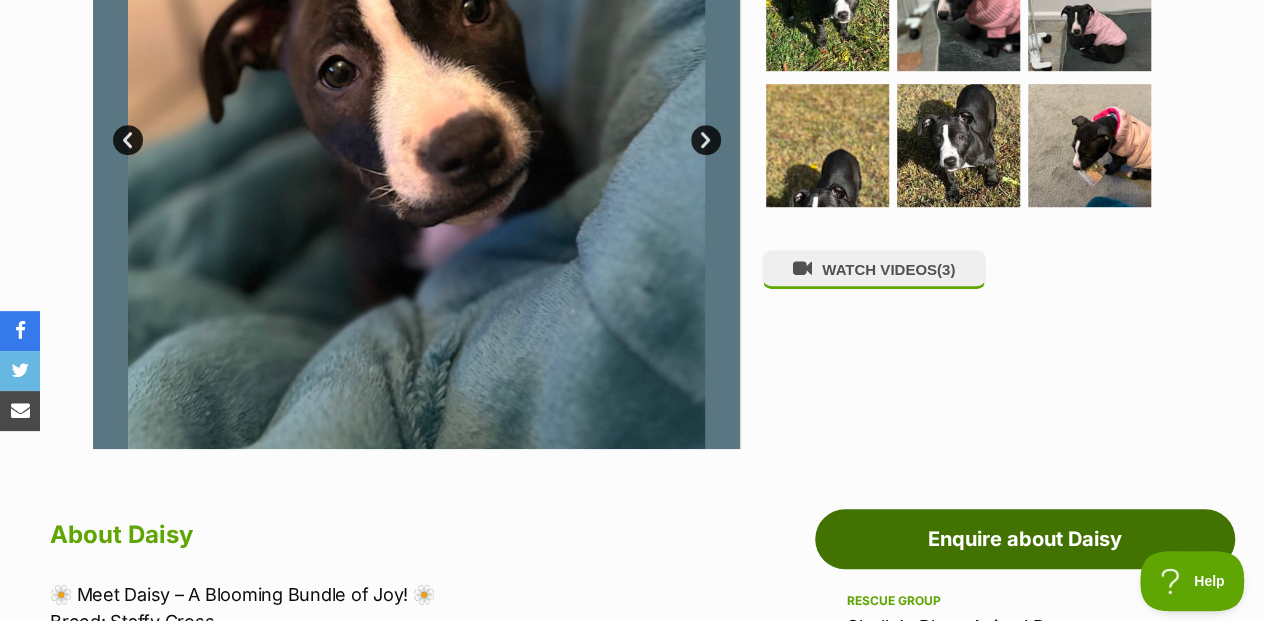 click on "Enquire about Daisy" at bounding box center [1025, 539] 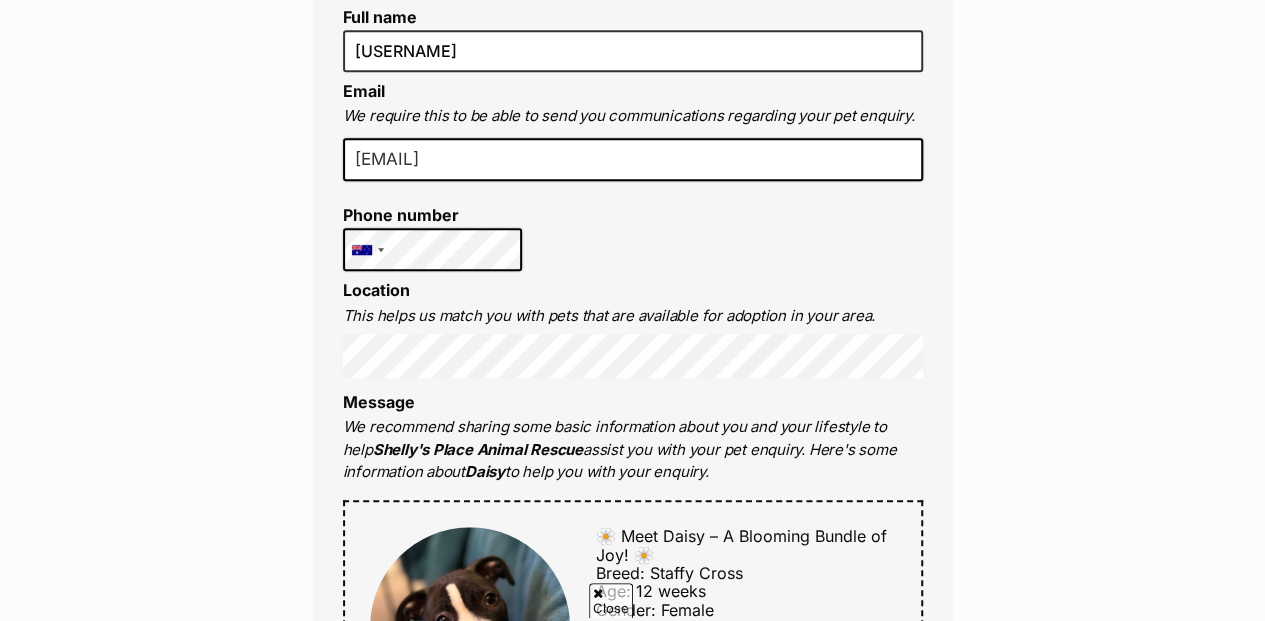scroll, scrollTop: 806, scrollLeft: 0, axis: vertical 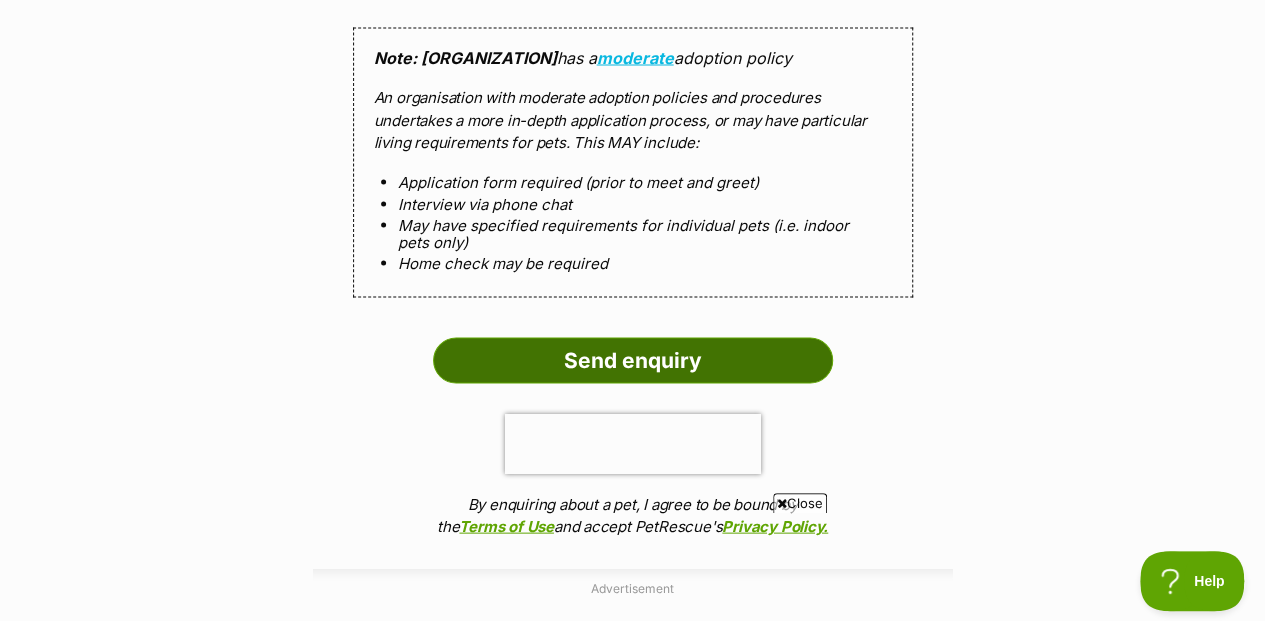 click on "Send enquiry" at bounding box center (633, 360) 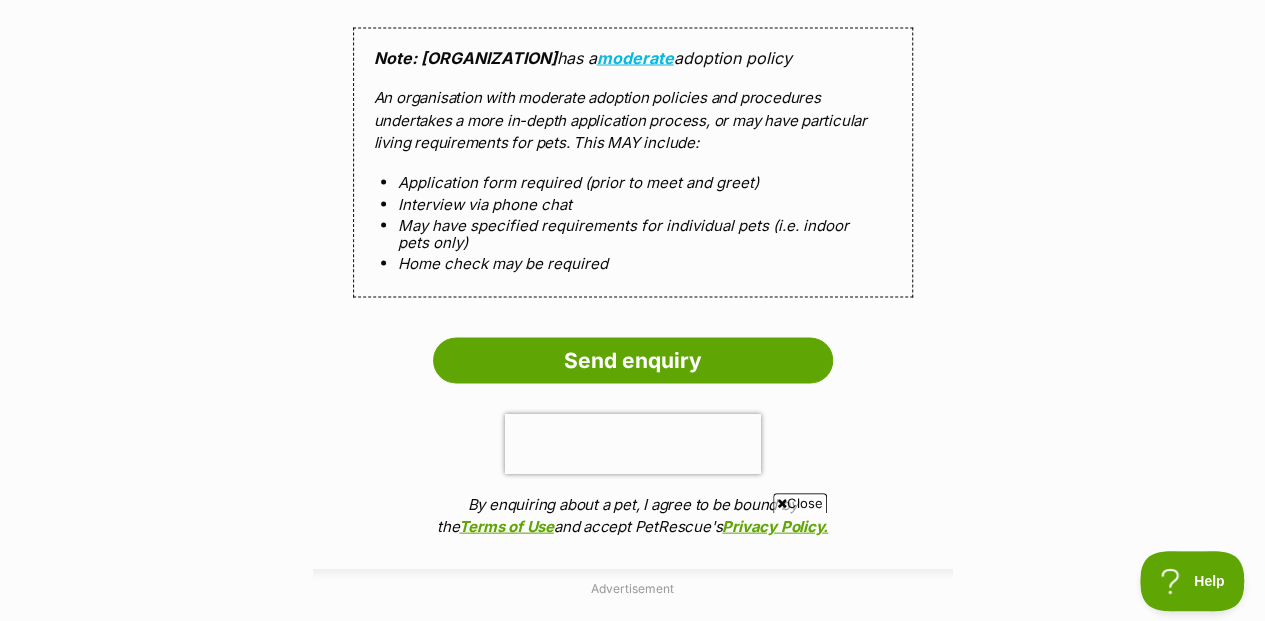 click on "Close" at bounding box center [800, 503] 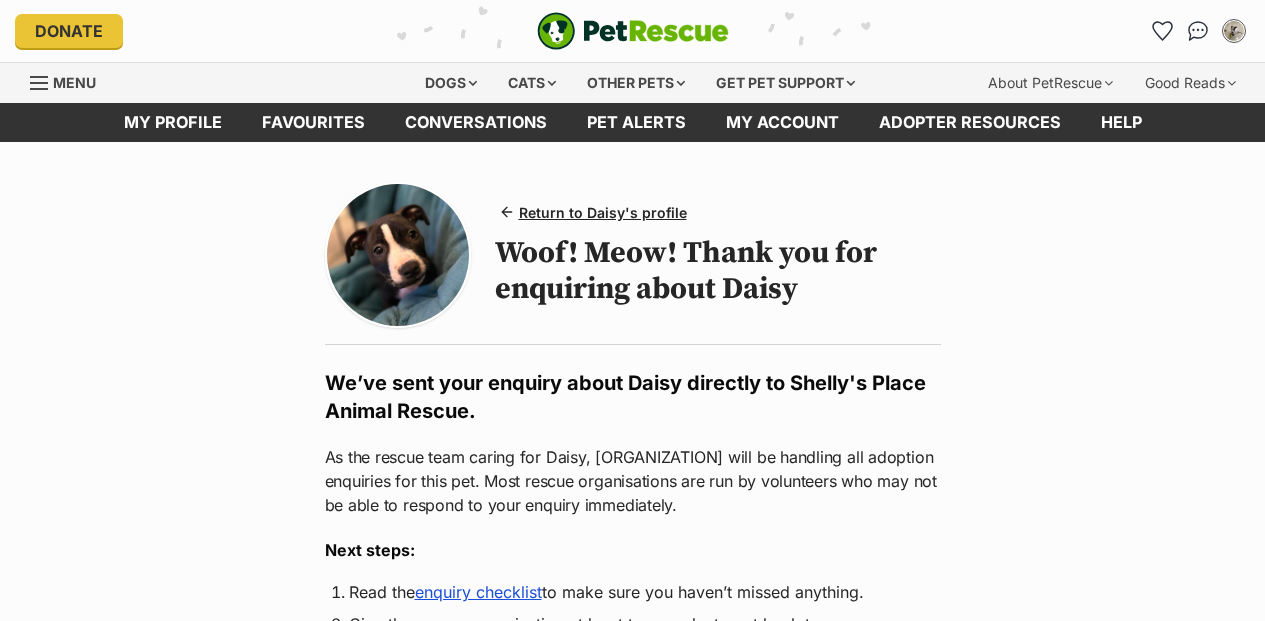 scroll, scrollTop: 0, scrollLeft: 0, axis: both 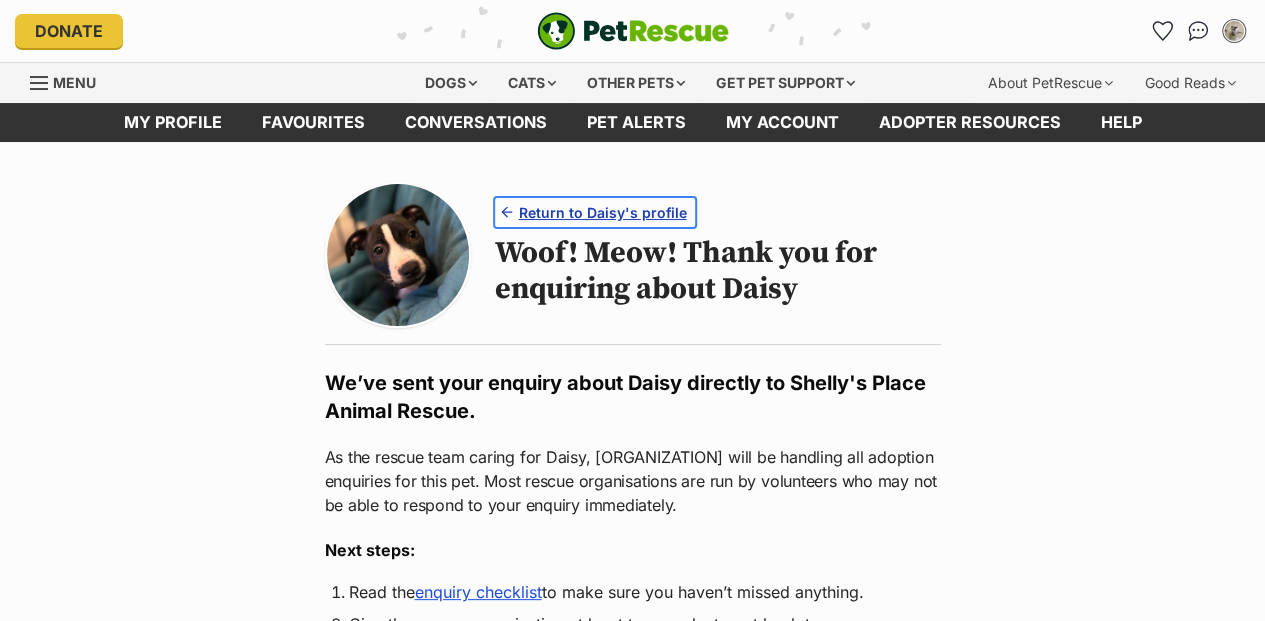 click on "Return to Daisy's profile" at bounding box center [603, 212] 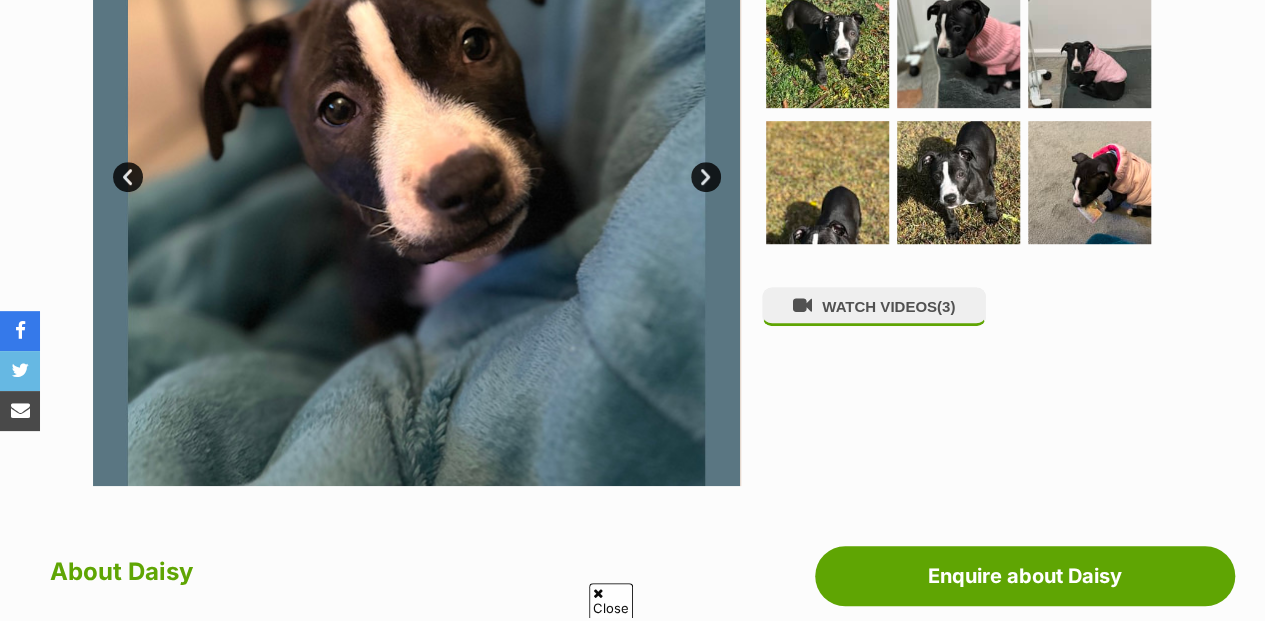 scroll, scrollTop: 0, scrollLeft: 0, axis: both 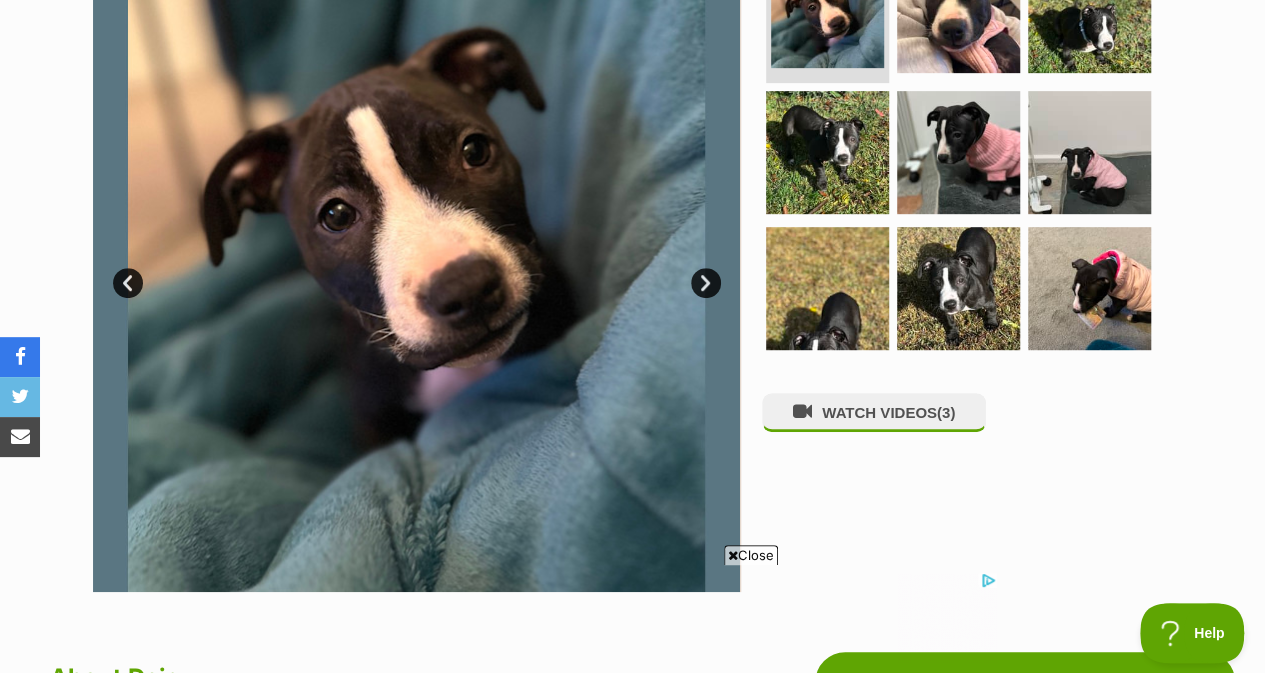 click on "Close" at bounding box center [751, 555] 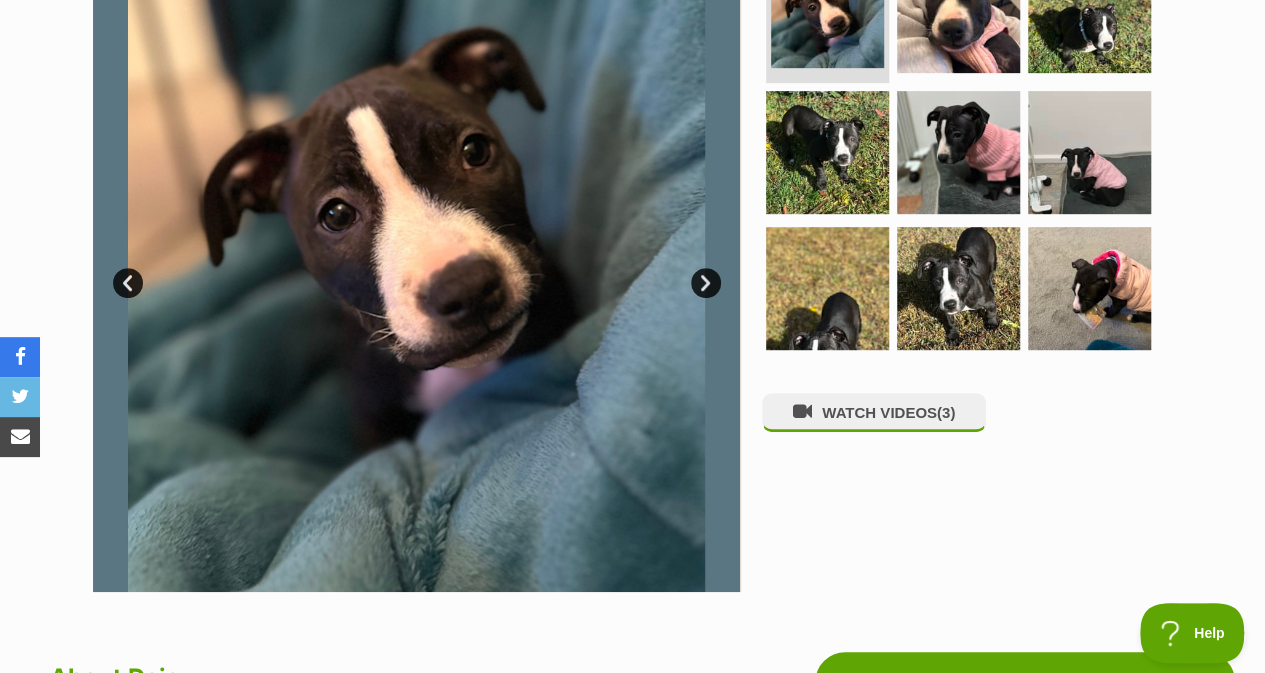 scroll, scrollTop: 0, scrollLeft: 0, axis: both 